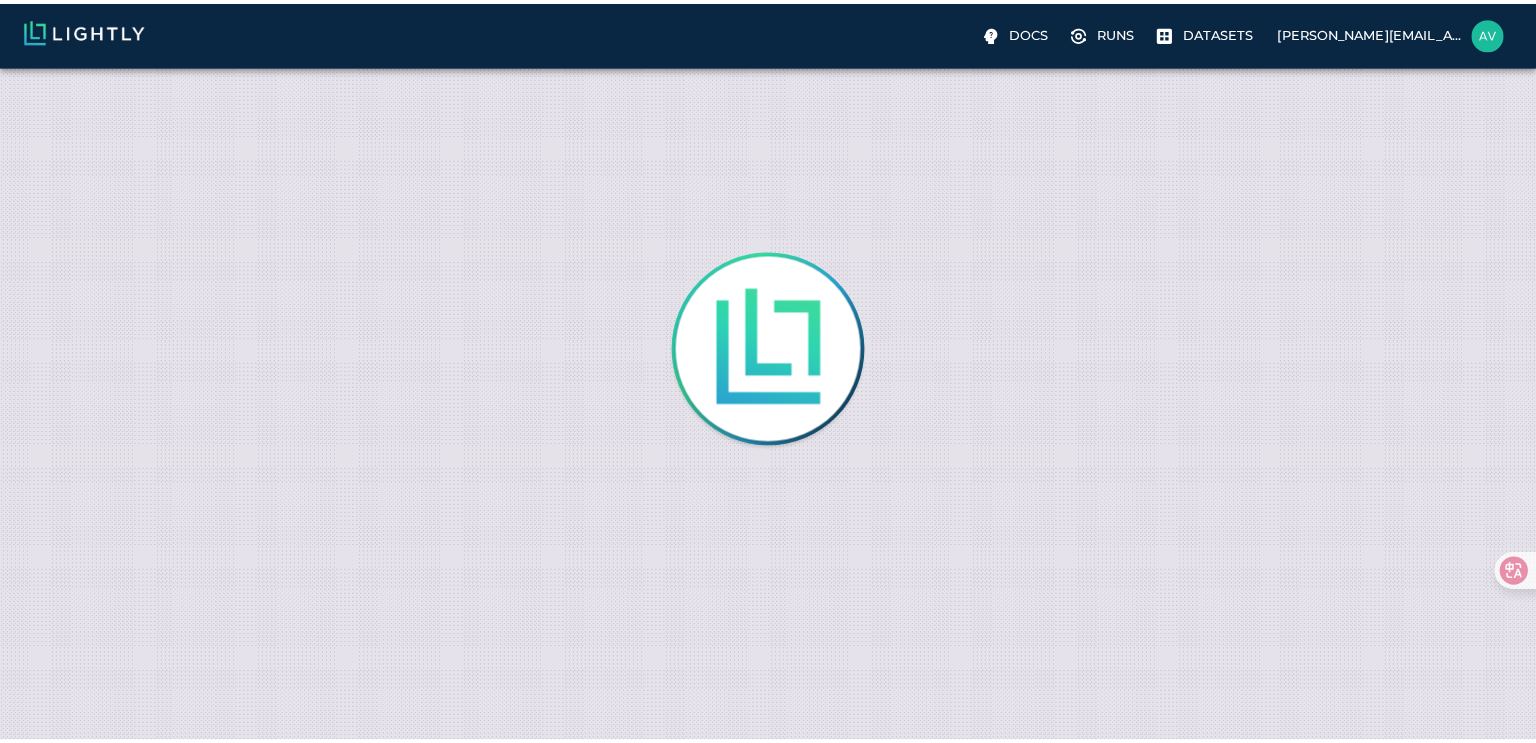 scroll, scrollTop: 0, scrollLeft: 0, axis: both 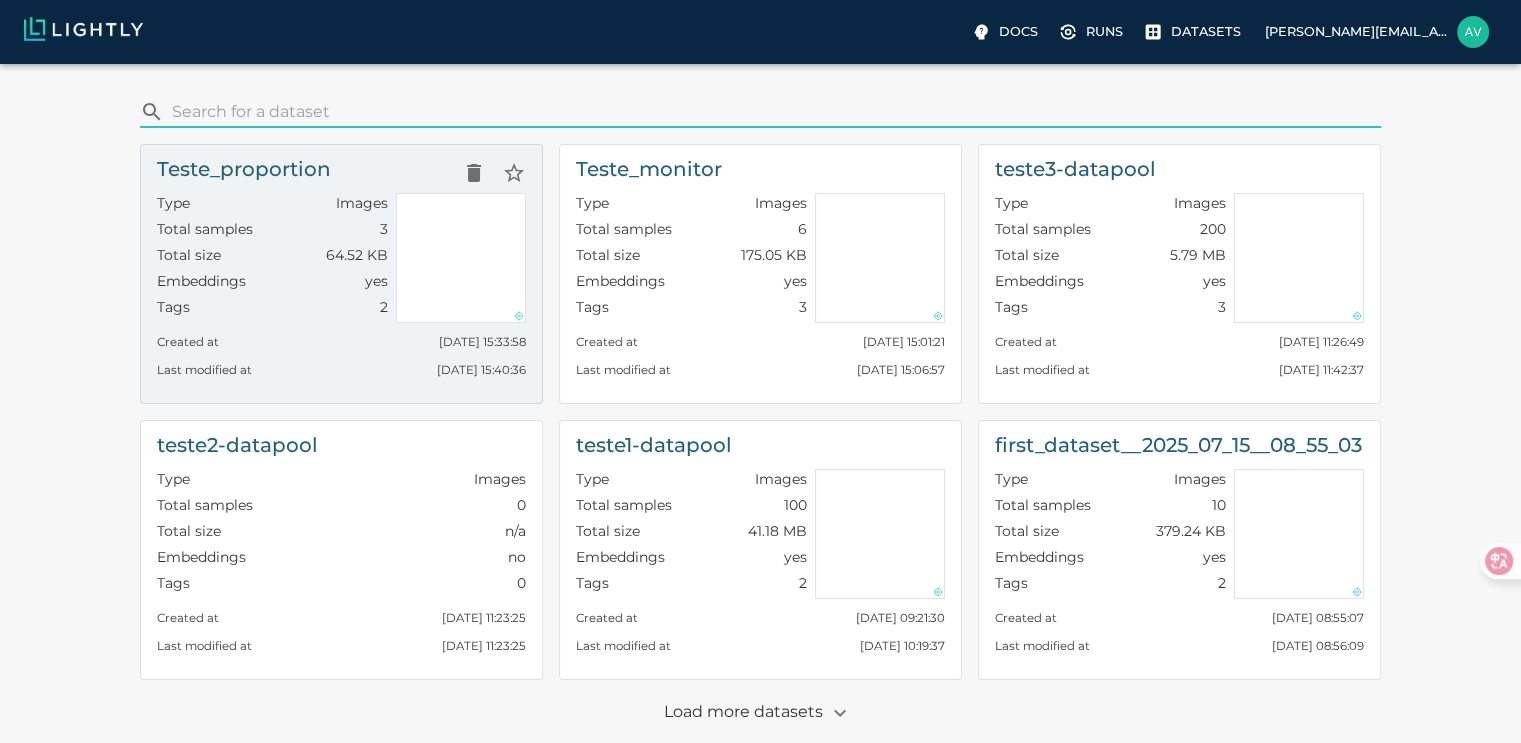 click on "Total samples 3" at bounding box center (272, 232) 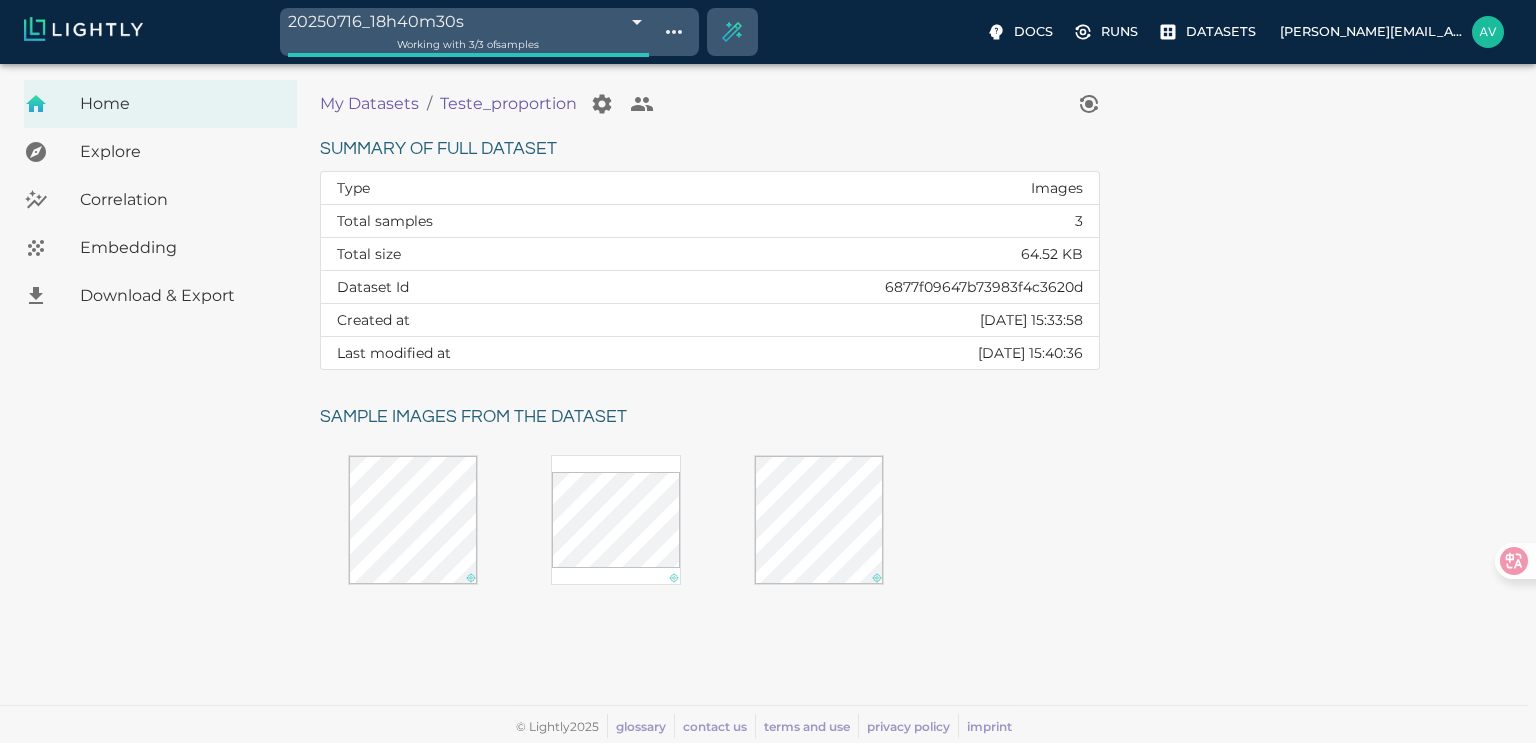 click on "20250716_18h40m30s 6877f21f39061f365c536d7b Working with   3  /  3   of  samples Docs Runs Datasets [EMAIL_ADDRESS][DOMAIN_NAME]   Dataset loading completed! It seems like  lightly-serve  is not running. Please start  lightly-serve  and    forward ports if you are using a remote machine .   For more information and solutions to common issues, please see our    documentation . lightly-serve   input_mount =' /home/path/to/input_folder '   lightly_mount =' /home/path/to/lightly_folder '   Home Explore Correlation Embedding Download & Export My Datasets / Teste_proportion Summary of full dataset Type Images Total samples 3 Total size 64.52 KB Dataset Id 6877f09647b73983f4c3620d Created at [DATE] 15:33:58 Last modified at [DATE] 15:40:36 Sample images from the dataset © Lightly  2025 glossary contact us terms and use privacy policy imprint Preferences Logout" at bounding box center (768, 403) 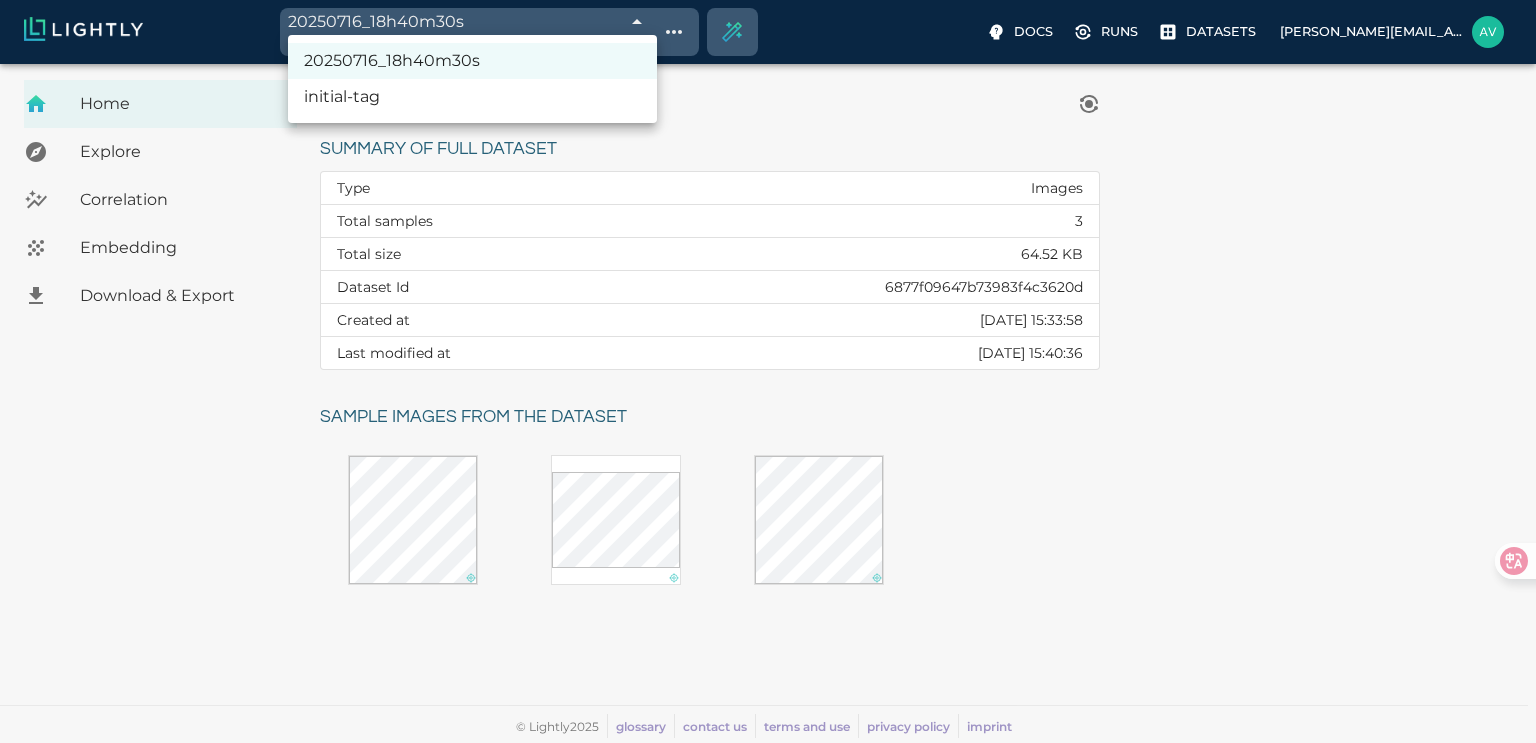 click on "initial-tag" at bounding box center (472, 97) 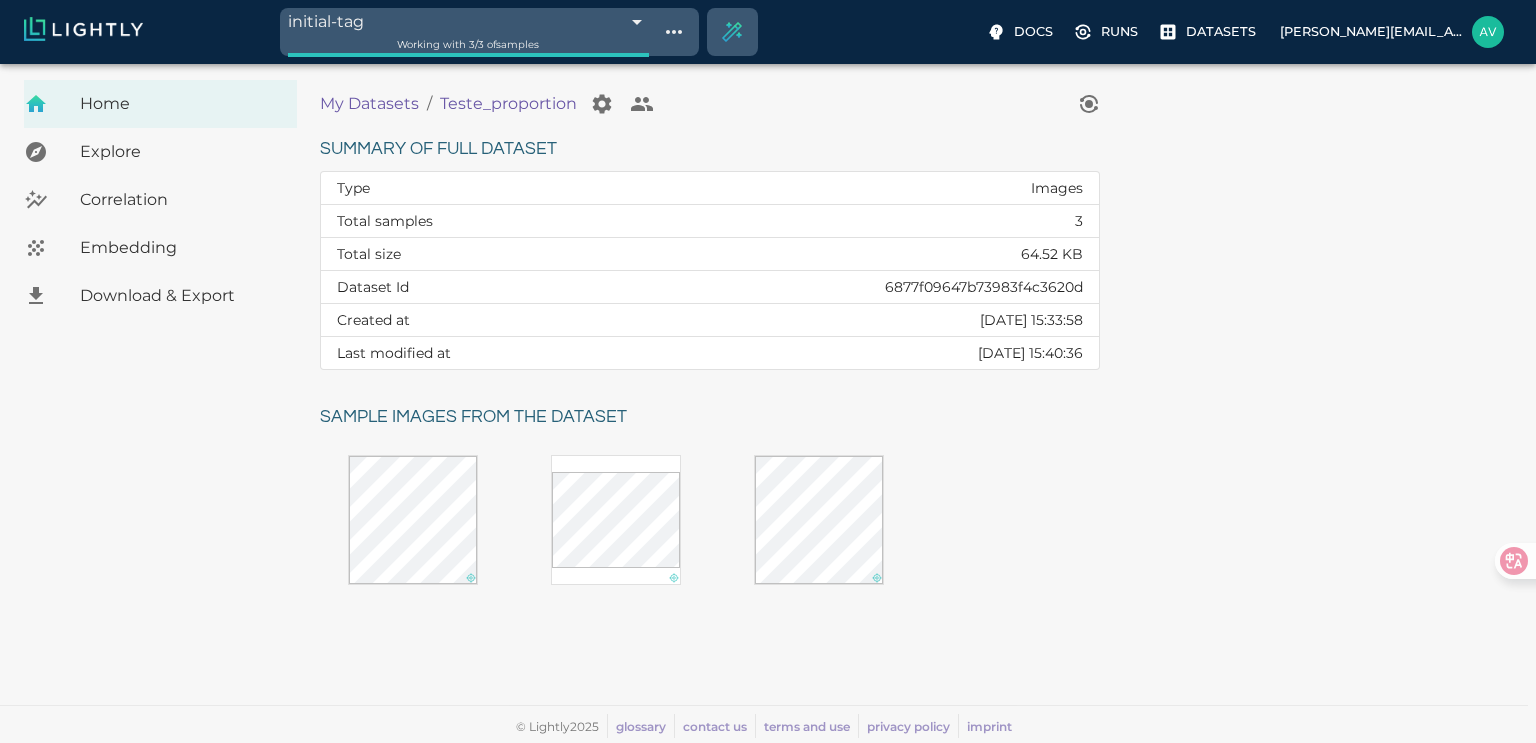 click on "initial-tag 6877f21e39061f365c536d53 Working with   3  /  3   of  samples Docs Runs Datasets avgustavo@alu.ufc.br   Dataset loading completed! It seems like  lightly-serve  is not running. Please start  lightly-serve  and    forward ports if you are using a remote machine .   For more information and solutions to common issues, please see our    documentation . lightly-serve   input_mount =' /home/path/to/input_folder '   lightly_mount =' /home/path/to/lightly_folder '   Home Explore Correlation Embedding Download & Export My Datasets / Teste_proportion Summary of full dataset Type Images Total samples 3 Total size 64.52 KB Dataset Id 6877f09647b73983f4c3620d Created at Wed, 16.07.2025 15:33:58 Last modified at Wed, 16.07.2025 15:40:36 Sample images from the dataset © Lightly  2025 glossary contact us terms and use privacy policy imprint Preferences Logout" at bounding box center [768, 403] 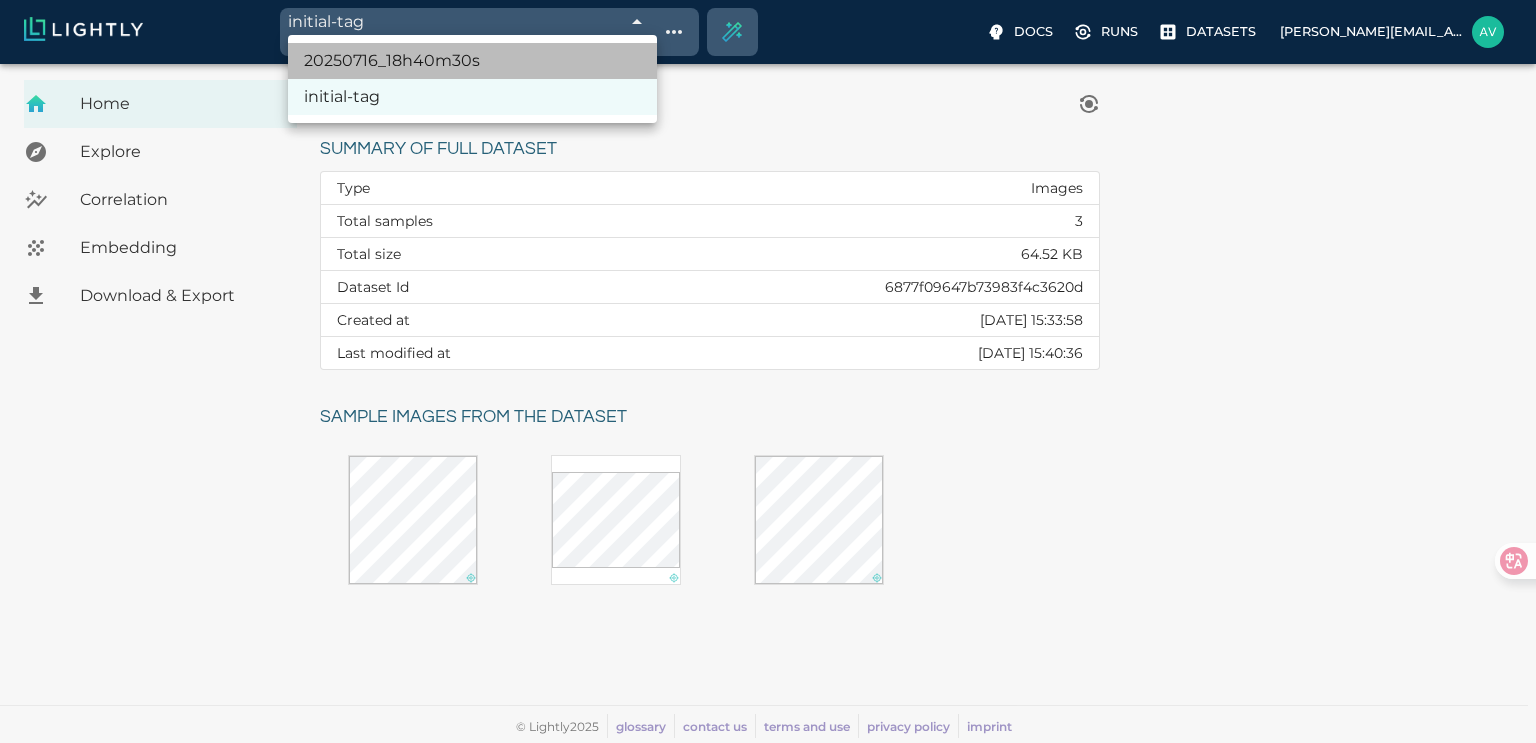 click on "20250716_18h40m30s" at bounding box center [472, 61] 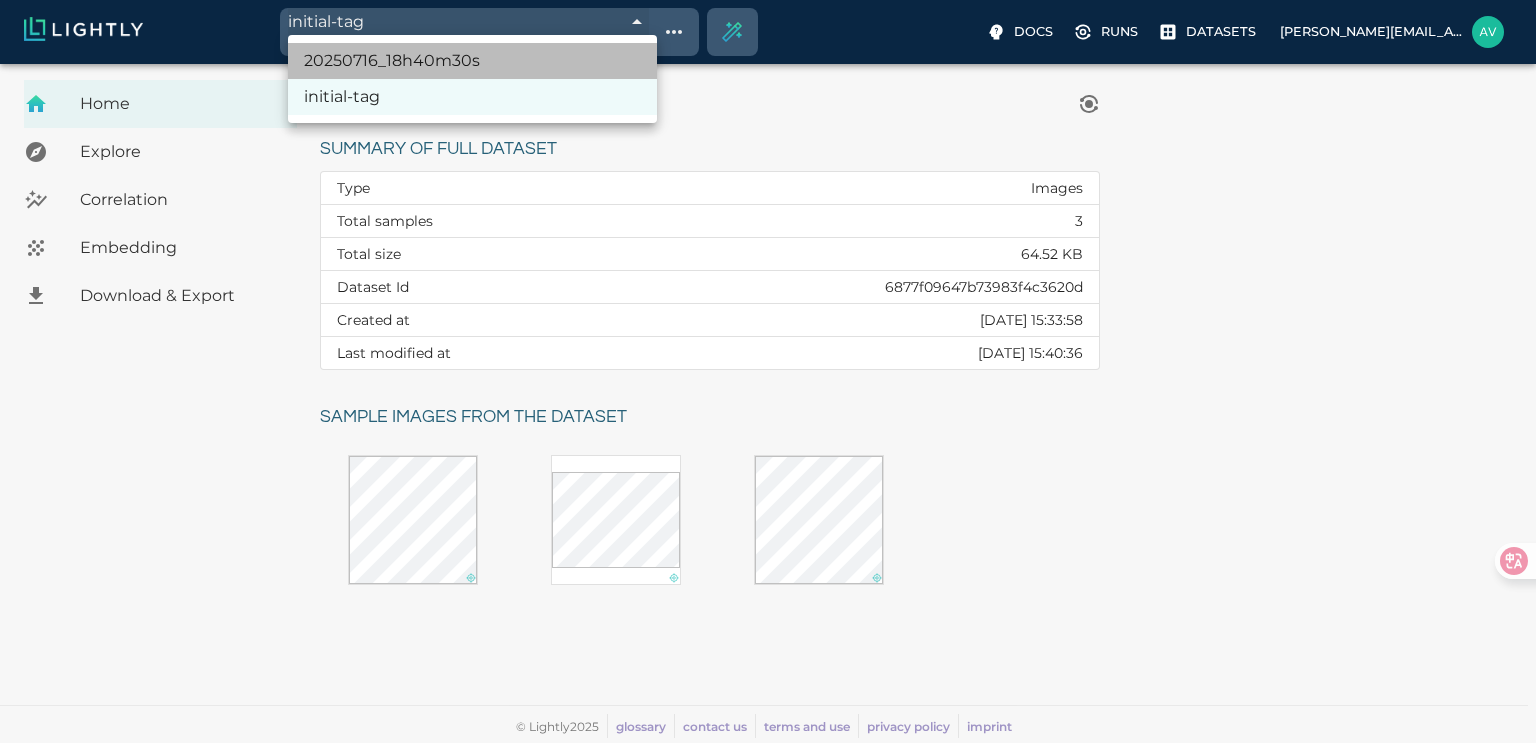 type on "6877f21f39061f365c536d7b" 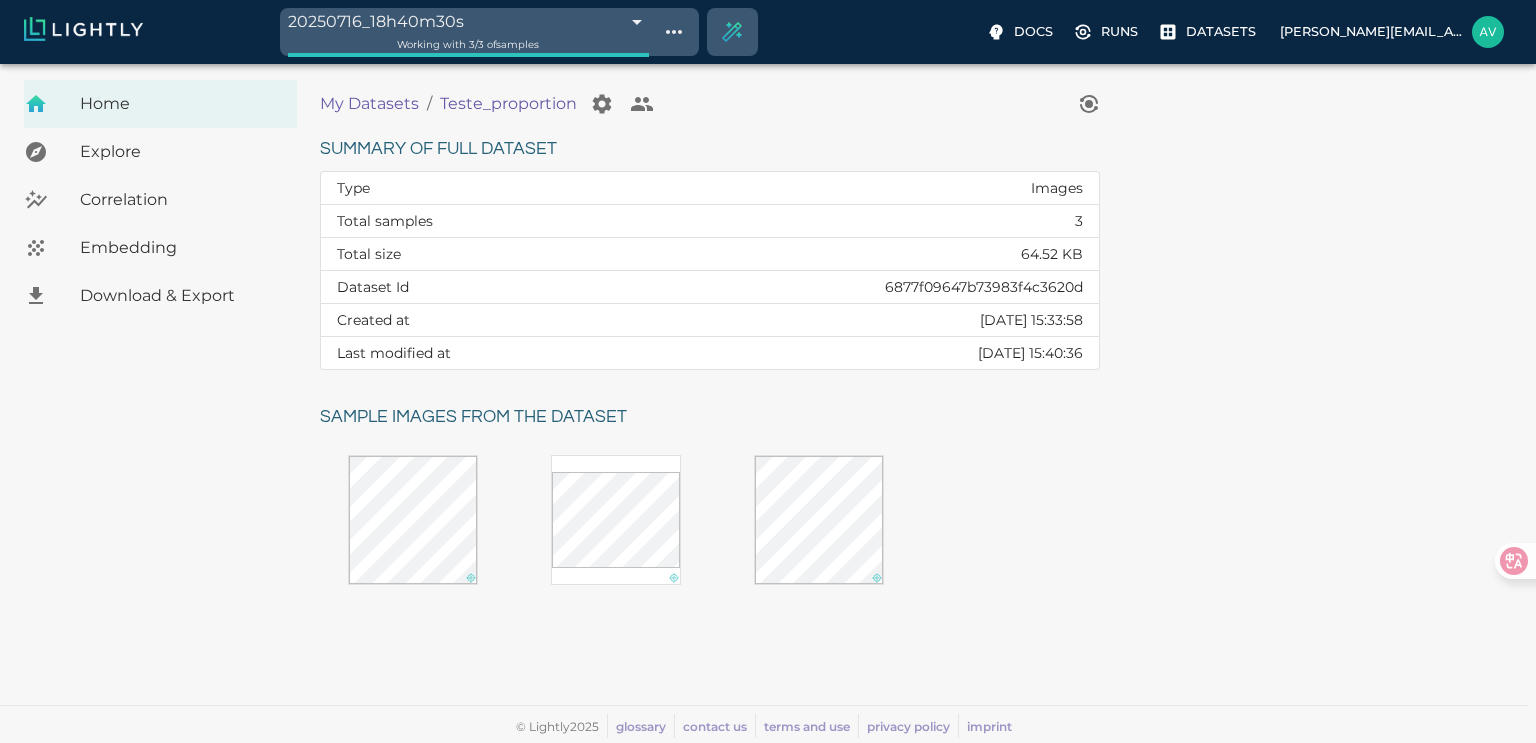 click on "20250716_18h40m30s 6877f21f39061f365c536d7b Working with   3  /  3   of  samples Docs Runs Datasets avgustavo@alu.ufc.br   Dataset loading completed! It seems like  lightly-serve  is not running. Please start  lightly-serve  and    forward ports if you are using a remote machine .   For more information and solutions to common issues, please see our    documentation . lightly-serve   input_mount =' /home/path/to/input_folder '   lightly_mount =' /home/path/to/lightly_folder '   Home Explore Correlation Embedding Download & Export My Datasets / Teste_proportion Summary of full dataset Type Images Total samples 3 Total size 64.52 KB Dataset Id 6877f09647b73983f4c3620d Created at Wed, 16.07.2025 15:33:58 Last modified at Wed, 16.07.2025 15:40:36 Sample images from the dataset © Lightly  2025 glossary contact us terms and use privacy policy imprint Preferences Logout" at bounding box center (768, 403) 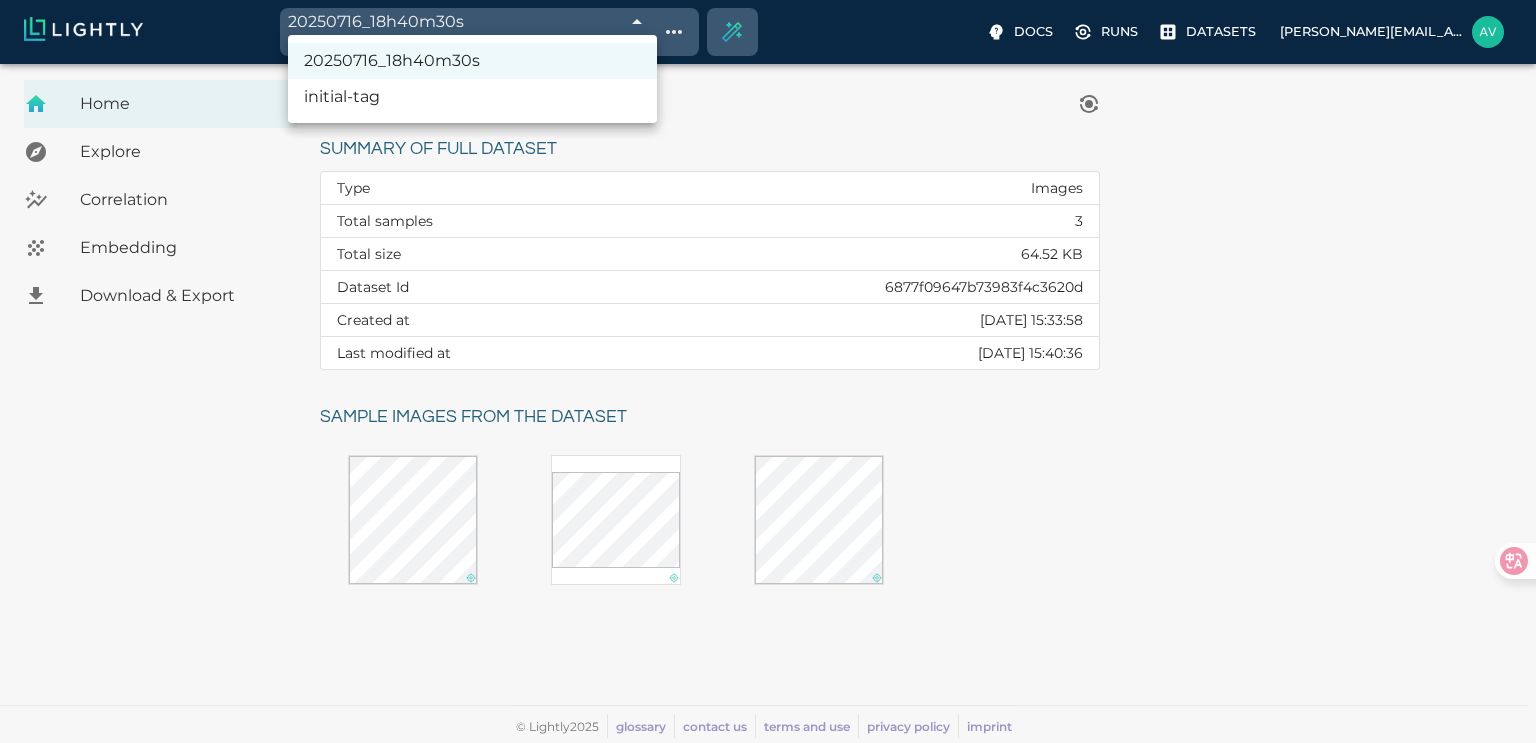 click at bounding box center [768, 371] 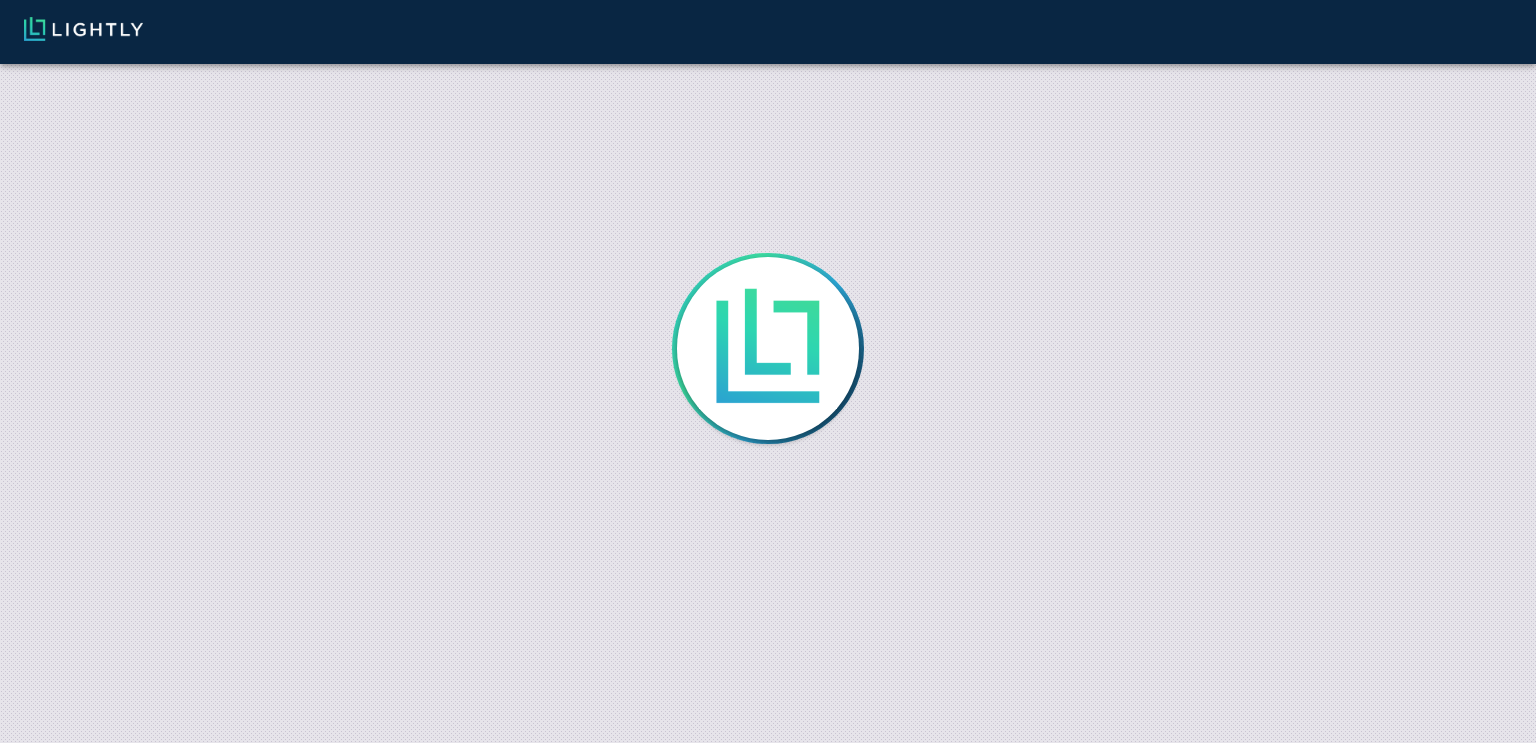 scroll, scrollTop: 0, scrollLeft: 0, axis: both 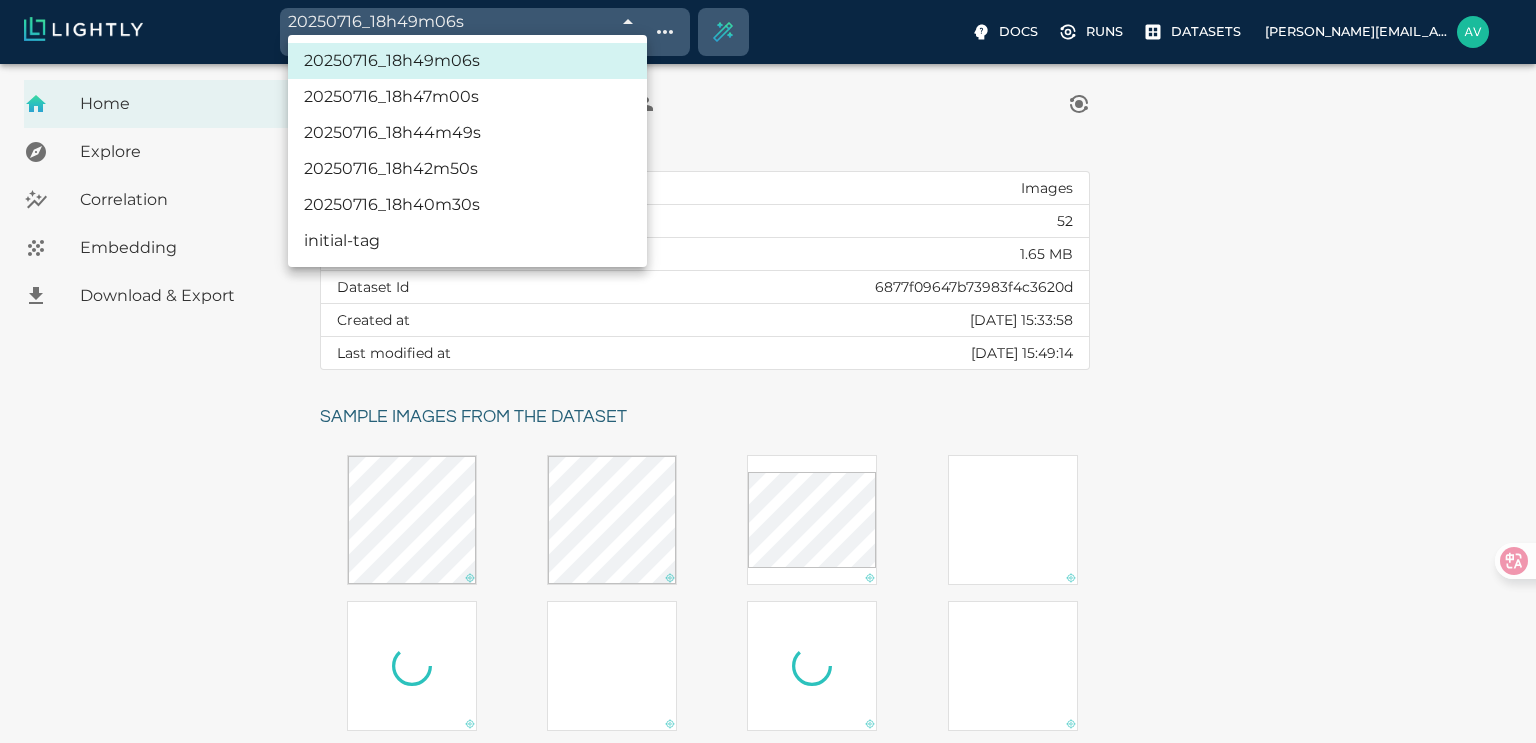 click on "20250716_18h49m06s 6877f42539061f365c53ddf1 Working with   27  /  27   of initially 52  samples Docs Runs Datasets avgustavo@alu.ufc.br   Dataset loading completed! It seems like  lightly-serve  is not running. Please start  lightly-serve  and    forward ports if you are using a remote machine .   For more information and solutions to common issues, please see our    documentation . lightly-serve   input_mount =' /home/path/to/input_folder '   lightly_mount =' /home/path/to/lightly_folder '   Home Explore Correlation Embedding Download & Export My Datasets / Teste_proportion Summary of full dataset Type Images Total samples 52 Total size 1.65 MB Dataset Id 6877f09647b73983f4c3620d Created at Wed, 16.07.2025 15:33:58 Last modified at Wed, 16.07.2025 15:49:14 Sample images from the dataset Reload another random batch © Lightly  2025 glossary contact us terms and use privacy policy imprint Preferences Logout 20250716_18h49m06s 20250716_18h47m00s 20250716_18h44m49s 20250716_18h42m50s 20250716_18h40m30s" at bounding box center (768, 623) 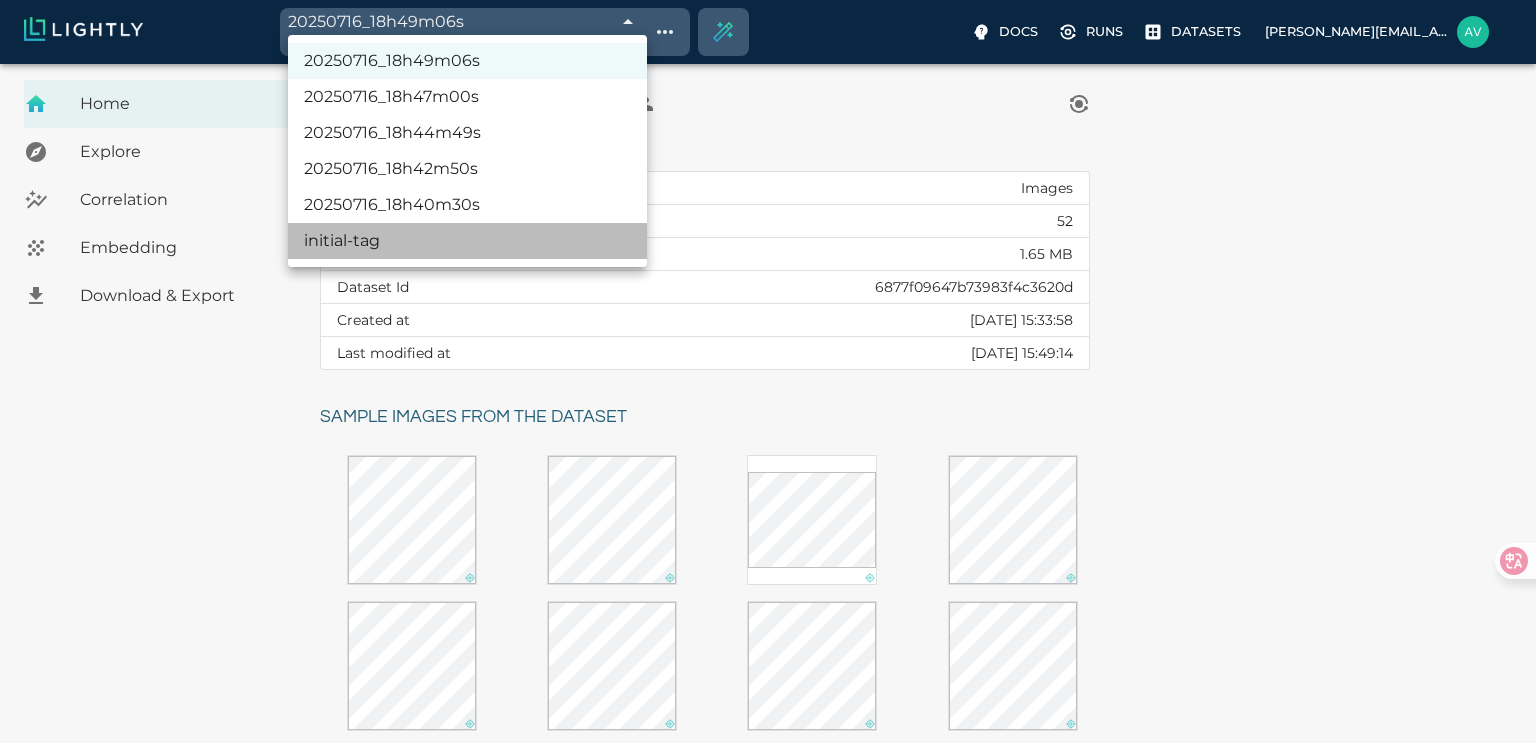 click on "initial-tag" at bounding box center (467, 241) 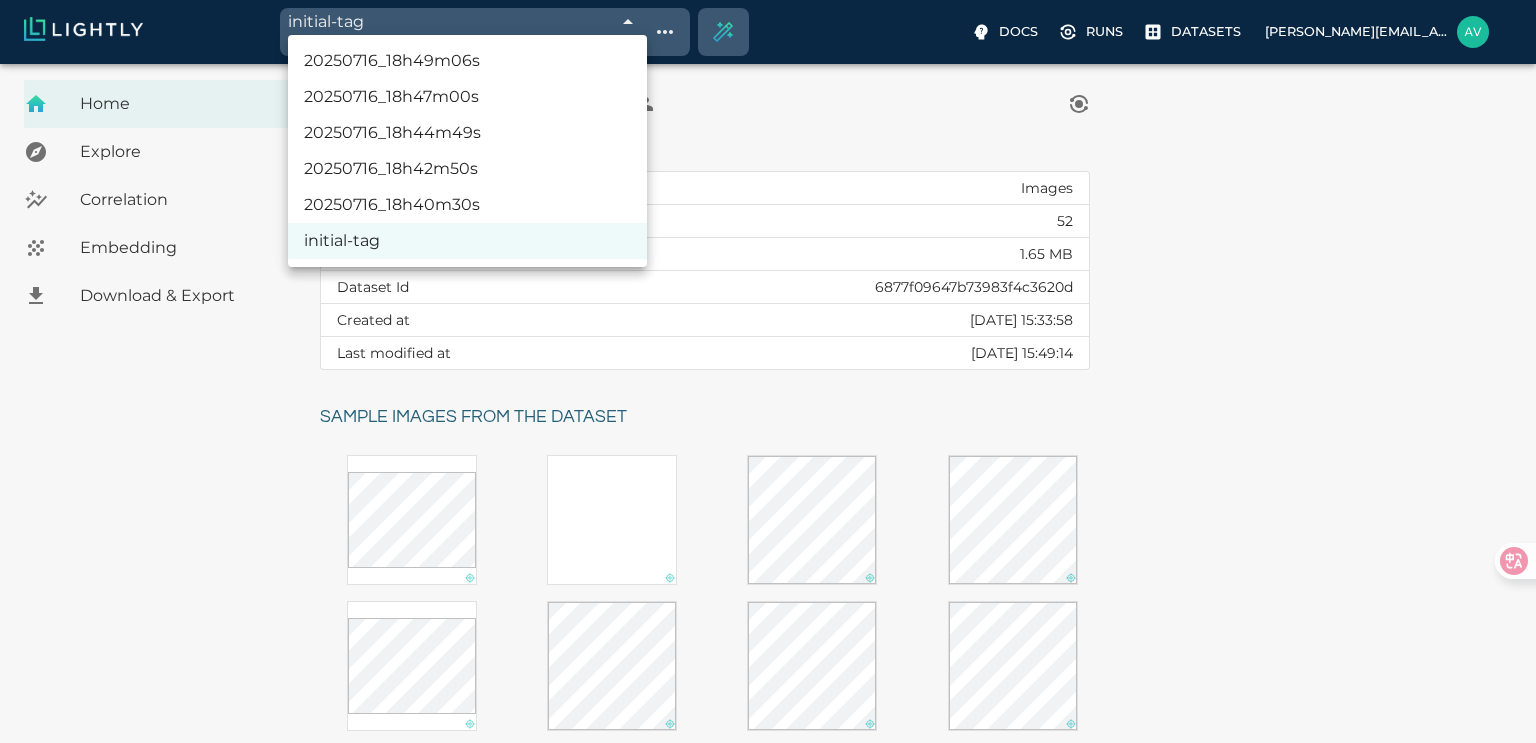 click on "initial-tag 6877f21e39061f365c536d53 Working with   52  /  52   of  samples Docs Runs Datasets avgustavo@alu.ufc.br   Dataset loading completed! It seems like  lightly-serve  is not running. Please start  lightly-serve  and    forward ports if you are using a remote machine .   For more information and solutions to common issues, please see our    documentation . lightly-serve   input_mount =' /home/path/to/input_folder '   lightly_mount =' /home/path/to/lightly_folder '   Home Explore Correlation Embedding Download & Export My Datasets / Teste_proportion Summary of full dataset Type Images Total samples 52 Total size 1.65 MB Dataset Id 6877f09647b73983f4c3620d Created at Wed, 16.07.2025 15:33:58 Last modified at Wed, 16.07.2025 15:49:14 Sample images from the dataset Reload another random batch © Lightly  2025 glossary contact us terms and use privacy policy imprint Preferences Logout 20250716_18h49m06s 20250716_18h47m00s 20250716_18h44m49s 20250716_18h42m50s 20250716_18h40m30s initial-tag" at bounding box center (768, 623) 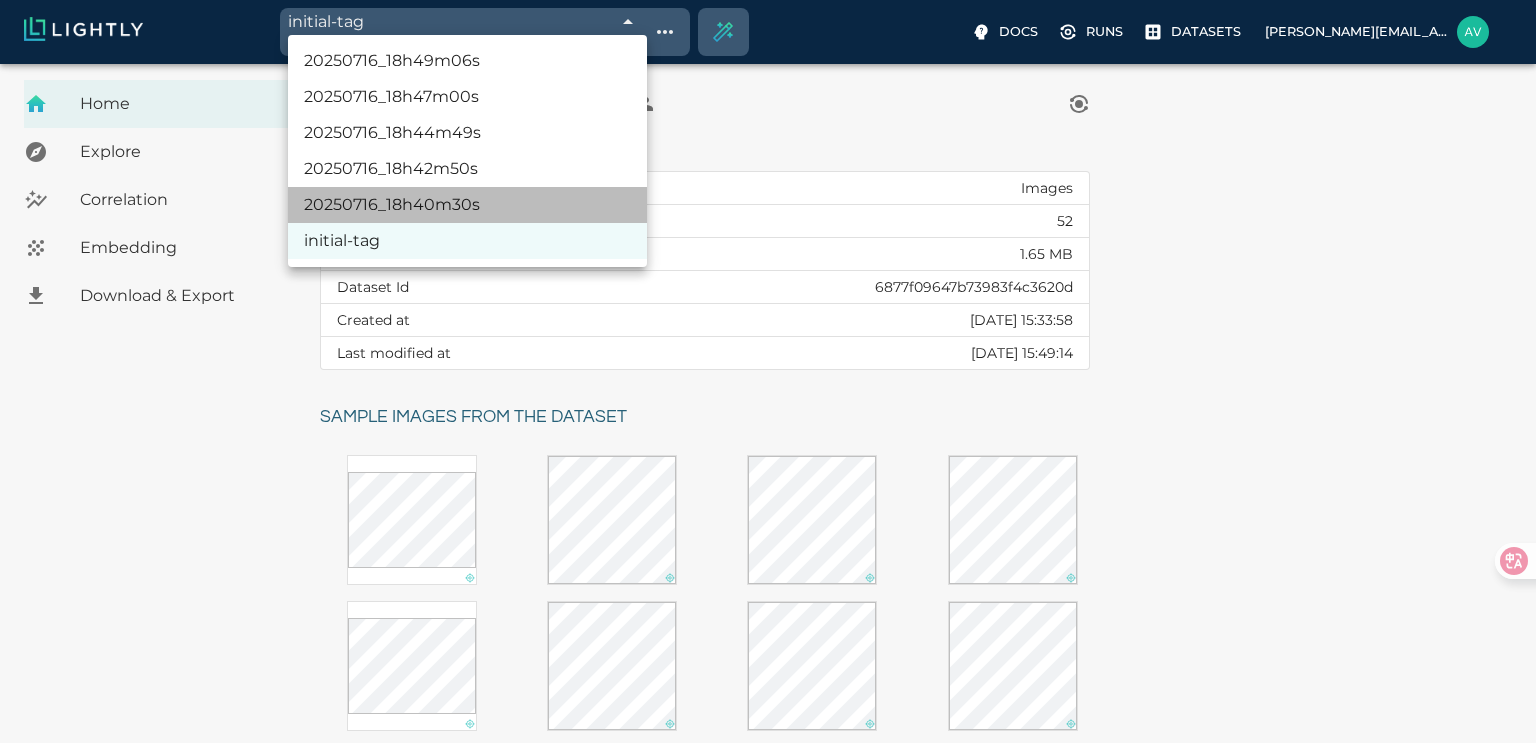 click on "20250716_18h40m30s" at bounding box center (467, 205) 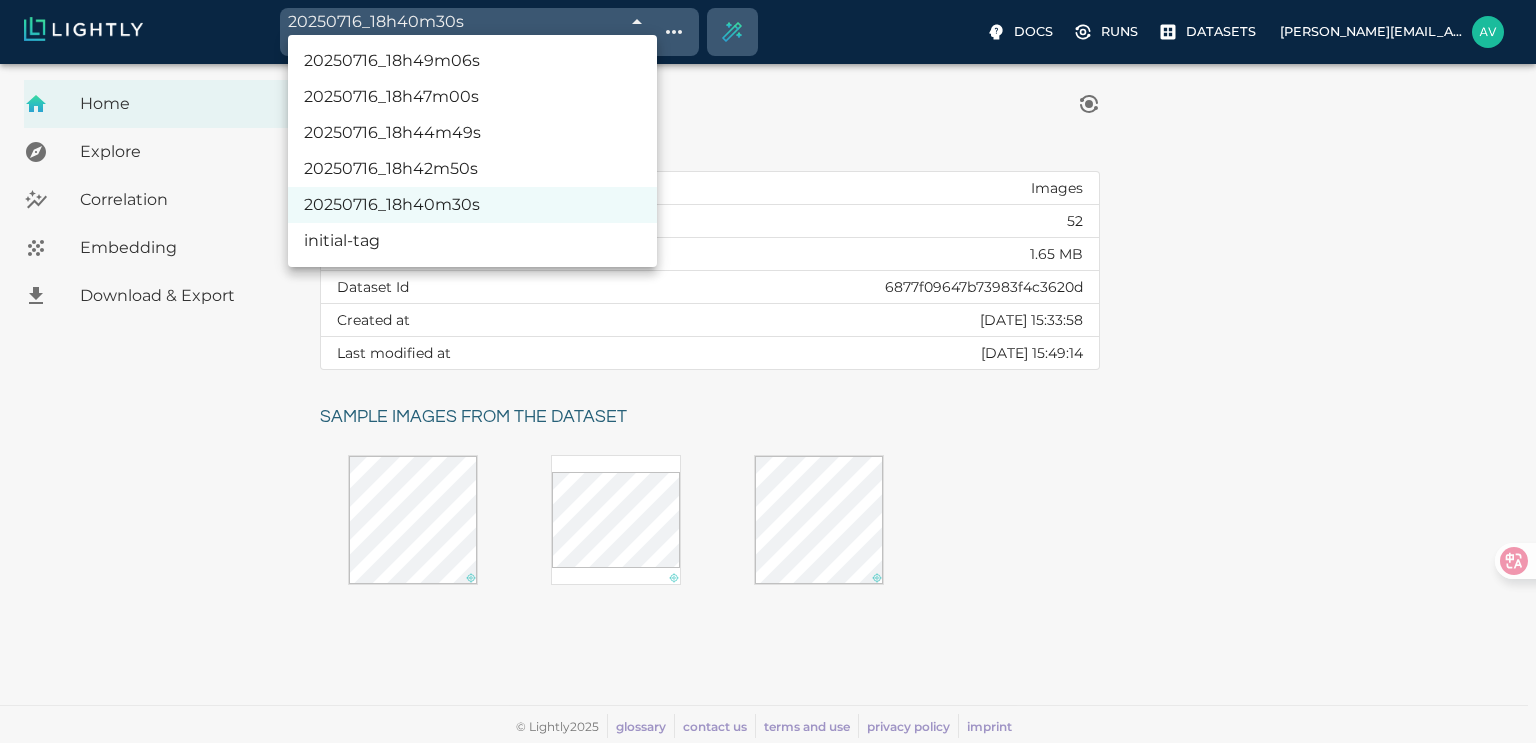 click on "20250716_18h40m30s 6877f21f39061f365c536d7b Working with   3  /  3   of initially 52  samples Docs Runs Datasets avgustavo@alu.ufc.br   Dataset loading completed! It seems like  lightly-serve  is not running. Please start  lightly-serve  and    forward ports if you are using a remote machine .   For more information and solutions to common issues, please see our    documentation . lightly-serve   input_mount =' /home/path/to/input_folder '   lightly_mount =' /home/path/to/lightly_folder '   Home Explore Correlation Embedding Download & Export My Datasets / Teste_proportion Summary of full dataset Type Images Total samples 52 Total size 1.65 MB Dataset Id 6877f09647b73983f4c3620d Created at Wed, 16.07.2025 15:33:58 Last modified at Wed, 16.07.2025 15:49:14 Sample images from the dataset © Lightly  2025 glossary contact us terms and use privacy policy imprint Preferences Logout 20250716_18h49m06s 20250716_18h47m00s 20250716_18h44m49s 20250716_18h42m50s 20250716_18h40m30s initial-tag" at bounding box center [768, 403] 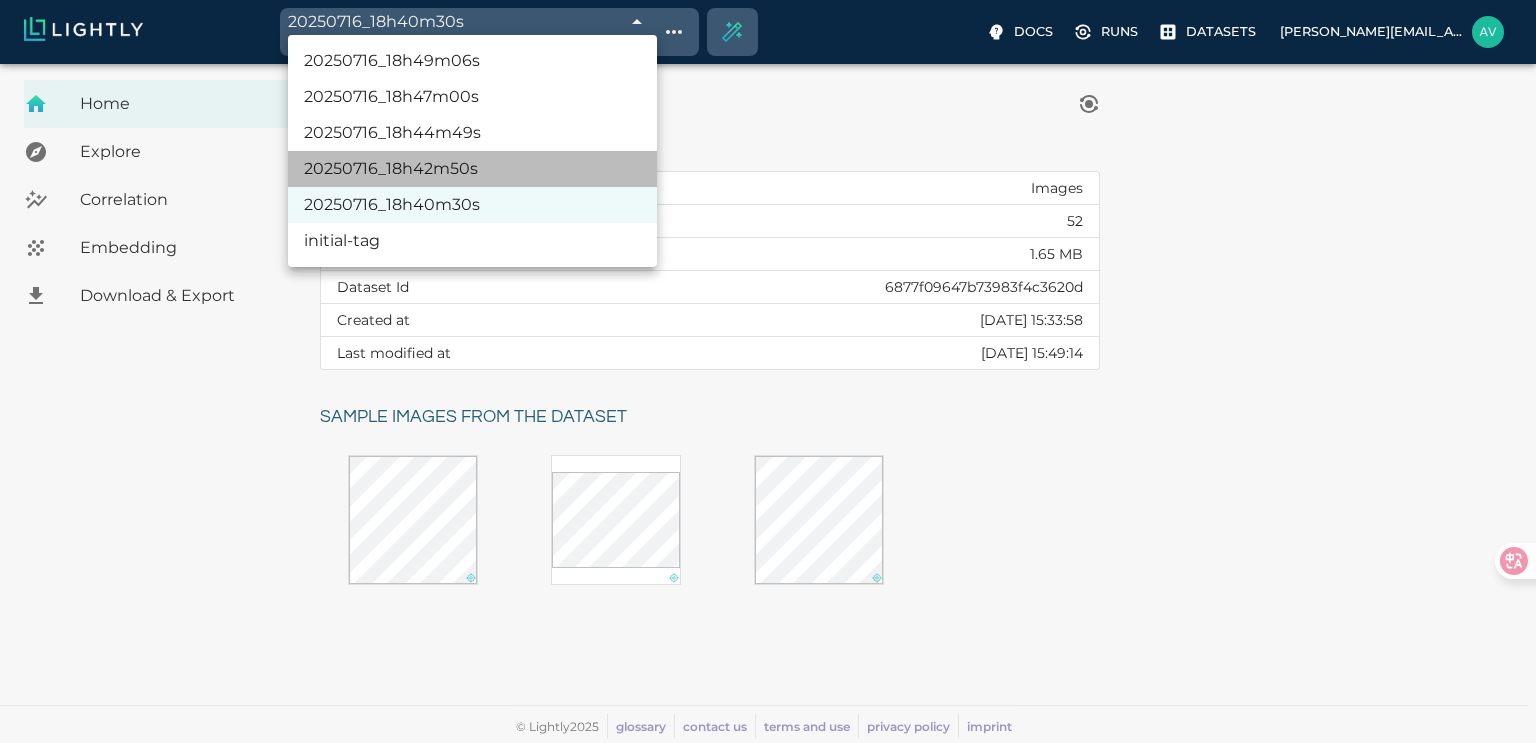 click on "20250716_18h42m50s" at bounding box center (472, 169) 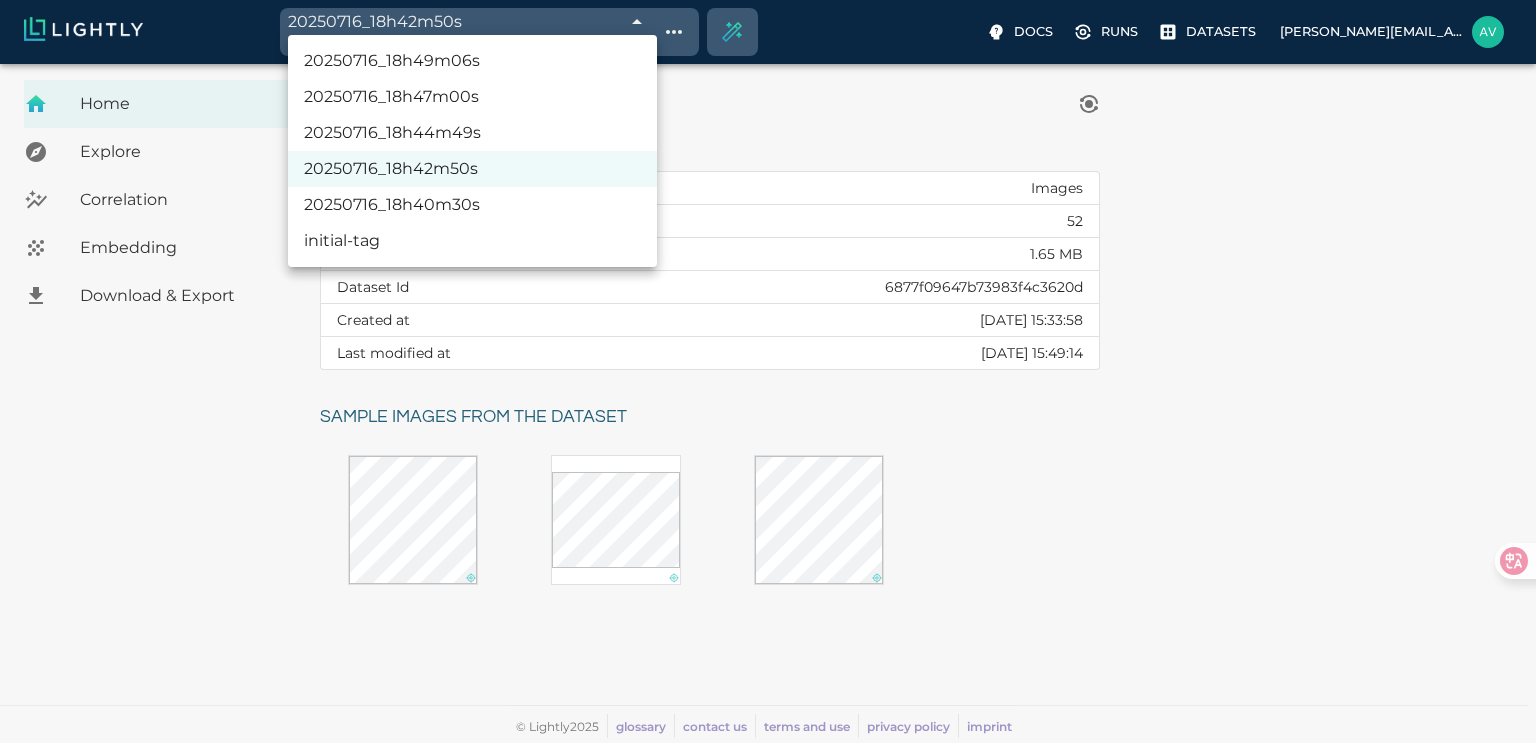 click on "20250716_18h42m50s 6877f2ab39061f365c538a16 Working with   3  /  3   of initially 52  samples Docs Runs Datasets avgustavo@alu.ufc.br   Dataset loading completed! It seems like  lightly-serve  is not running. Please start  lightly-serve  and    forward ports if you are using a remote machine .   For more information and solutions to common issues, please see our    documentation . lightly-serve   input_mount =' /home/path/to/input_folder '   lightly_mount =' /home/path/to/lightly_folder '   Home Explore Correlation Embedding Download & Export My Datasets / Teste_proportion Summary of full dataset Type Images Total samples 52 Total size 1.65 MB Dataset Id 6877f09647b73983f4c3620d Created at Wed, 16.07.2025 15:33:58 Last modified at Wed, 16.07.2025 15:49:14 Sample images from the dataset © Lightly  2025 glossary contact us terms and use privacy policy imprint Preferences Logout 20250716_18h49m06s 20250716_18h47m00s 20250716_18h44m49s 20250716_18h42m50s 20250716_18h40m30s initial-tag" at bounding box center (768, 403) 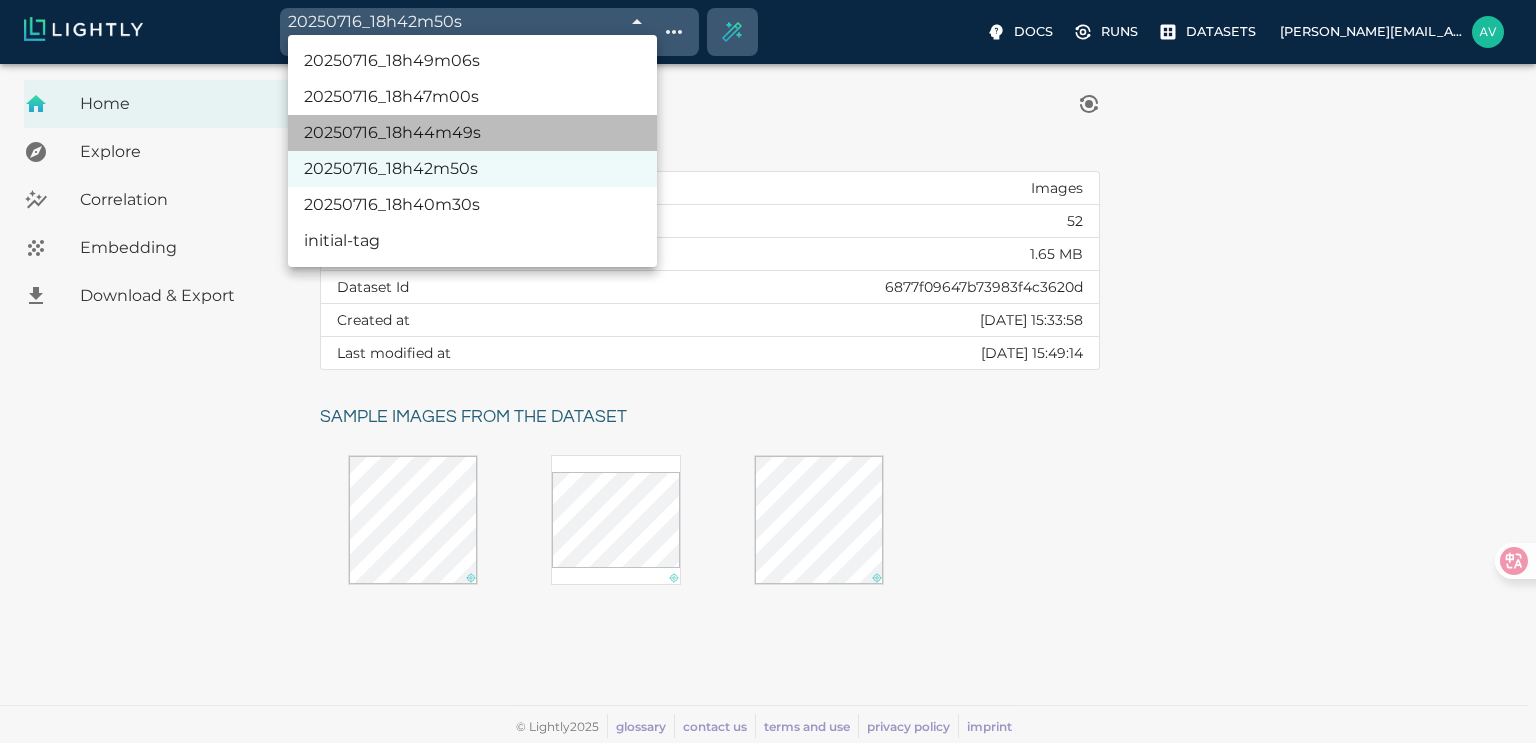 click on "20250716_18h44m49s" at bounding box center [472, 133] 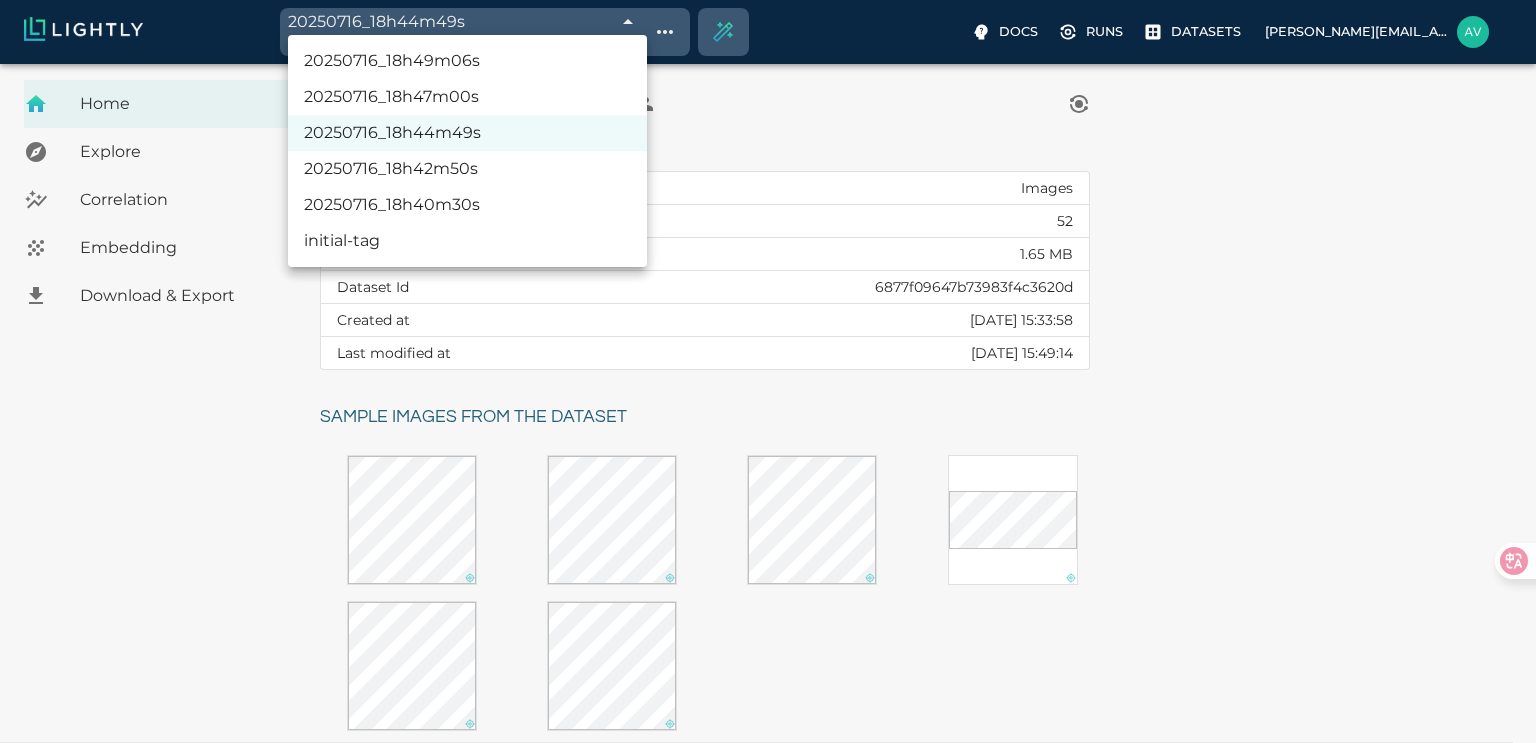 click on "20250716_18h44m49s 6877f32339061f365c53a3a3 Working with   6  /  6   of initially 52  samples Docs Runs Datasets avgustavo@alu.ufc.br   Dataset loading completed! It seems like  lightly-serve  is not running. Please start  lightly-serve  and    forward ports if you are using a remote machine .   For more information and solutions to common issues, please see our    documentation . lightly-serve   input_mount =' /home/path/to/input_folder '   lightly_mount =' /home/path/to/lightly_folder '   Home Explore Correlation Embedding Download & Export My Datasets / Teste_proportion Summary of full dataset Type Images Total samples 52 Total size 1.65 MB Dataset Id 6877f09647b73983f4c3620d Created at Wed, 16.07.2025 15:33:58 Last modified at Wed, 16.07.2025 15:49:14 Sample images from the dataset © Lightly  2025 glossary contact us terms and use privacy policy imprint Preferences Logout 20250716_18h49m06s 20250716_18h47m00s 20250716_18h44m49s 20250716_18h42m50s 20250716_18h40m30s initial-tag" at bounding box center [768, 421] 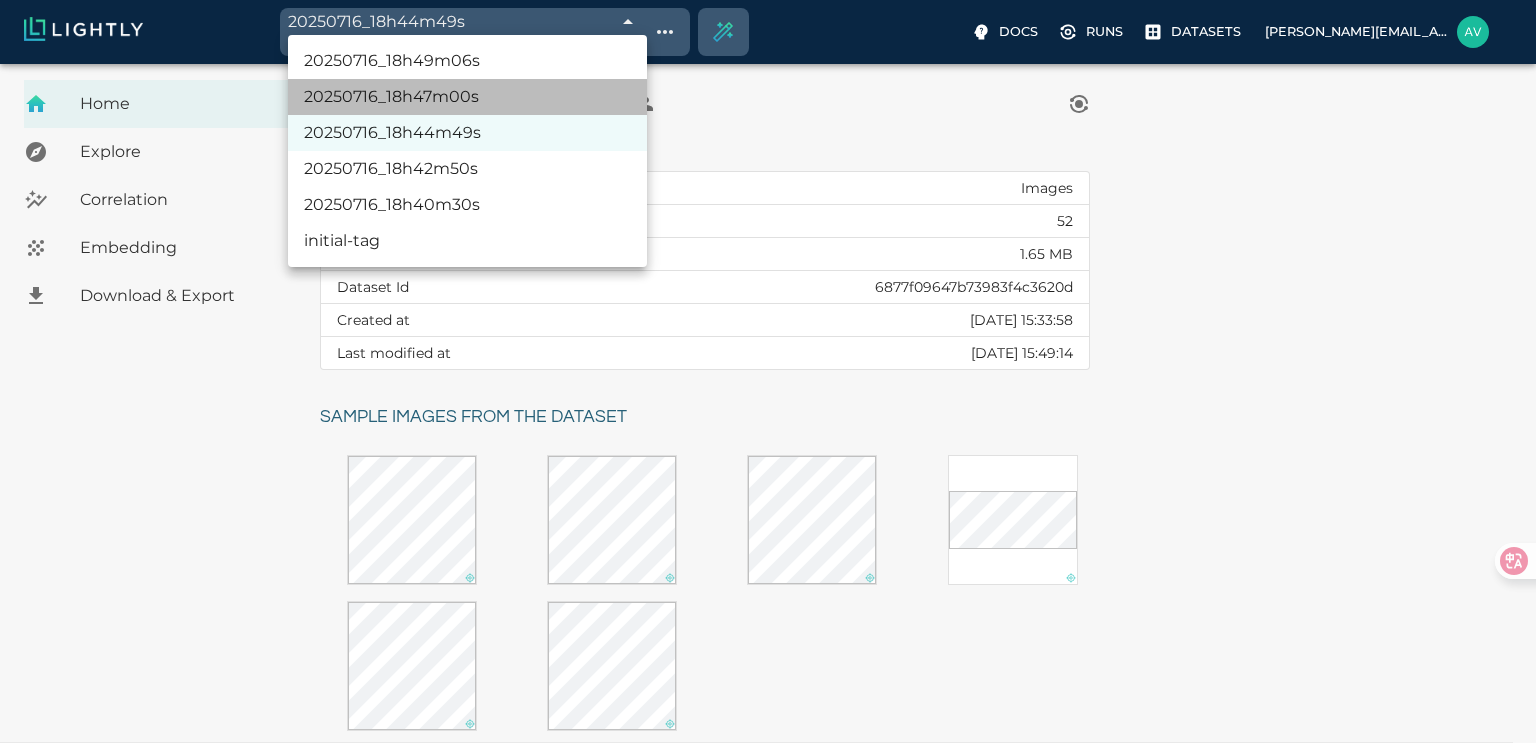 click on "20250716_18h47m00s" at bounding box center [467, 97] 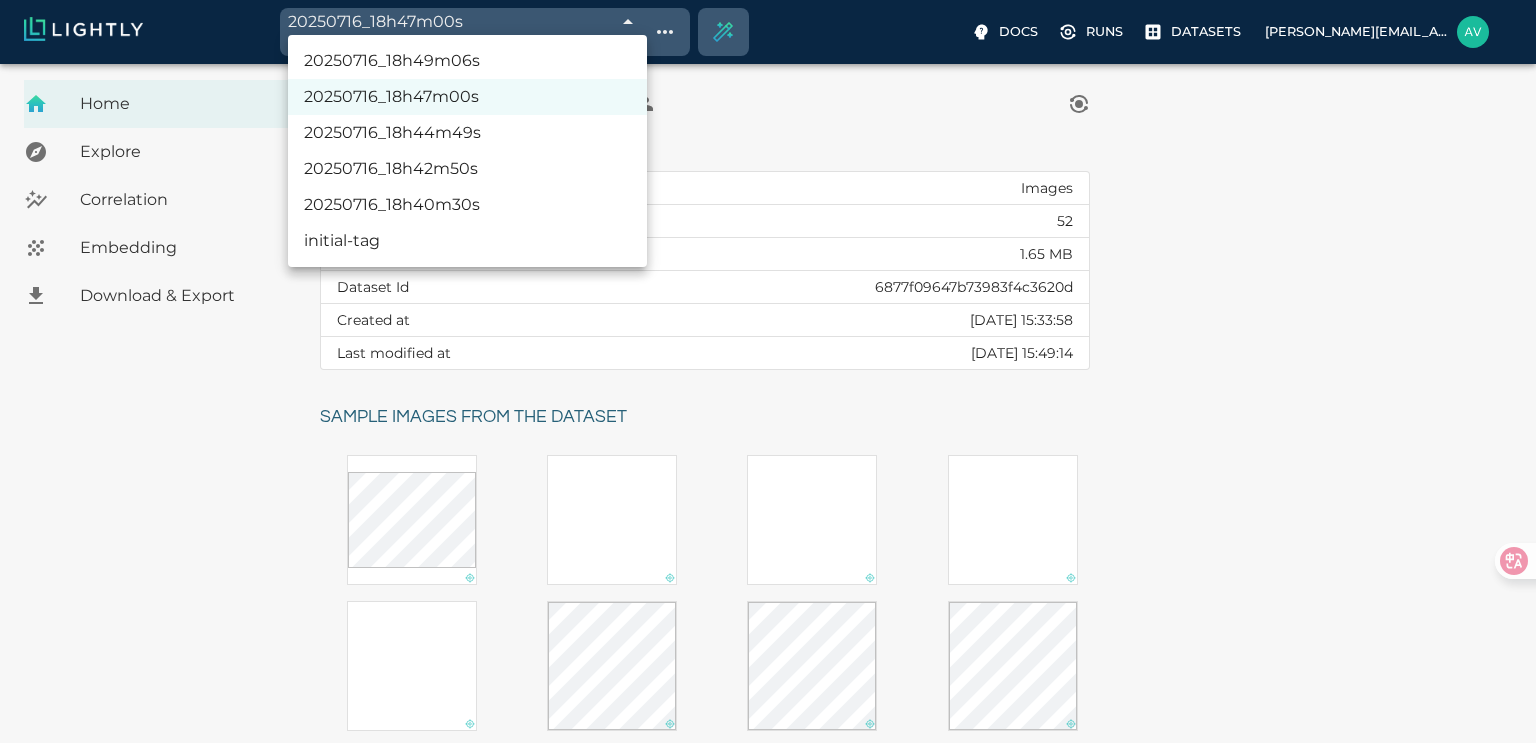 click on "20250716_18h47m00s 6877f3a539061f365c53bfed Working with   13  /  13   of initially 52  samples Docs Runs Datasets avgustavo@alu.ufc.br   Dataset loading completed! It seems like  lightly-serve  is not running. Please start  lightly-serve  and    forward ports if you are using a remote machine .   For more information and solutions to common issues, please see our    documentation . lightly-serve   input_mount =' /home/path/to/input_folder '   lightly_mount =' /home/path/to/lightly_folder '   Home Explore Correlation Embedding Download & Export My Datasets / Teste_proportion Summary of full dataset Type Images Total samples 52 Total size 1.65 MB Dataset Id 6877f09647b73983f4c3620d Created at Wed, 16.07.2025 15:33:58 Last modified at Wed, 16.07.2025 15:49:14 Sample images from the dataset © Lightly  2025 glossary contact us terms and use privacy policy imprint Preferences Logout 20250716_18h49m06s 20250716_18h47m00s 20250716_18h44m49s 20250716_18h42m50s 20250716_18h40m30s initial-tag" at bounding box center [768, 567] 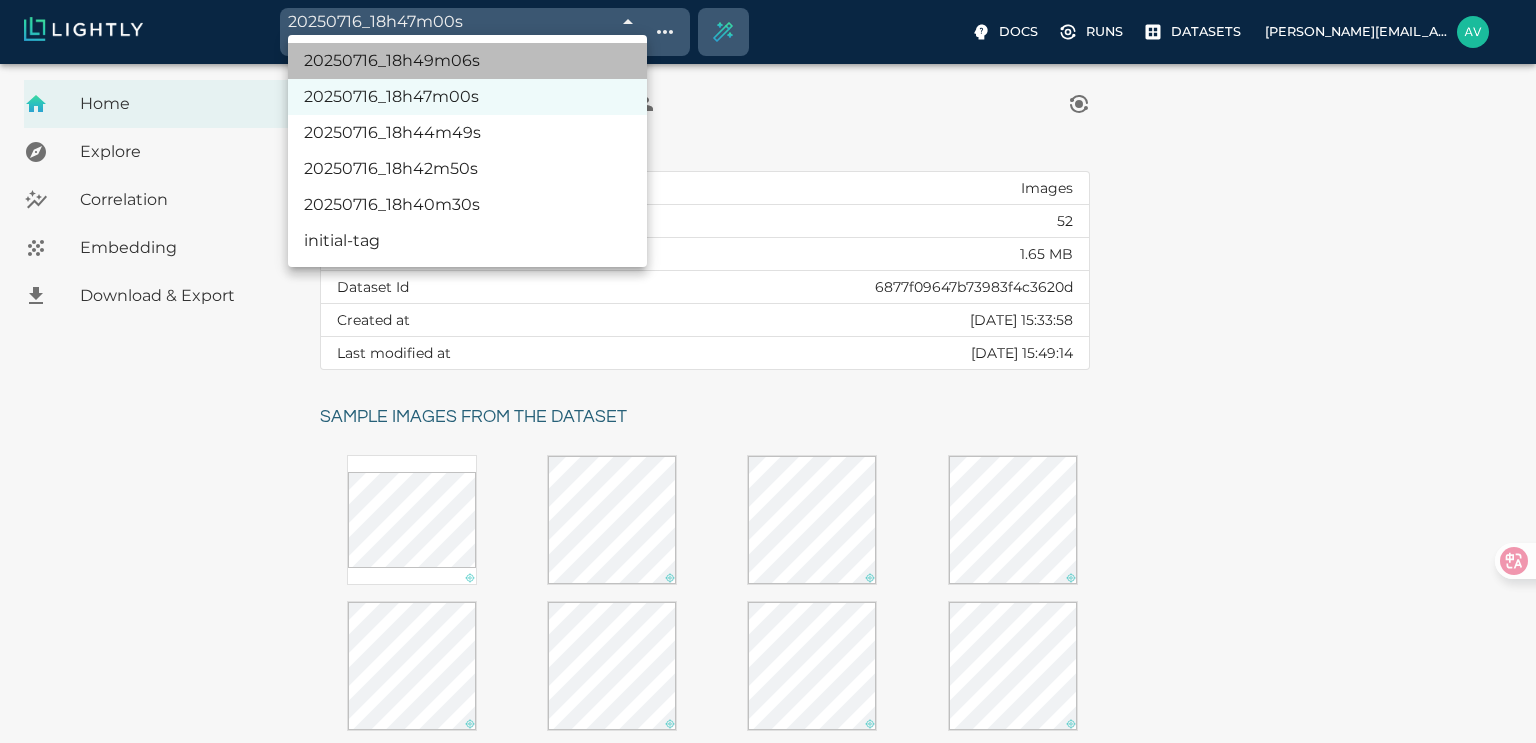 click on "20250716_18h49m06s" at bounding box center [467, 61] 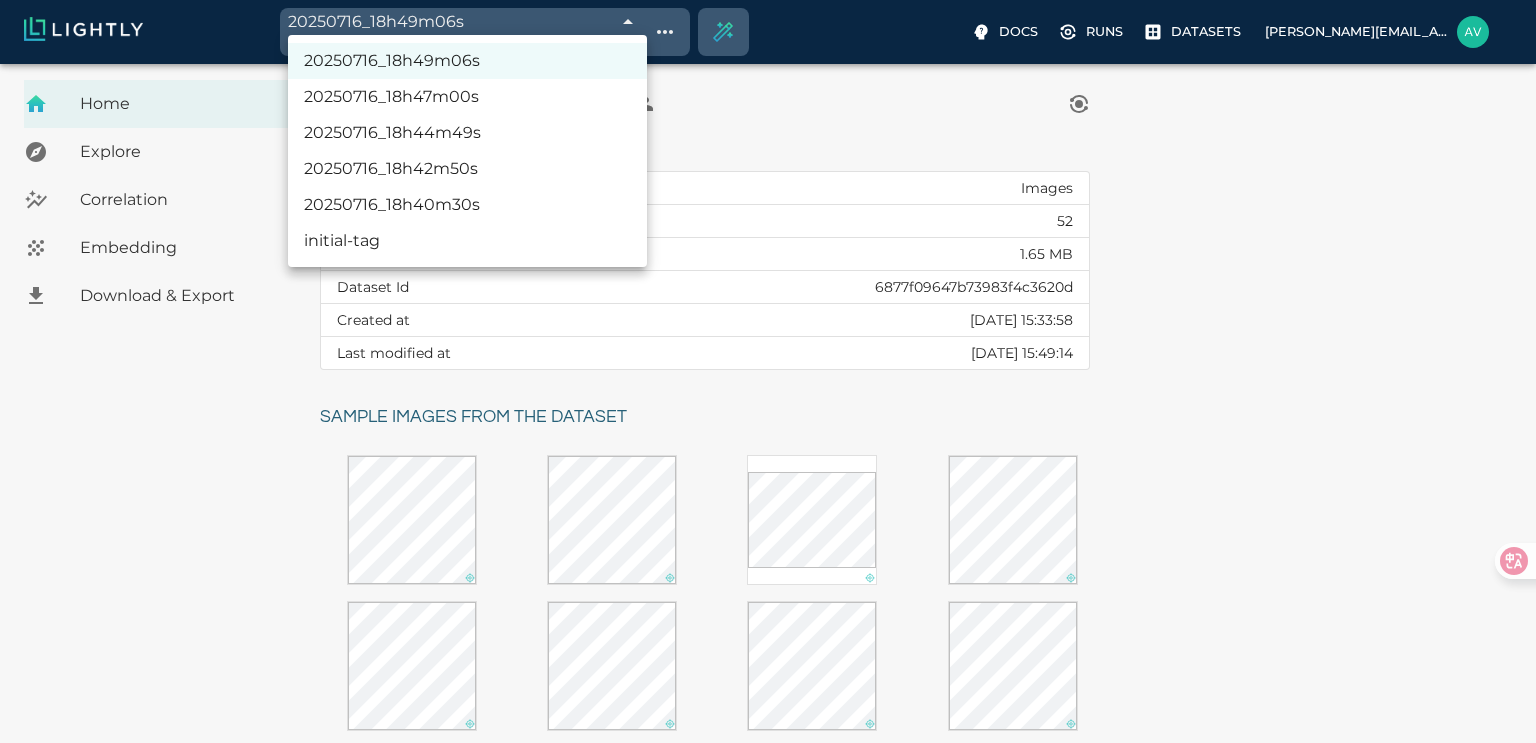click on "20250716_18h49m06s 6877f42539061f365c53ddf1 Working with   27  /  27   of initially 52  samples Docs Runs Datasets avgustavo@alu.ufc.br   Dataset loading completed! It seems like  lightly-serve  is not running. Please start  lightly-serve  and    forward ports if you are using a remote machine .   For more information and solutions to common issues, please see our    documentation . lightly-serve   input_mount =' /home/path/to/input_folder '   lightly_mount =' /home/path/to/lightly_folder '   Home Explore Correlation Embedding Download & Export My Datasets / Teste_proportion Summary of full dataset Type Images Total samples 52 Total size 1.65 MB Dataset Id 6877f09647b73983f4c3620d Created at Wed, 16.07.2025 15:33:58 Last modified at Wed, 16.07.2025 15:49:14 Sample images from the dataset Reload another random batch © Lightly  2025 glossary contact us terms and use privacy policy imprint Preferences Logout 20250716_18h49m06s 20250716_18h47m00s 20250716_18h44m49s 20250716_18h42m50s 20250716_18h40m30s" at bounding box center (768, 623) 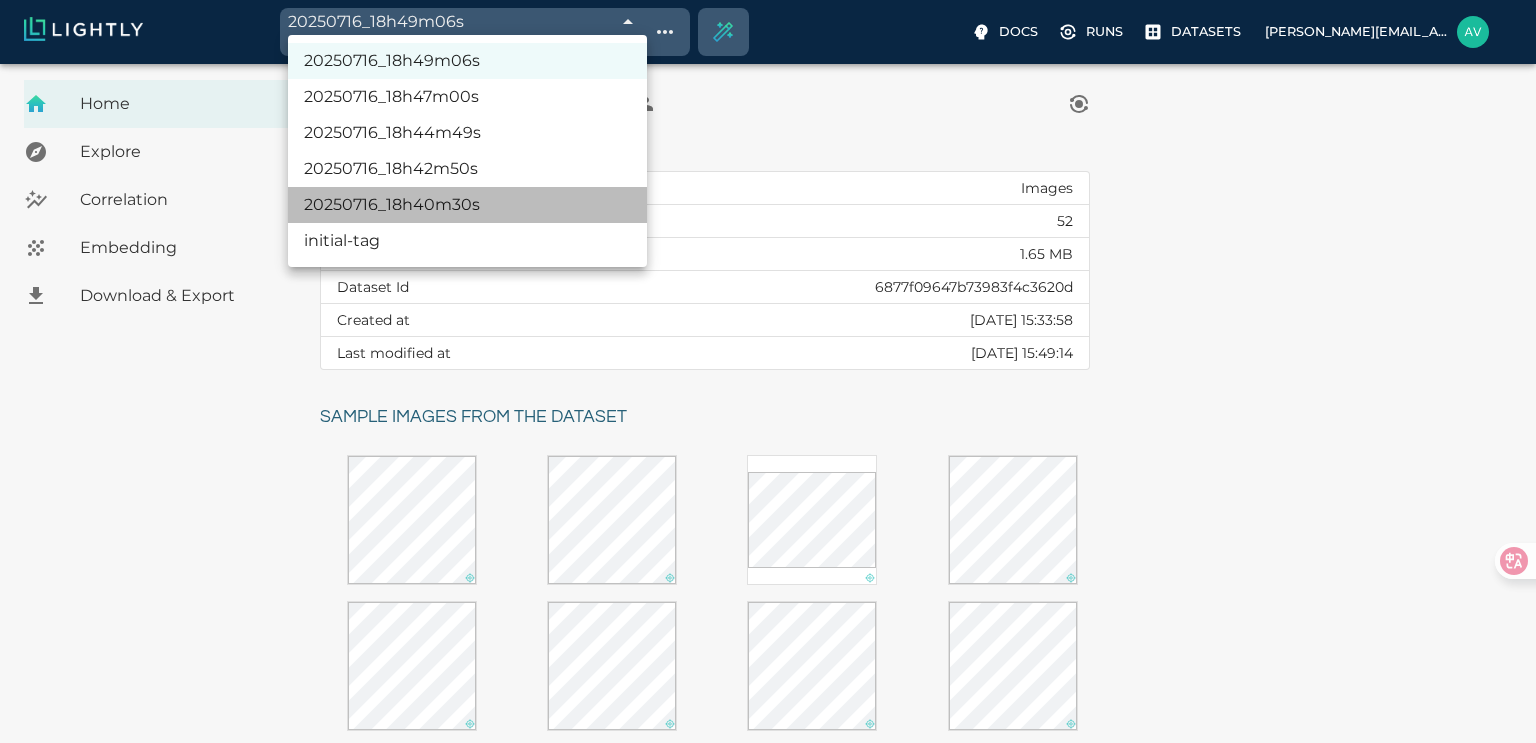 click on "20250716_18h40m30s" at bounding box center [467, 205] 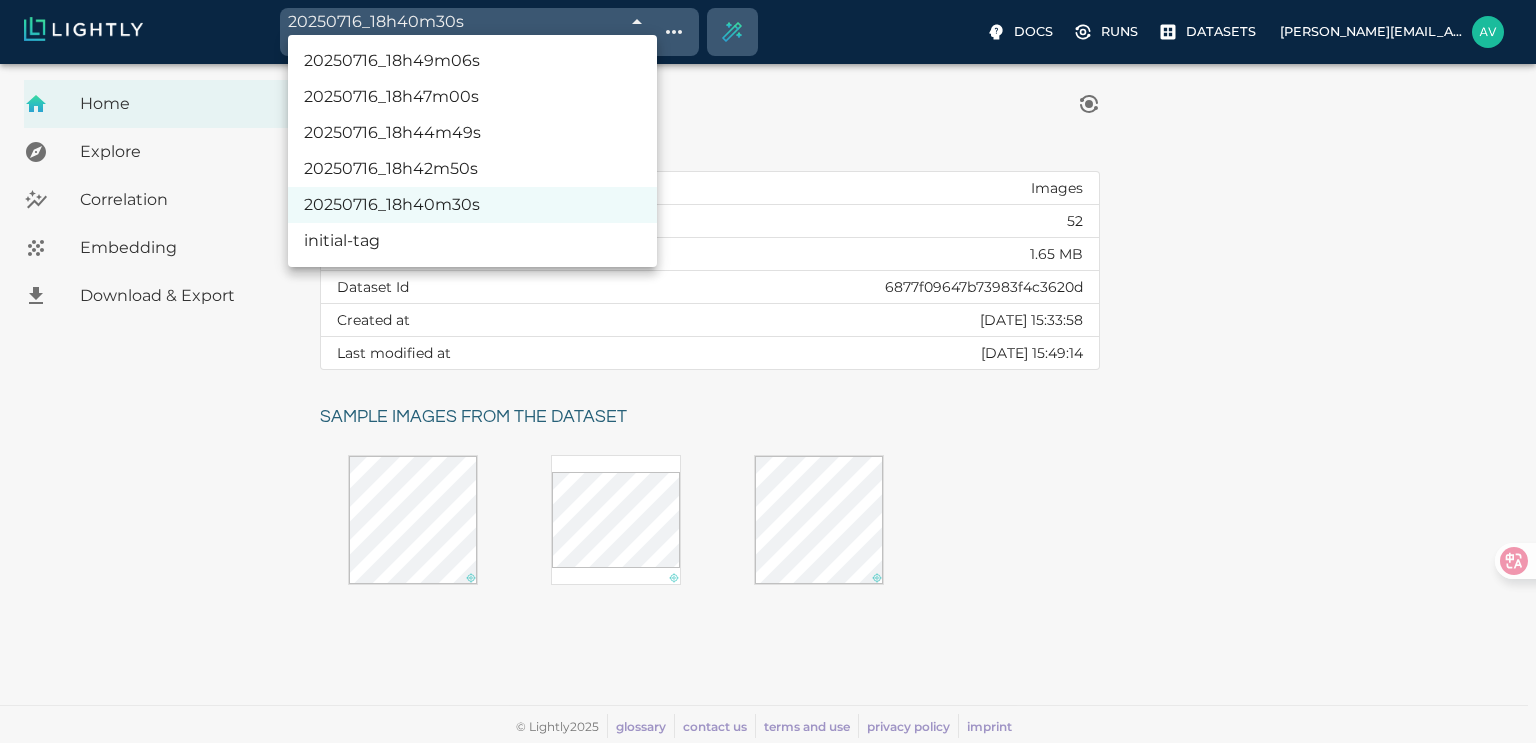 click on "20250716_18h40m30s 6877f21f39061f365c536d7b Working with   3  /  3   of initially 52  samples Docs Runs Datasets avgustavo@alu.ufc.br   Dataset loading completed! It seems like  lightly-serve  is not running. Please start  lightly-serve  and    forward ports if you are using a remote machine .   For more information and solutions to common issues, please see our    documentation . lightly-serve   input_mount =' /home/path/to/input_folder '   lightly_mount =' /home/path/to/lightly_folder '   Home Explore Correlation Embedding Download & Export My Datasets / Teste_proportion Summary of full dataset Type Images Total samples 52 Total size 1.65 MB Dataset Id 6877f09647b73983f4c3620d Created at Wed, 16.07.2025 15:33:58 Last modified at Wed, 16.07.2025 15:49:14 Sample images from the dataset © Lightly  2025 glossary contact us terms and use privacy policy imprint Preferences Logout 20250716_18h49m06s 20250716_18h47m00s 20250716_18h44m49s 20250716_18h42m50s 20250716_18h40m30s initial-tag" at bounding box center (768, 403) 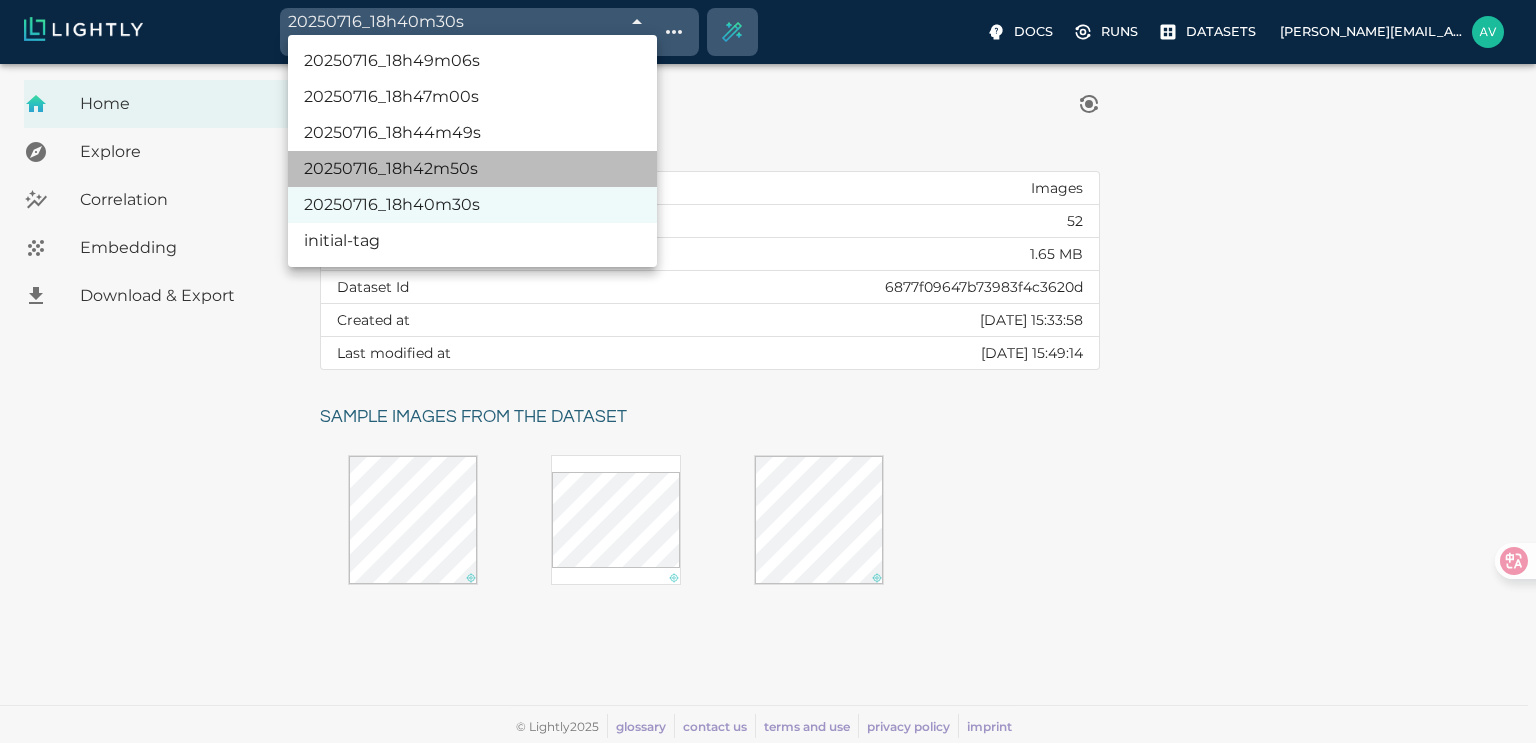 click on "20250716_18h42m50s" at bounding box center [472, 169] 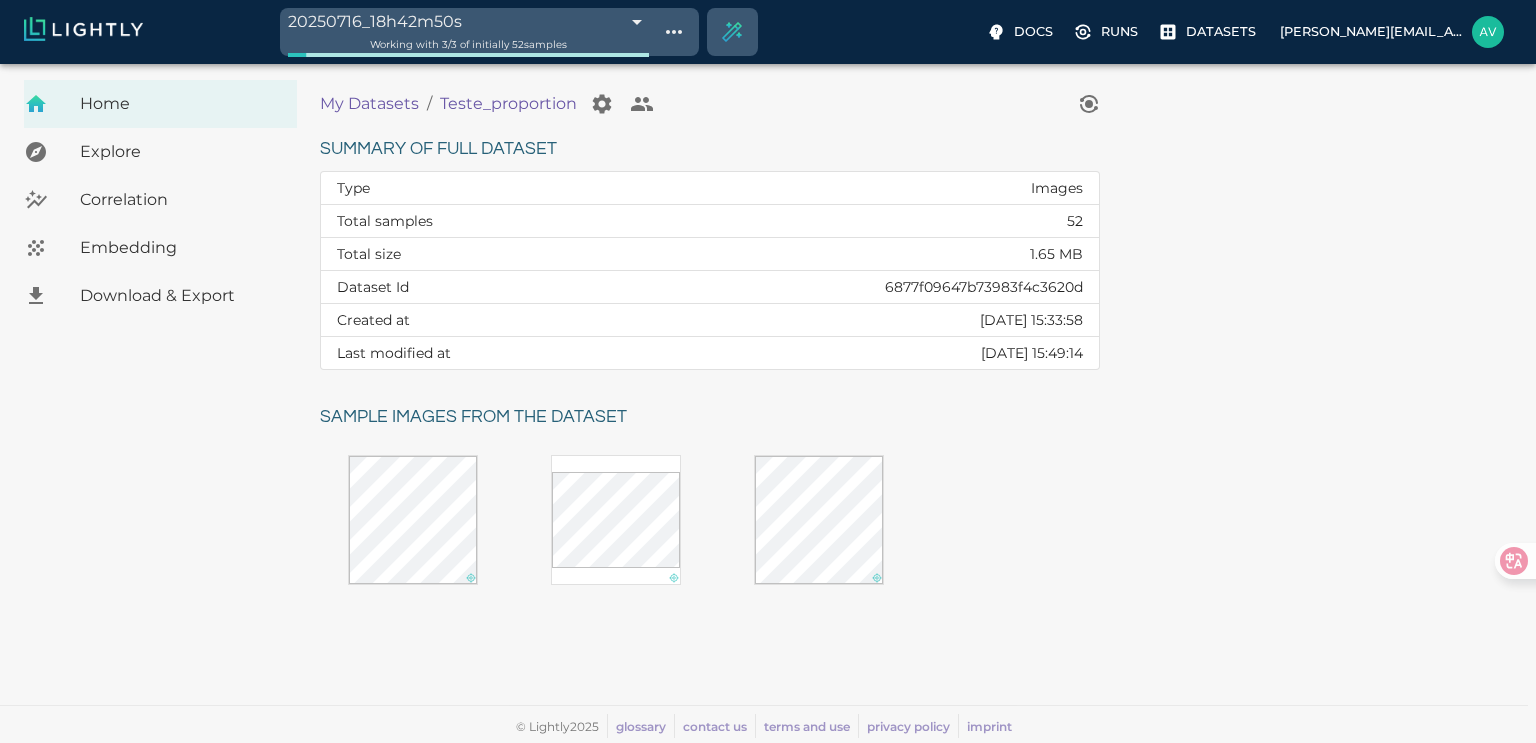 click on "20250716_18h42m50s 6877f2ab39061f365c538a16 Working with   3  /  3   of initially 52  samples Docs Runs Datasets avgustavo@alu.ufc.br   Dataset loading completed! It seems like  lightly-serve  is not running. Please start  lightly-serve  and    forward ports if you are using a remote machine .   For more information and solutions to common issues, please see our    documentation . lightly-serve   input_mount =' /home/path/to/input_folder '   lightly_mount =' /home/path/to/lightly_folder '   Home Explore Correlation Embedding Download & Export My Datasets / Teste_proportion Summary of full dataset Type Images Total samples 52 Total size 1.65 MB Dataset Id 6877f09647b73983f4c3620d Created at Wed, 16.07.2025 15:33:58 Last modified at Wed, 16.07.2025 15:49:14 Sample images from the dataset © Lightly  2025 glossary contact us terms and use privacy policy imprint Preferences Logout" at bounding box center [768, 403] 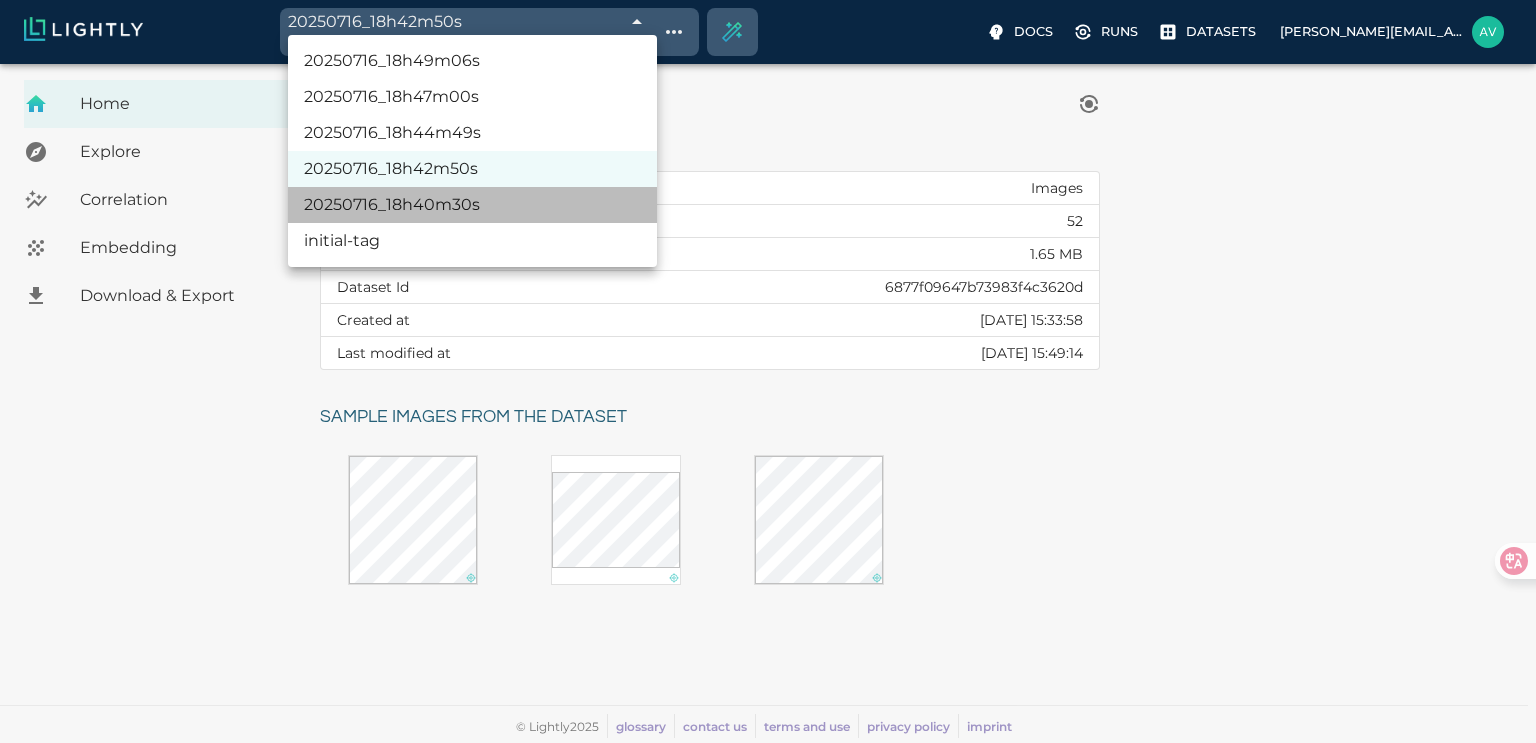 click on "20250716_18h40m30s" at bounding box center (472, 205) 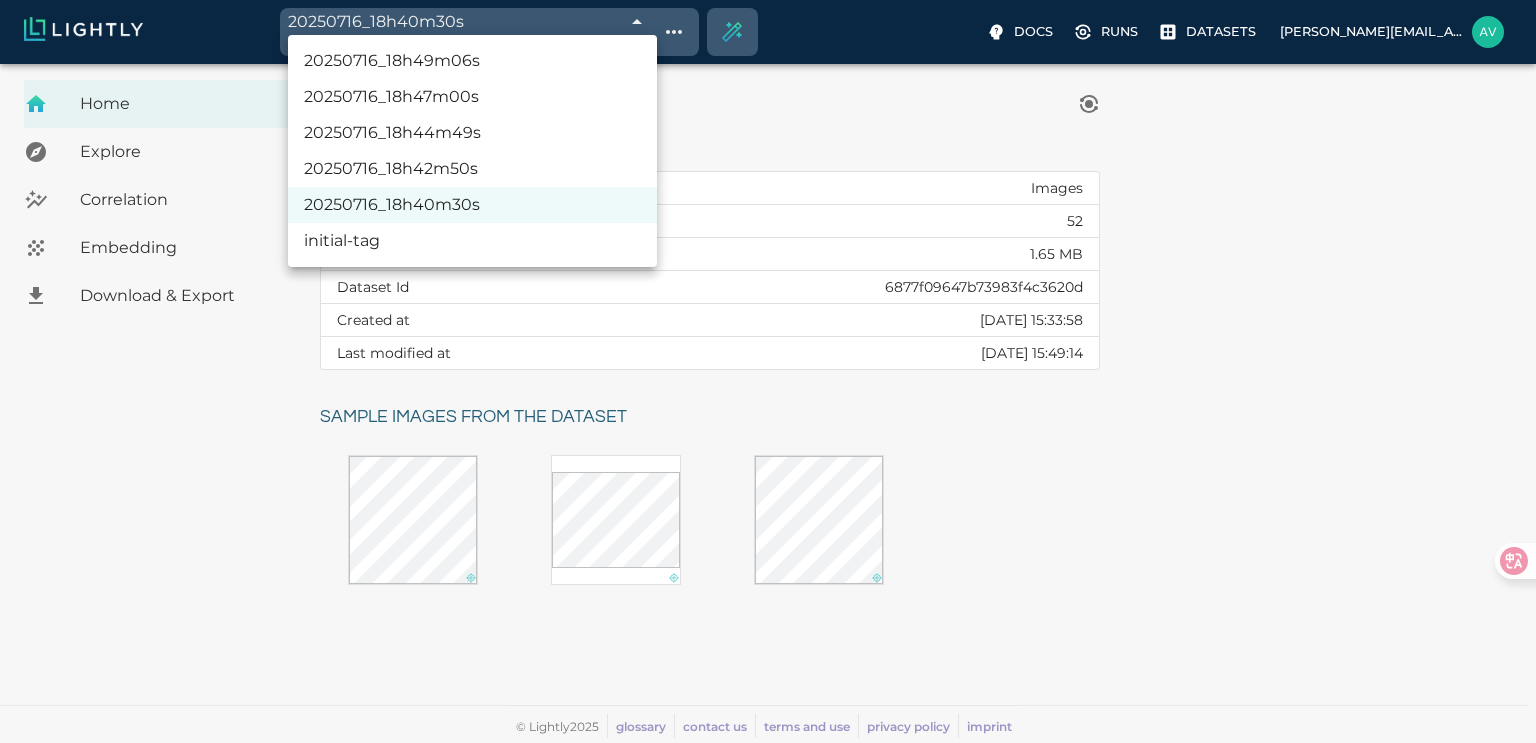 click on "20250716_18h40m30s 6877f21f39061f365c536d7b Working with   3  /  3   of initially 52  samples Docs Runs Datasets avgustavo@alu.ufc.br   Dataset loading completed! It seems like  lightly-serve  is not running. Please start  lightly-serve  and    forward ports if you are using a remote machine .   For more information and solutions to common issues, please see our    documentation . lightly-serve   input_mount =' /home/path/to/input_folder '   lightly_mount =' /home/path/to/lightly_folder '   Home Explore Correlation Embedding Download & Export My Datasets / Teste_proportion Summary of full dataset Type Images Total samples 52 Total size 1.65 MB Dataset Id 6877f09647b73983f4c3620d Created at Wed, 16.07.2025 15:33:58 Last modified at Wed, 16.07.2025 15:49:14 Sample images from the dataset © Lightly  2025 glossary contact us terms and use privacy policy imprint Preferences Logout 20250716_18h49m06s 20250716_18h47m00s 20250716_18h44m49s 20250716_18h42m50s 20250716_18h40m30s initial-tag" at bounding box center (768, 403) 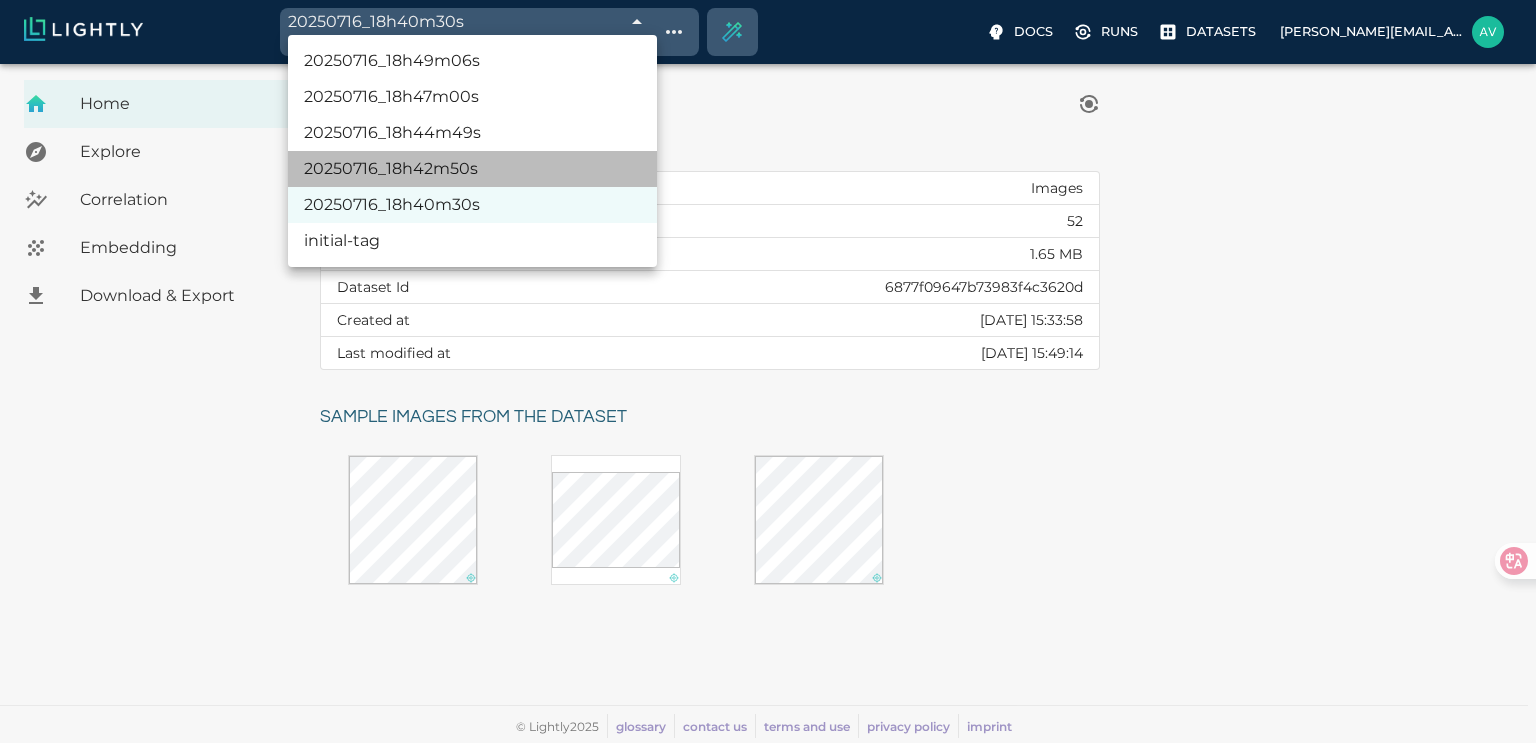 click on "20250716_18h42m50s" at bounding box center [472, 169] 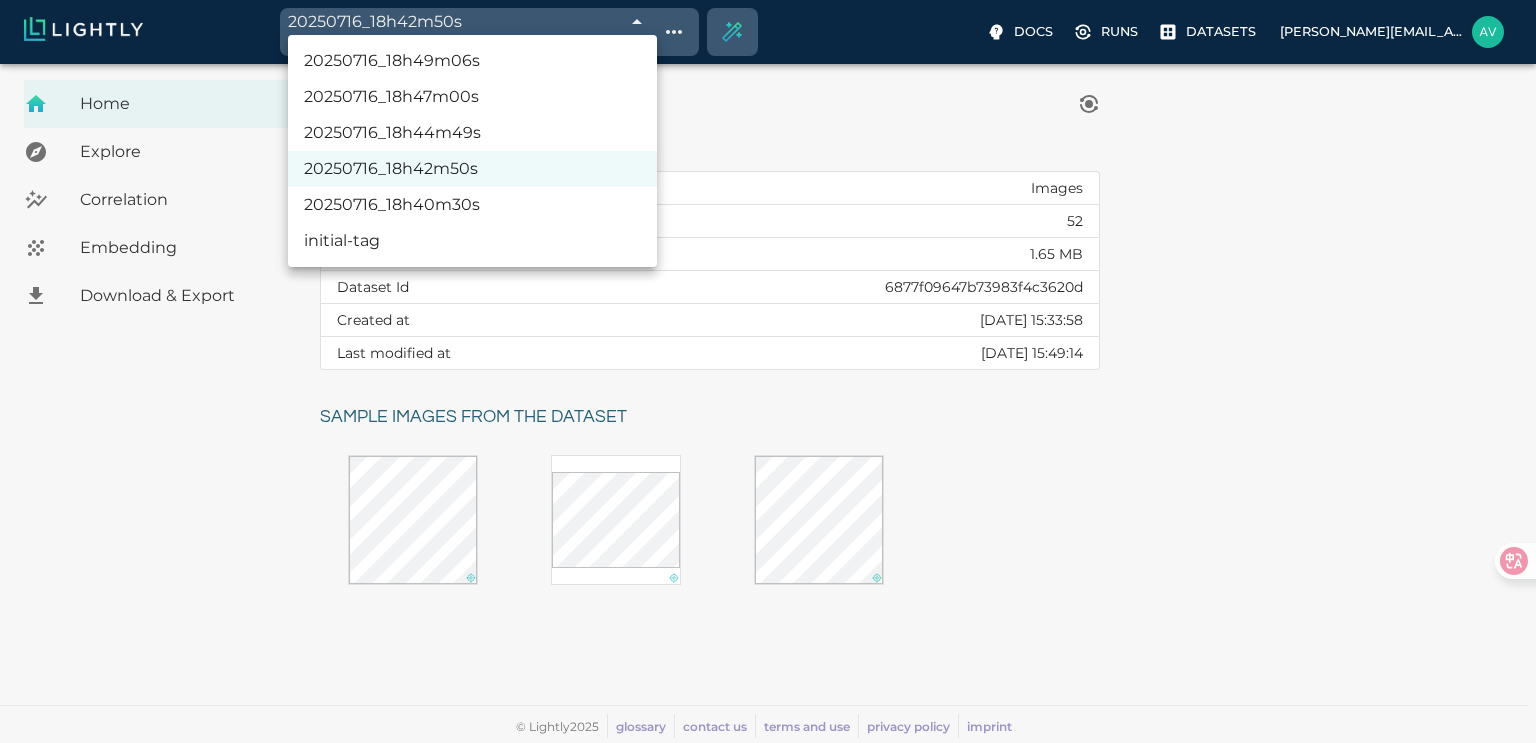 click on "20250716_18h42m50s 6877f2ab39061f365c538a16 Working with   3  /  3   of initially 52  samples Docs Runs Datasets avgustavo@alu.ufc.br   Dataset loading completed! It seems like  lightly-serve  is not running. Please start  lightly-serve  and    forward ports if you are using a remote machine .   For more information and solutions to common issues, please see our    documentation . lightly-serve   input_mount =' /home/path/to/input_folder '   lightly_mount =' /home/path/to/lightly_folder '   Home Explore Correlation Embedding Download & Export My Datasets / Teste_proportion Summary of full dataset Type Images Total samples 52 Total size 1.65 MB Dataset Id 6877f09647b73983f4c3620d Created at Wed, 16.07.2025 15:33:58 Last modified at Wed, 16.07.2025 15:49:14 Sample images from the dataset © Lightly  2025 glossary contact us terms and use privacy policy imprint Preferences Logout 20250716_18h49m06s 20250716_18h47m00s 20250716_18h44m49s 20250716_18h42m50s 20250716_18h40m30s initial-tag" at bounding box center [768, 403] 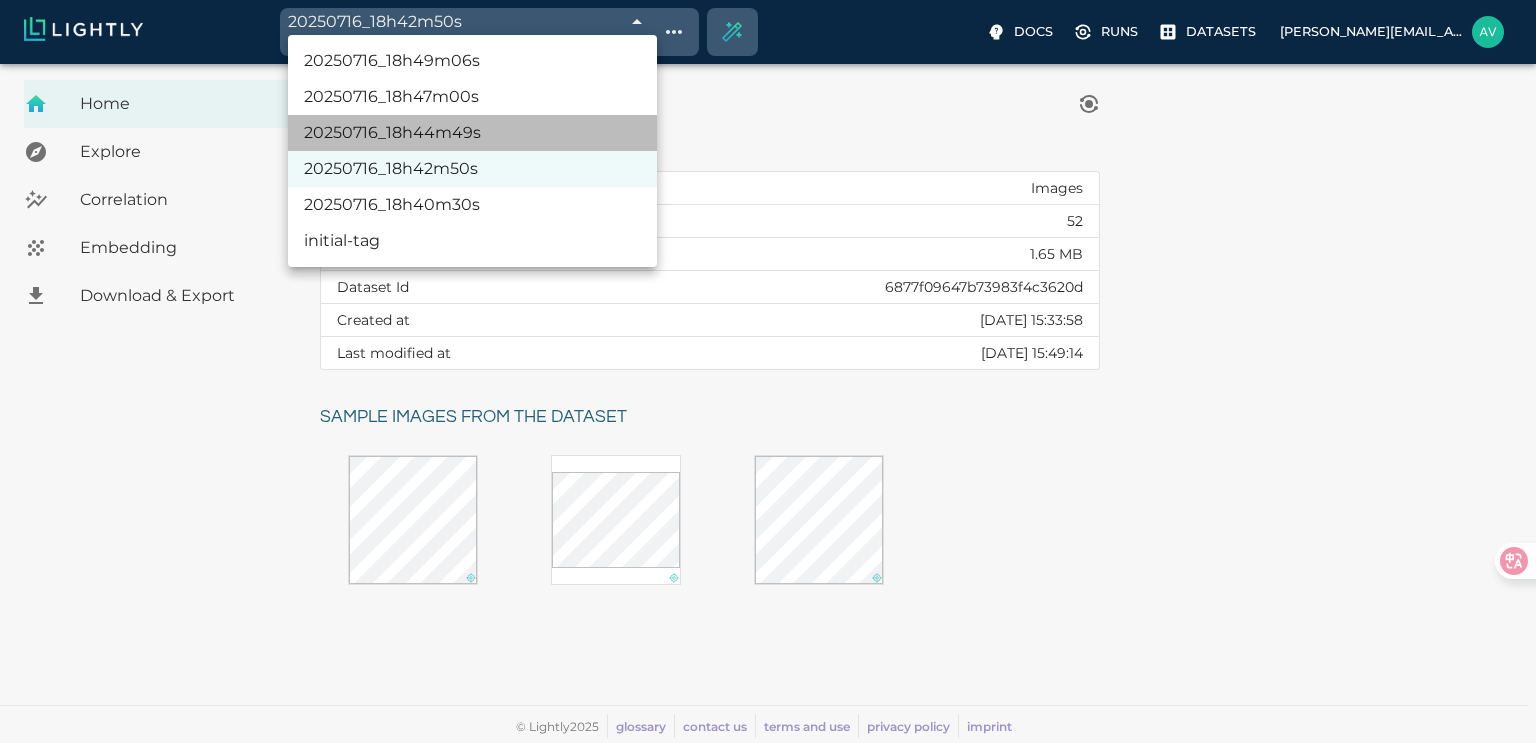 click on "20250716_18h44m49s" at bounding box center (472, 133) 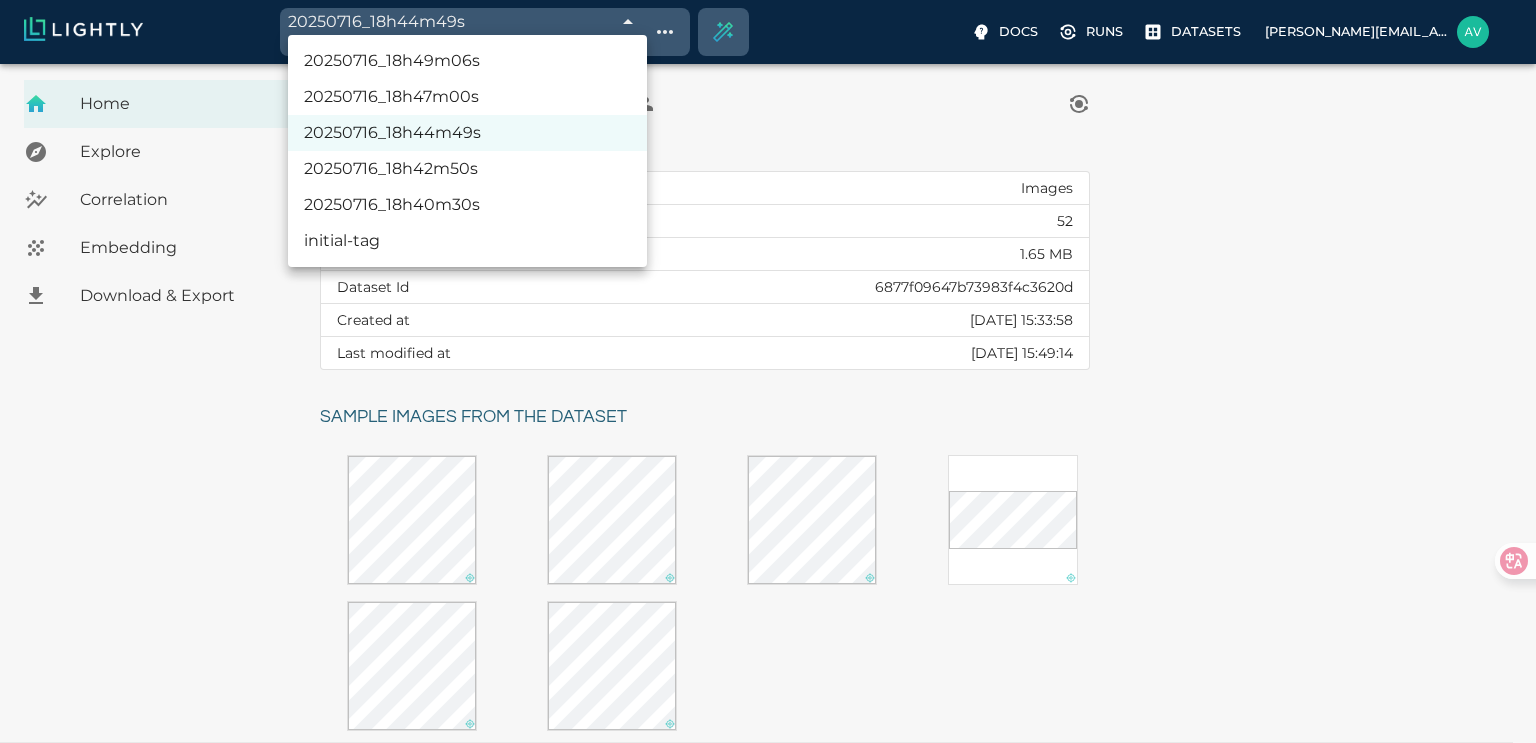 click on "20250716_18h44m49s 6877f32339061f365c53a3a3 Working with   6  /  6   of initially 52  samples Docs Runs Datasets avgustavo@alu.ufc.br   Dataset loading completed! It seems like  lightly-serve  is not running. Please start  lightly-serve  and    forward ports if you are using a remote machine .   For more information and solutions to common issues, please see our    documentation . lightly-serve   input_mount =' /home/path/to/input_folder '   lightly_mount =' /home/path/to/lightly_folder '   Home Explore Correlation Embedding Download & Export My Datasets / Teste_proportion Summary of full dataset Type Images Total samples 52 Total size 1.65 MB Dataset Id 6877f09647b73983f4c3620d Created at Wed, 16.07.2025 15:33:58 Last modified at Wed, 16.07.2025 15:49:14 Sample images from the dataset © Lightly  2025 glossary contact us terms and use privacy policy imprint Preferences Logout 20250716_18h49m06s 20250716_18h47m00s 20250716_18h44m49s 20250716_18h42m50s 20250716_18h40m30s initial-tag" at bounding box center [768, 421] 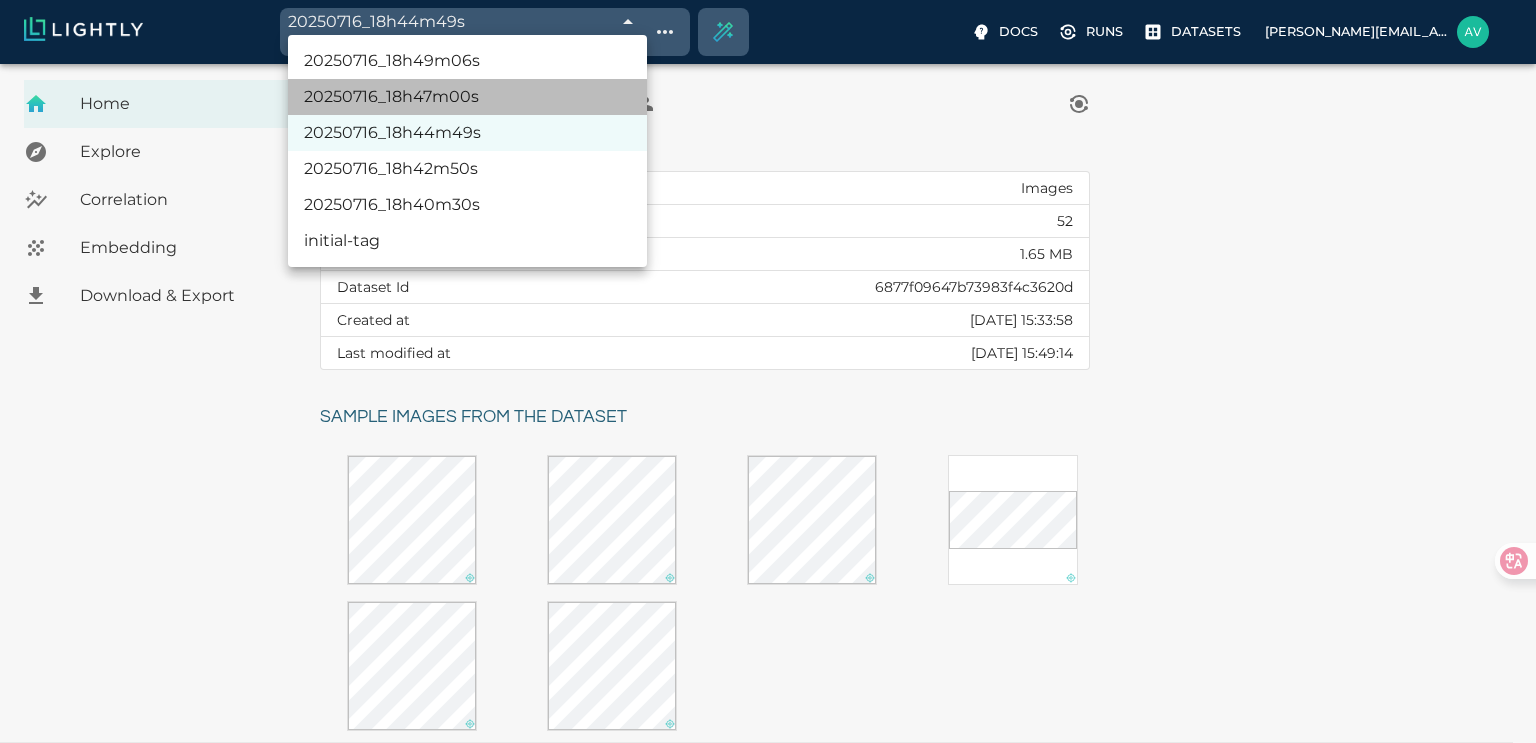 click on "20250716_18h47m00s" at bounding box center (467, 97) 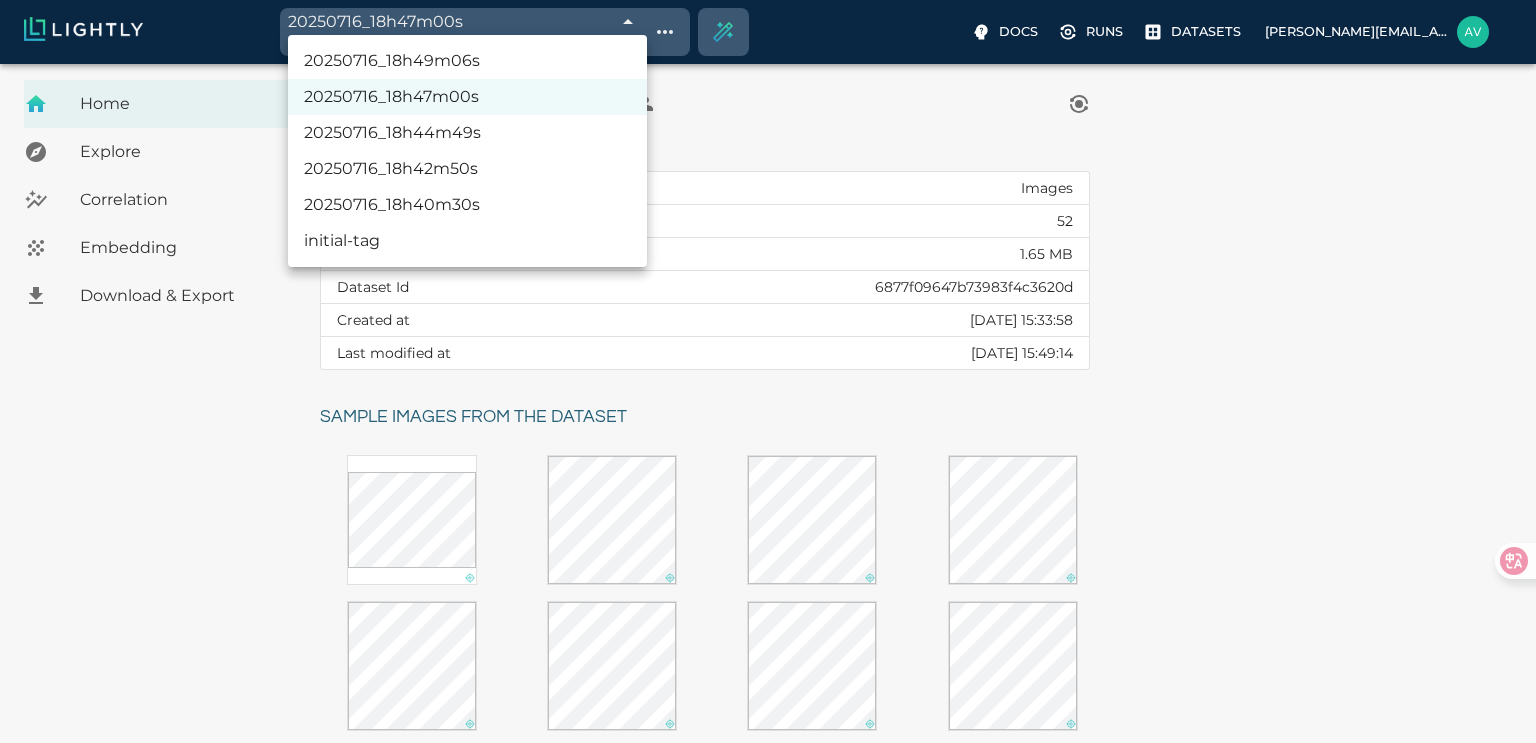 click on "20250716_18h47m00s 6877f3a539061f365c53bfed Working with   13  /  13   of initially 52  samples Docs Runs Datasets avgustavo@alu.ufc.br   Dataset loading completed! It seems like  lightly-serve  is not running. Please start  lightly-serve  and    forward ports if you are using a remote machine .   For more information and solutions to common issues, please see our    documentation . lightly-serve   input_mount =' /home/path/to/input_folder '   lightly_mount =' /home/path/to/lightly_folder '   Home Explore Correlation Embedding Download & Export My Datasets / Teste_proportion Summary of full dataset Type Images Total samples 52 Total size 1.65 MB Dataset Id 6877f09647b73983f4c3620d Created at Wed, 16.07.2025 15:33:58 Last modified at Wed, 16.07.2025 15:49:14 Sample images from the dataset © Lightly  2025 glossary contact us terms and use privacy policy imprint Preferences Logout 20250716_18h49m06s 20250716_18h47m00s 20250716_18h44m49s 20250716_18h42m50s 20250716_18h40m30s initial-tag" at bounding box center (768, 567) 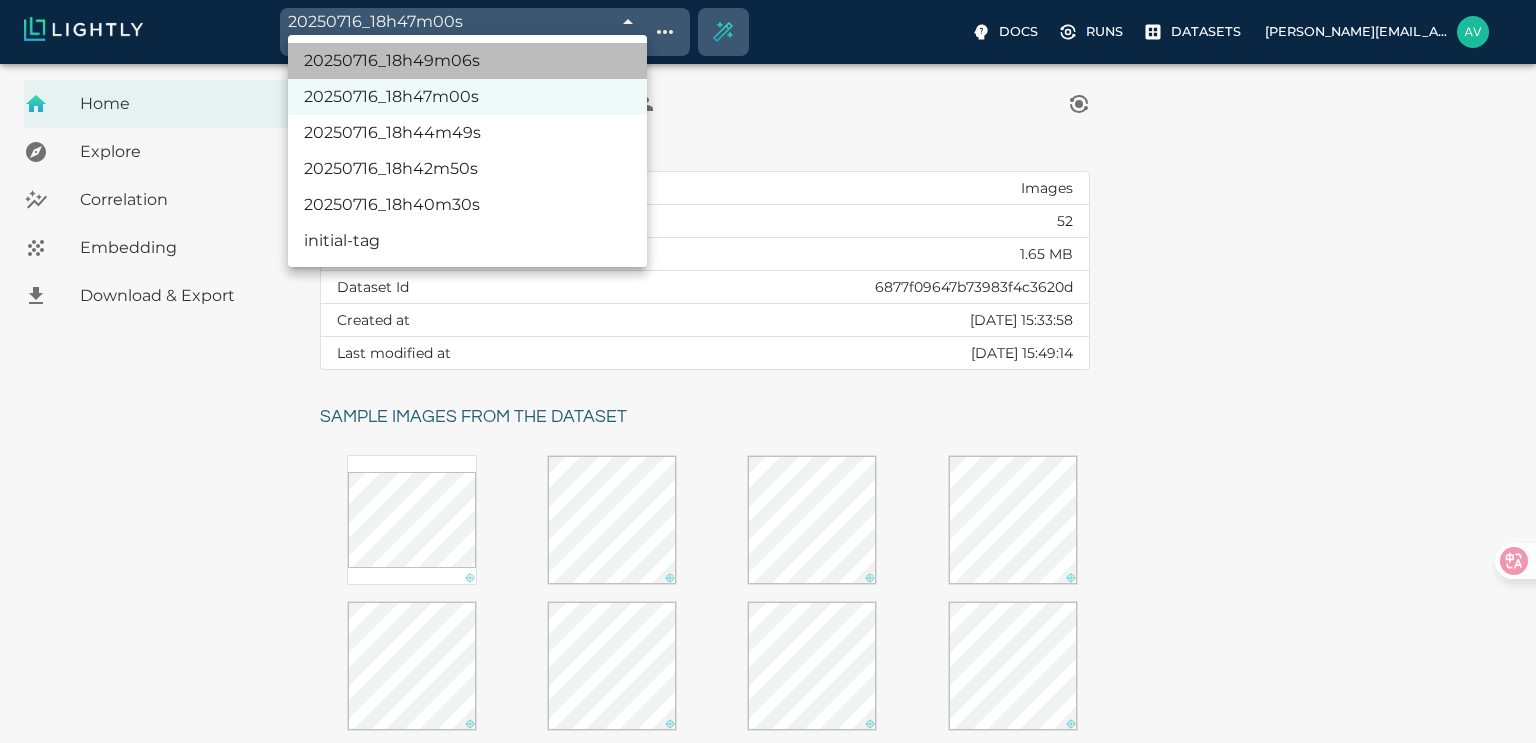 click on "20250716_18h49m06s" at bounding box center (467, 61) 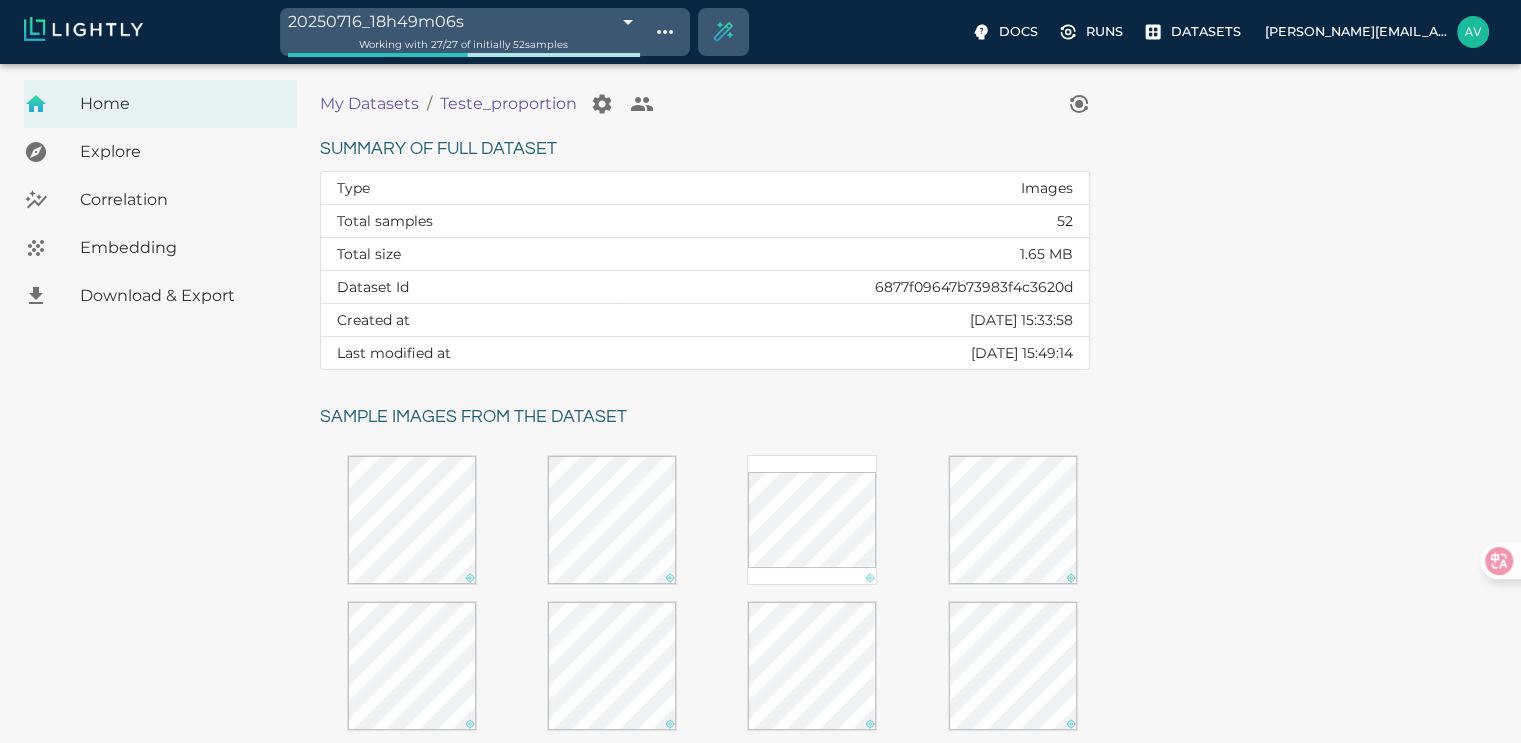 click on "Working with   27  /  27   of initially 52  samples" at bounding box center (463, 44) 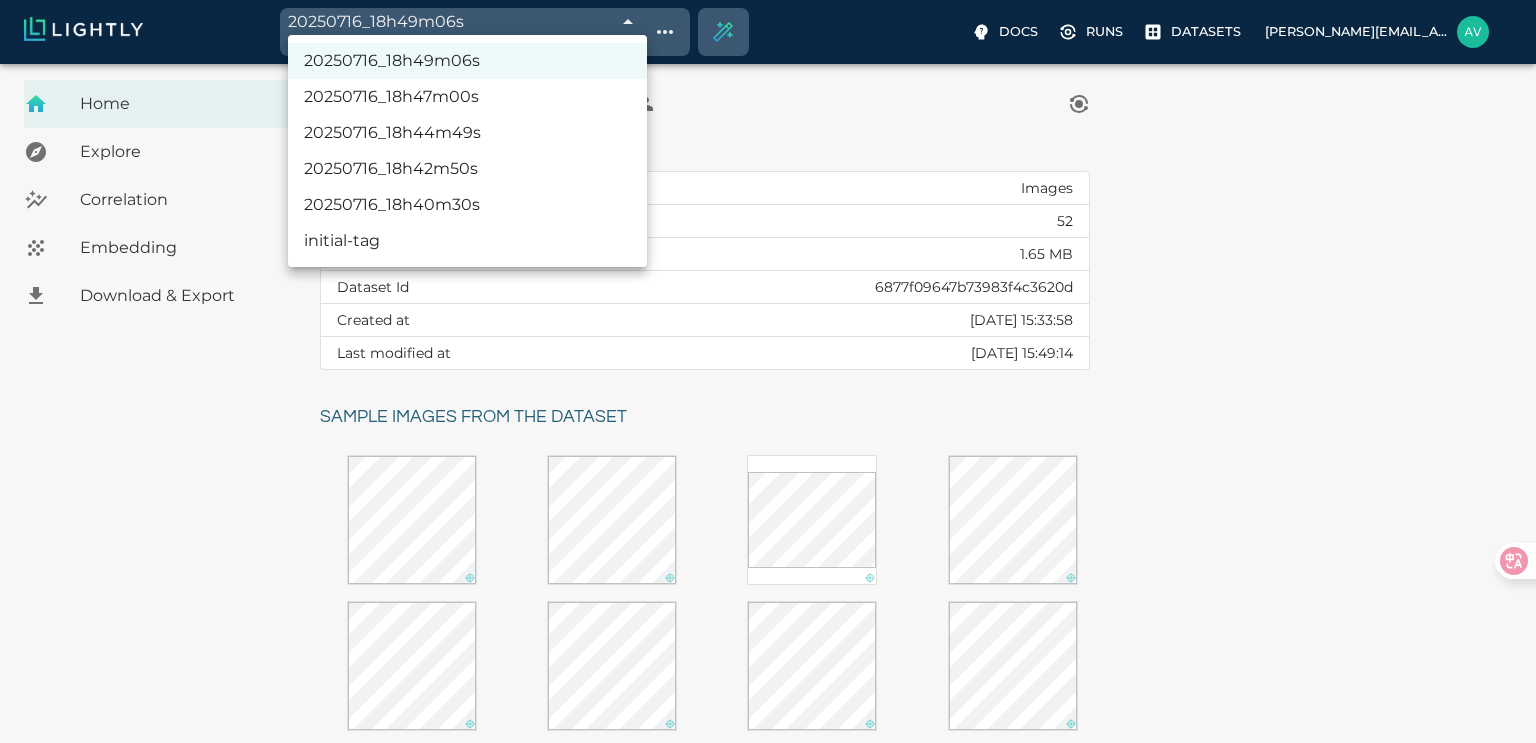 click on "20250716_18h49m06s 6877f42539061f365c53ddf1 Working with   27  /  27   of initially 52  samples Docs Runs Datasets avgustavo@alu.ufc.br   Dataset loading completed! It seems like  lightly-serve  is not running. Please start  lightly-serve  and    forward ports if you are using a remote machine .   For more information and solutions to common issues, please see our    documentation . lightly-serve   input_mount =' /home/path/to/input_folder '   lightly_mount =' /home/path/to/lightly_folder '   Home Explore Correlation Embedding Download & Export My Datasets / Teste_proportion Summary of full dataset Type Images Total samples 52 Total size 1.65 MB Dataset Id 6877f09647b73983f4c3620d Created at Wed, 16.07.2025 15:33:58 Last modified at Wed, 16.07.2025 15:49:14 Sample images from the dataset Reload another random batch © Lightly  2025 glossary contact us terms and use privacy policy imprint Preferences Logout 20250716_18h49m06s 20250716_18h47m00s 20250716_18h44m49s 20250716_18h42m50s 20250716_18h40m30s" at bounding box center (768, 623) 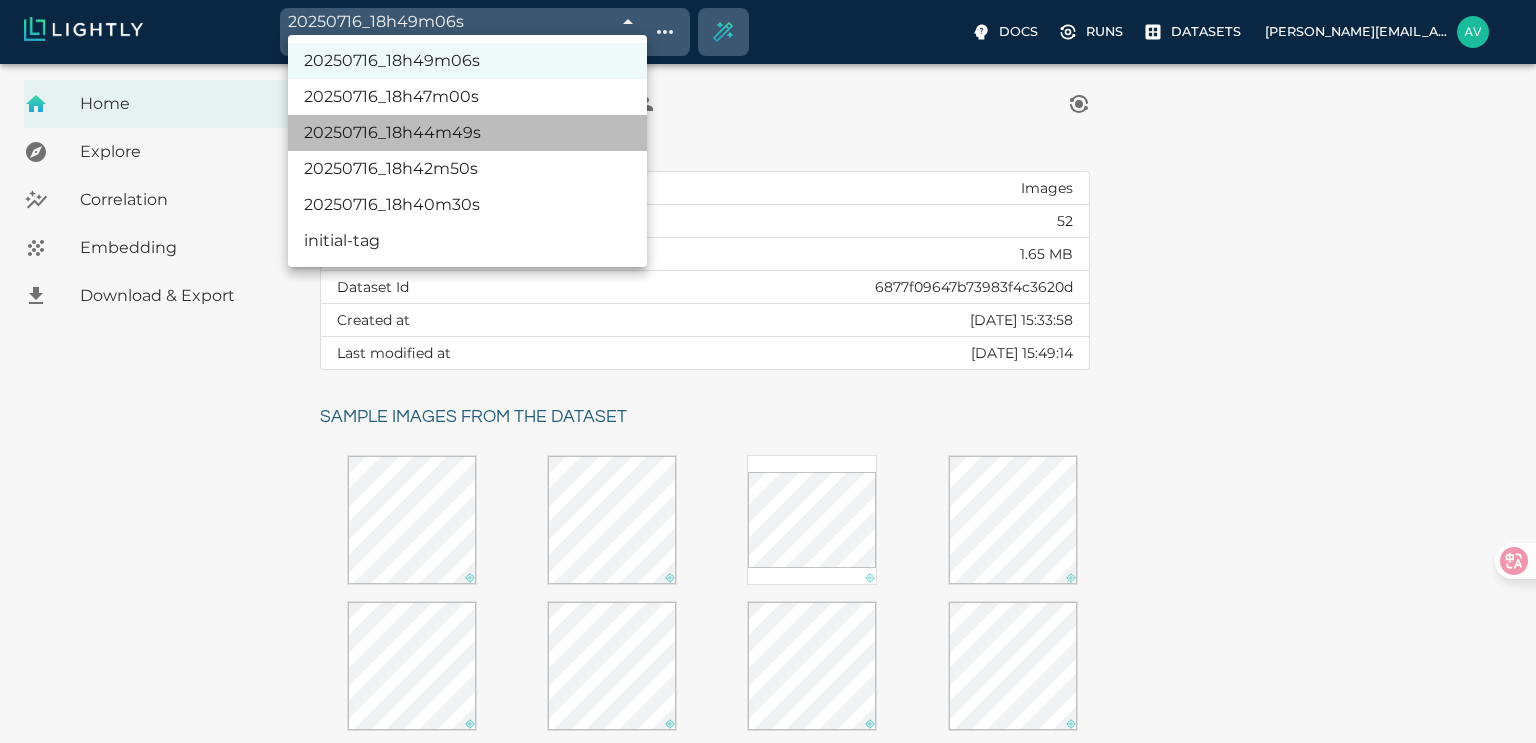 click on "20250716_18h44m49s" at bounding box center (467, 133) 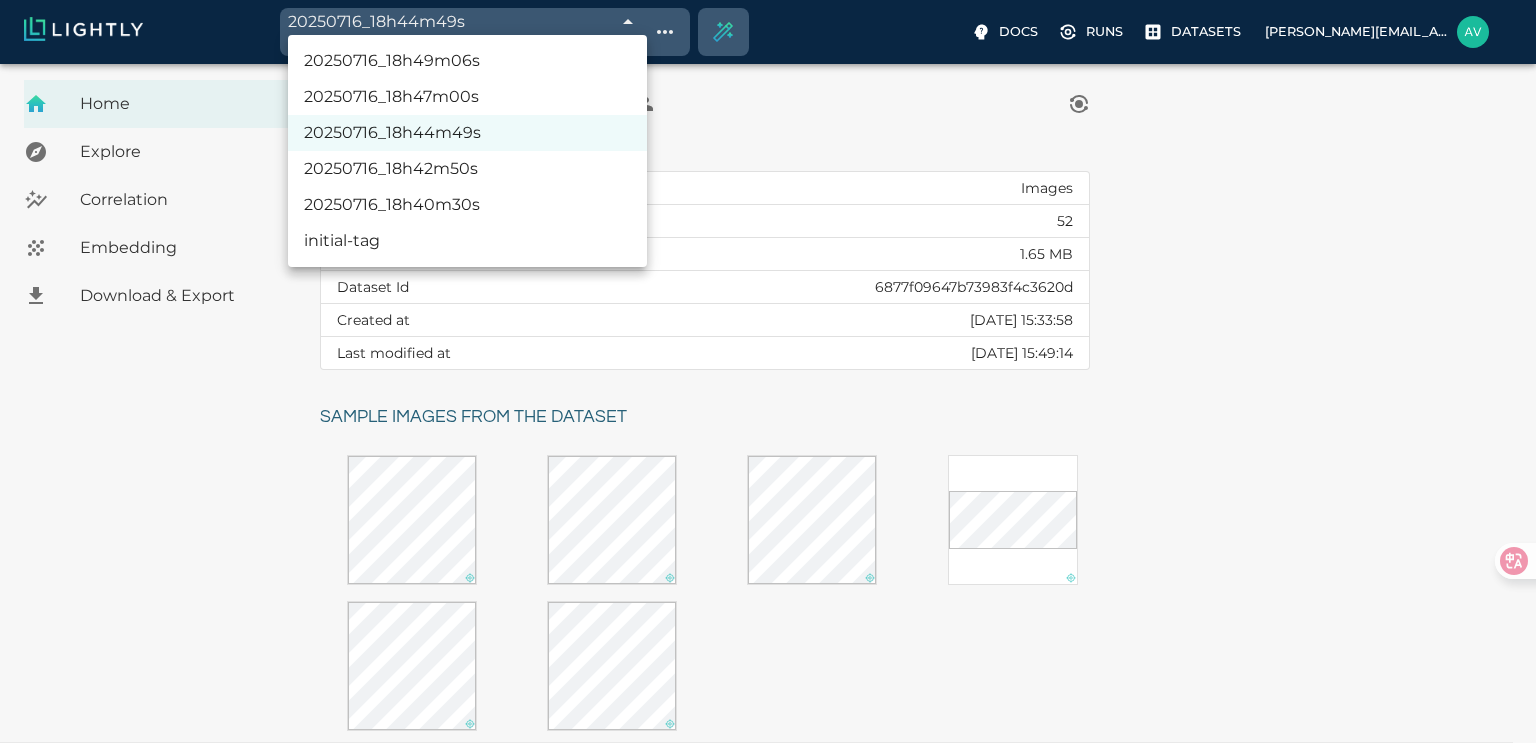 click on "20250716_18h44m49s 6877f32339061f365c53a3a3 Working with   6  /  6   of initially 52  samples Docs Runs Datasets avgustavo@alu.ufc.br   Dataset loading completed! It seems like  lightly-serve  is not running. Please start  lightly-serve  and    forward ports if you are using a remote machine .   For more information and solutions to common issues, please see our    documentation . lightly-serve   input_mount =' /home/path/to/input_folder '   lightly_mount =' /home/path/to/lightly_folder '   Home Explore Correlation Embedding Download & Export My Datasets / Teste_proportion Summary of full dataset Type Images Total samples 52 Total size 1.65 MB Dataset Id 6877f09647b73983f4c3620d Created at Wed, 16.07.2025 15:33:58 Last modified at Wed, 16.07.2025 15:49:14 Sample images from the dataset © Lightly  2025 glossary contact us terms and use privacy policy imprint Preferences Logout 20250716_18h49m06s 20250716_18h47m00s 20250716_18h44m49s 20250716_18h42m50s 20250716_18h40m30s initial-tag" at bounding box center (768, 421) 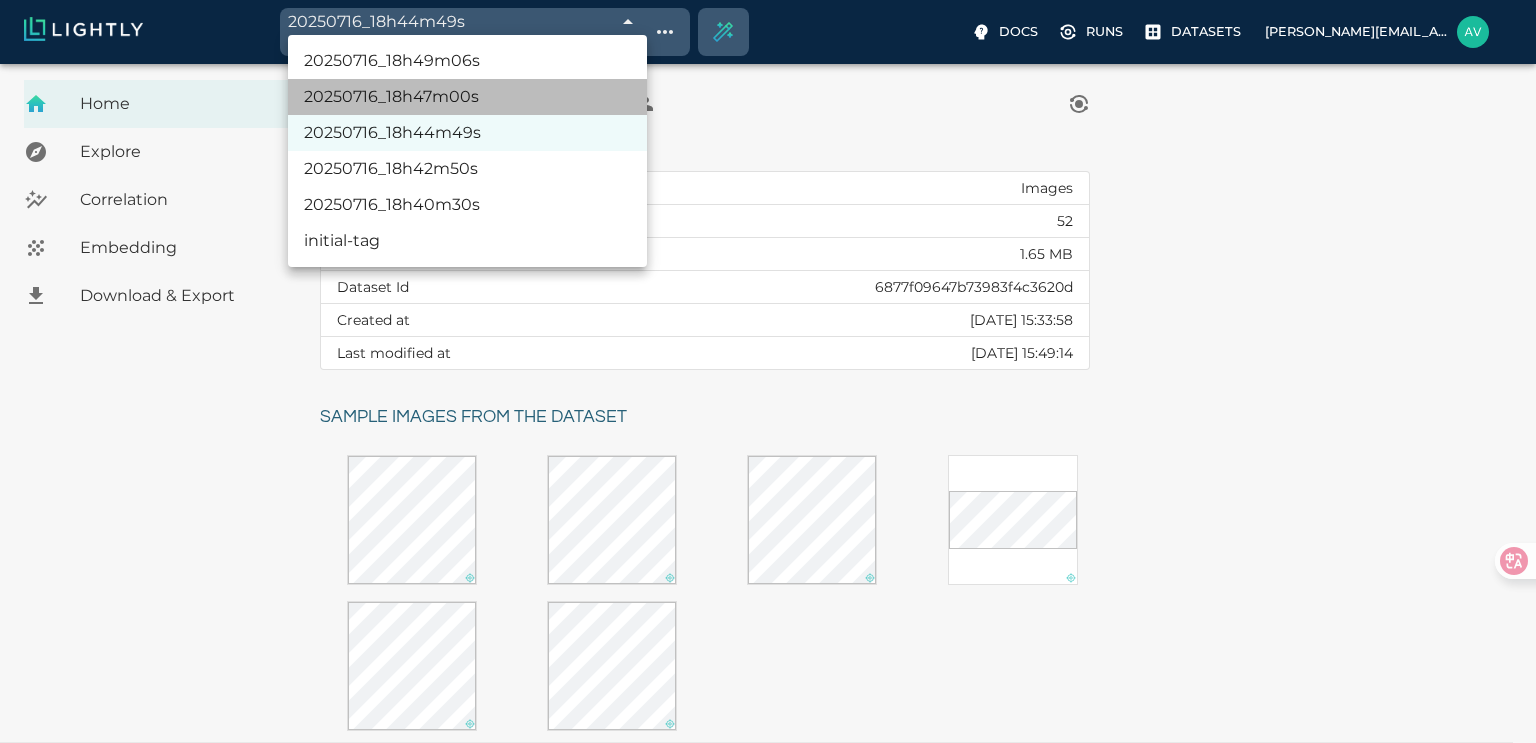 click on "20250716_18h47m00s" at bounding box center (467, 97) 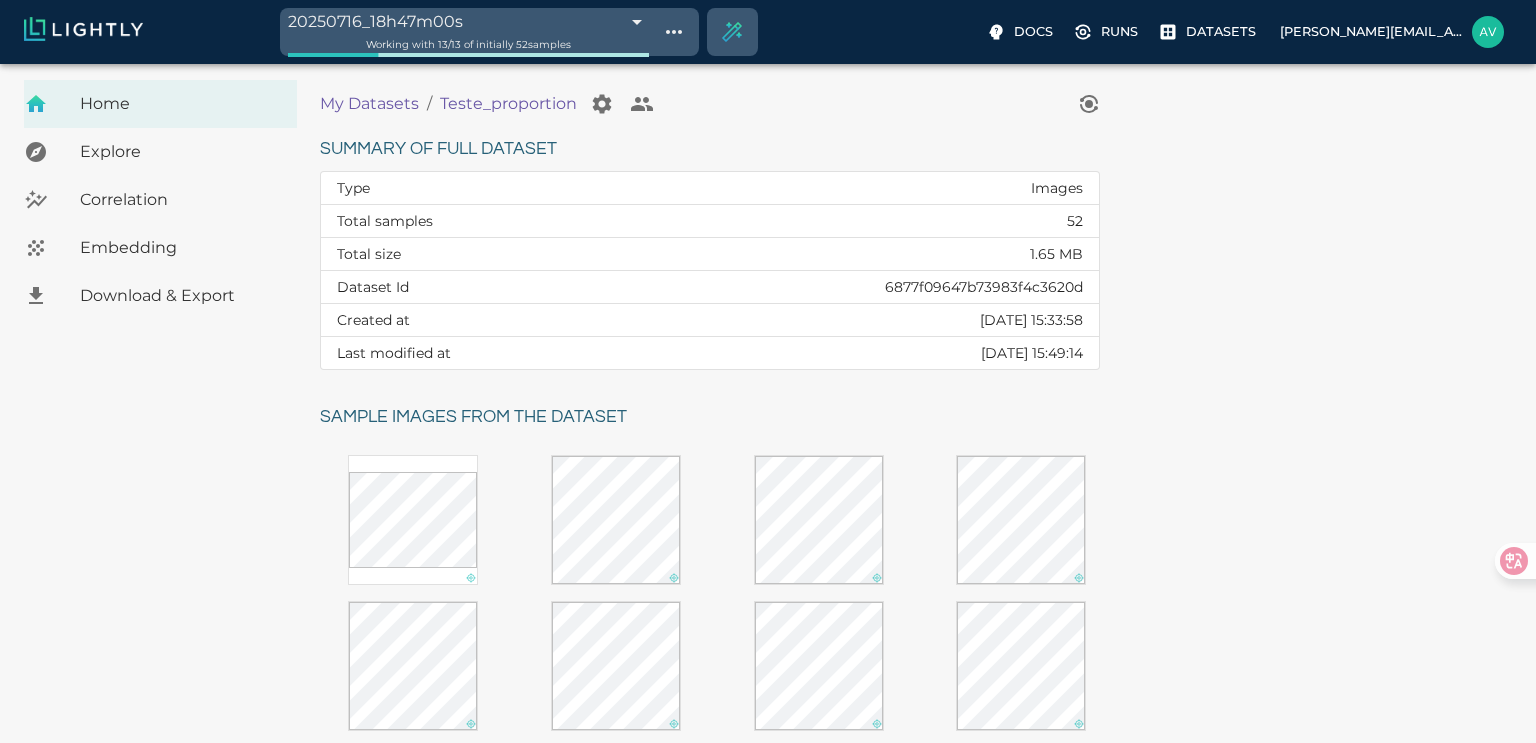 click on "20250716_18h47m00s 6877f3a539061f365c53bfed Working with   13  /  13   of initially 52  samples Docs Runs Datasets avgustavo@alu.ufc.br   Dataset loading completed! It seems like  lightly-serve  is not running. Please start  lightly-serve  and    forward ports if you are using a remote machine .   For more information and solutions to common issues, please see our    documentation . lightly-serve   input_mount =' /home/path/to/input_folder '   lightly_mount =' /home/path/to/lightly_folder '   Home Explore Correlation Embedding Download & Export My Datasets / Teste_proportion Summary of full dataset Type Images Total samples 52 Total size 1.65 MB Dataset Id 6877f09647b73983f4c3620d Created at Wed, 16.07.2025 15:33:58 Last modified at Wed, 16.07.2025 15:49:14 Sample images from the dataset © Lightly  2025 glossary contact us terms and use privacy policy imprint Preferences Logout" at bounding box center (768, 567) 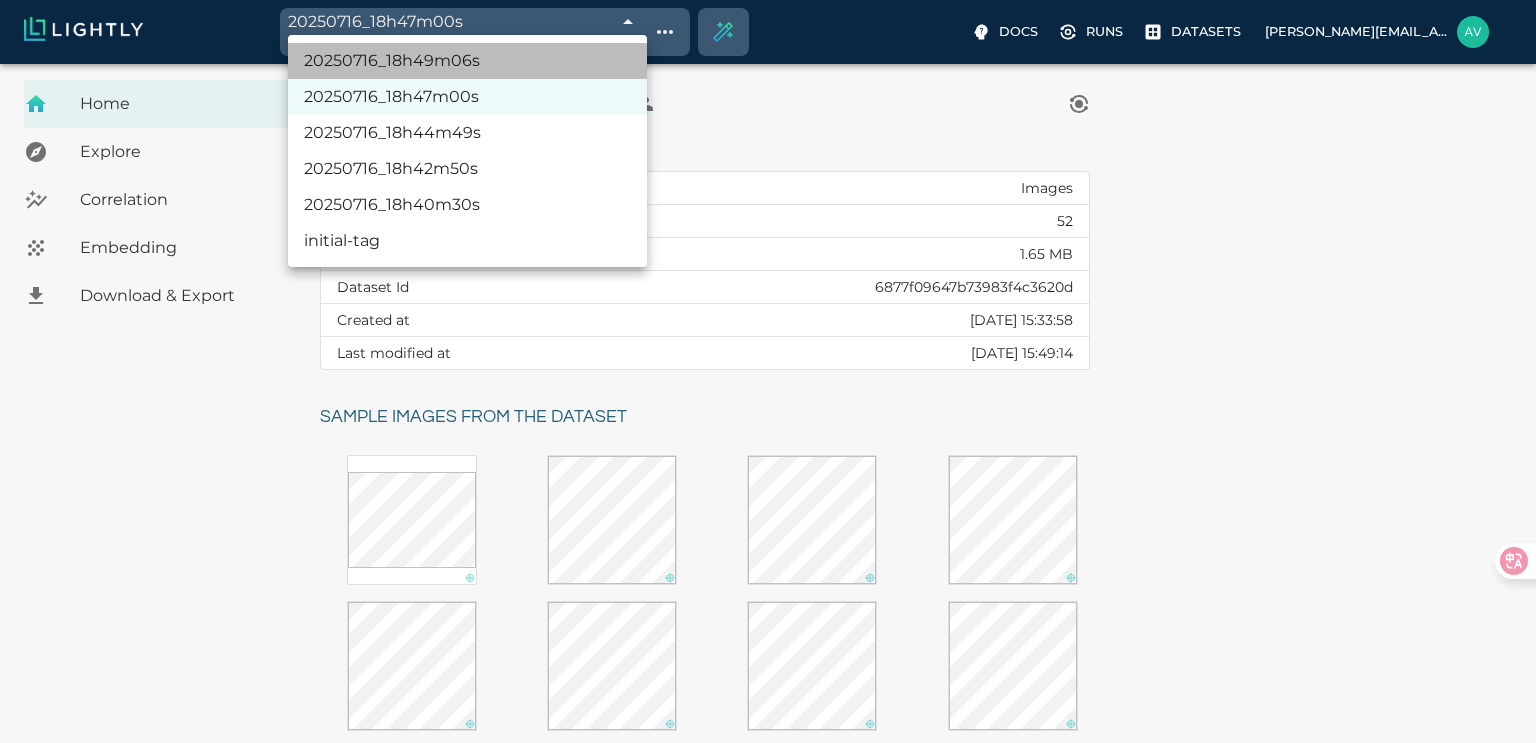 click on "20250716_18h49m06s" at bounding box center (467, 61) 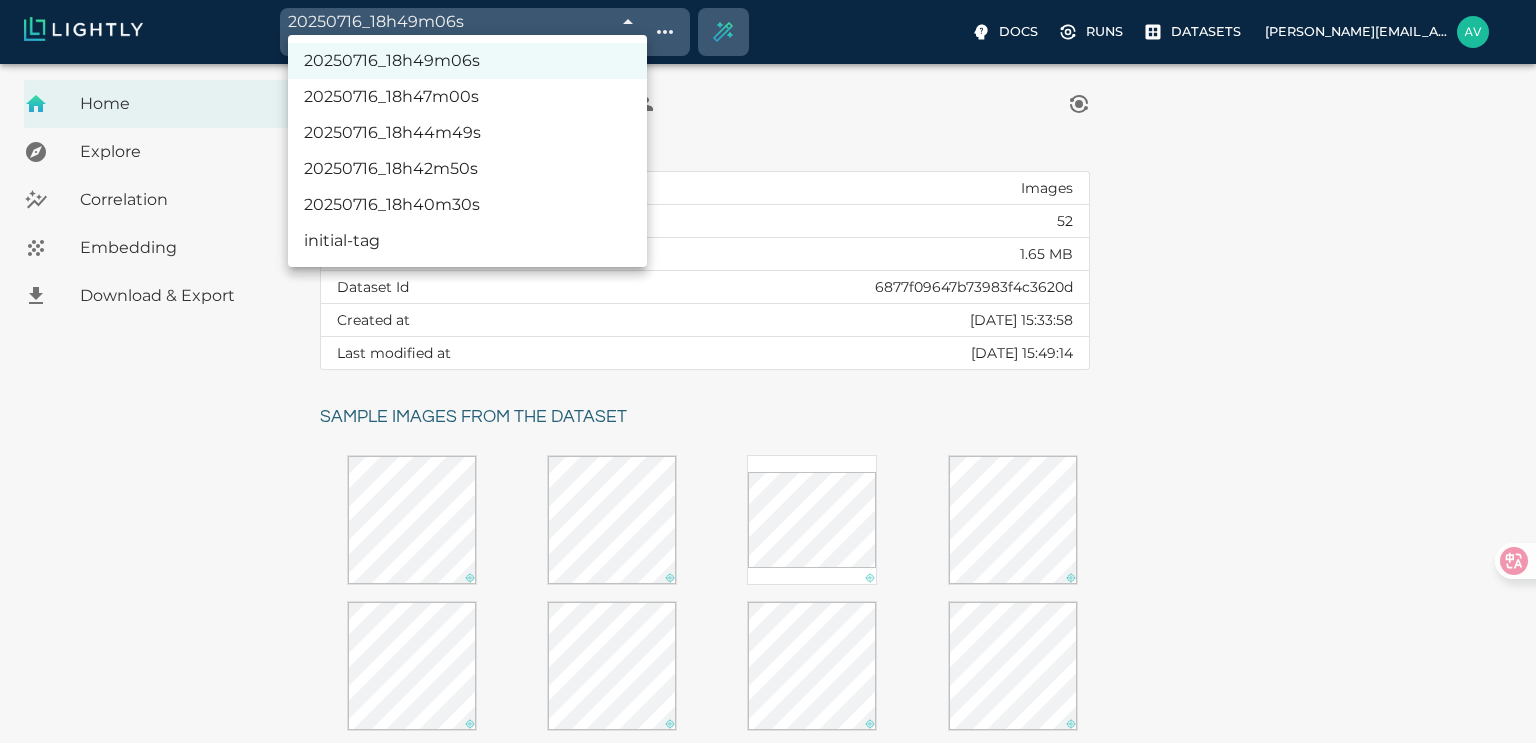 click on "20250716_18h49m06s 6877f42539061f365c53ddf1 Working with   27  /  27   of initially 52  samples Docs Runs Datasets avgustavo@alu.ufc.br   Dataset loading completed! It seems like  lightly-serve  is not running. Please start  lightly-serve  and    forward ports if you are using a remote machine .   For more information and solutions to common issues, please see our    documentation . lightly-serve   input_mount =' /home/path/to/input_folder '   lightly_mount =' /home/path/to/lightly_folder '   Home Explore Correlation Embedding Download & Export My Datasets / Teste_proportion Summary of full dataset Type Images Total samples 52 Total size 1.65 MB Dataset Id 6877f09647b73983f4c3620d Created at Wed, 16.07.2025 15:33:58 Last modified at Wed, 16.07.2025 15:49:14 Sample images from the dataset Reload another random batch © Lightly  2025 glossary contact us terms and use privacy policy imprint Preferences Logout 20250716_18h49m06s 20250716_18h47m00s 20250716_18h44m49s 20250716_18h42m50s 20250716_18h40m30s" at bounding box center [768, 623] 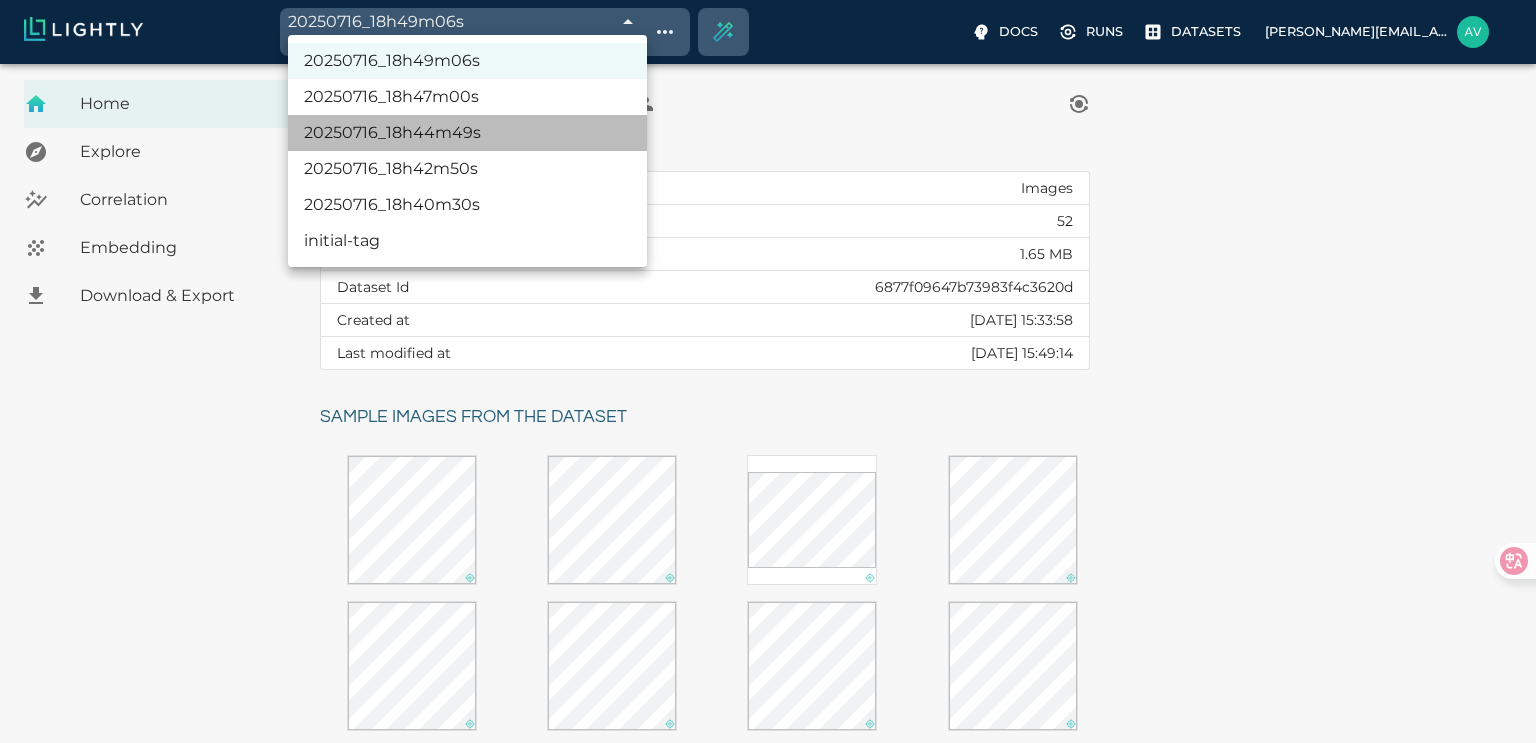 click on "20250716_18h44m49s" at bounding box center (467, 133) 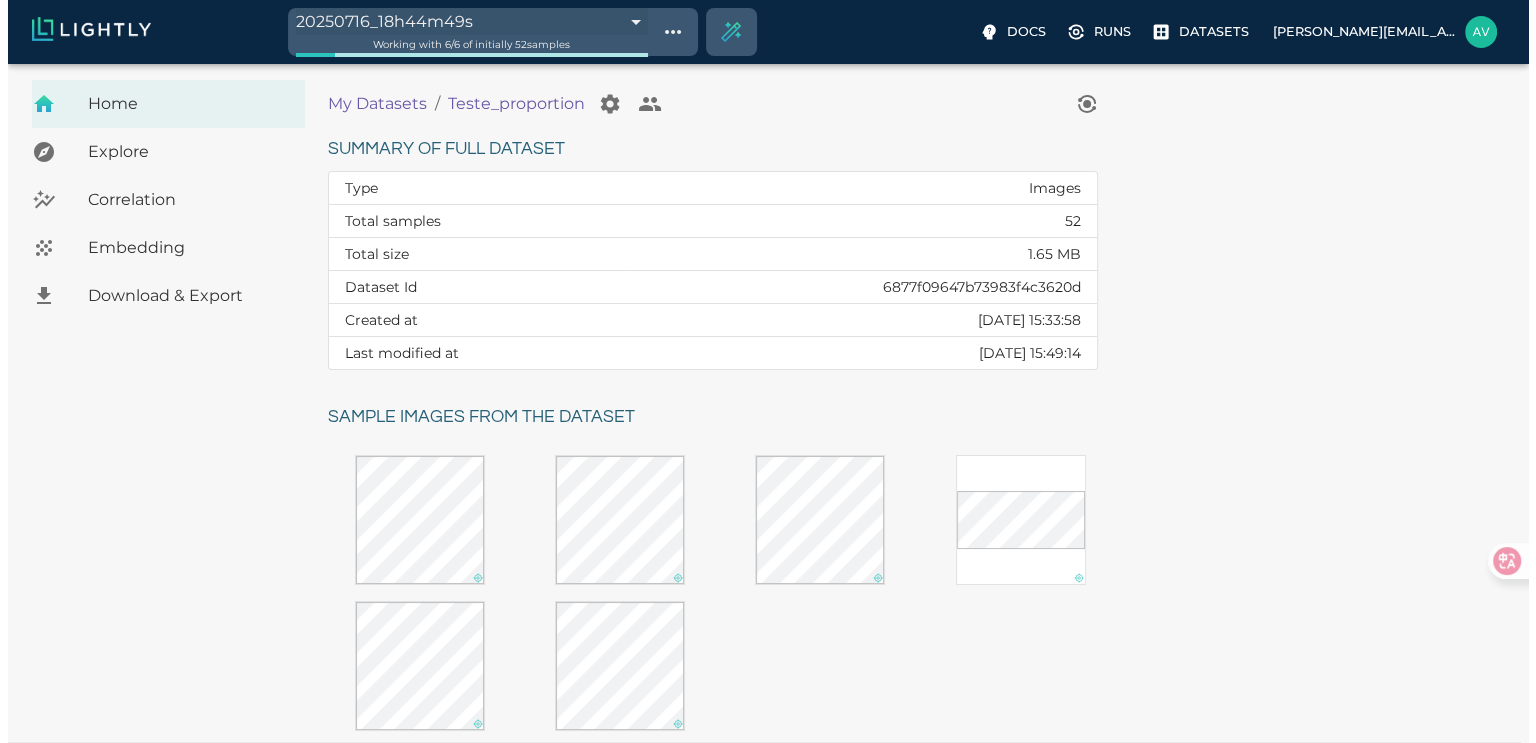 scroll, scrollTop: 33, scrollLeft: 0, axis: vertical 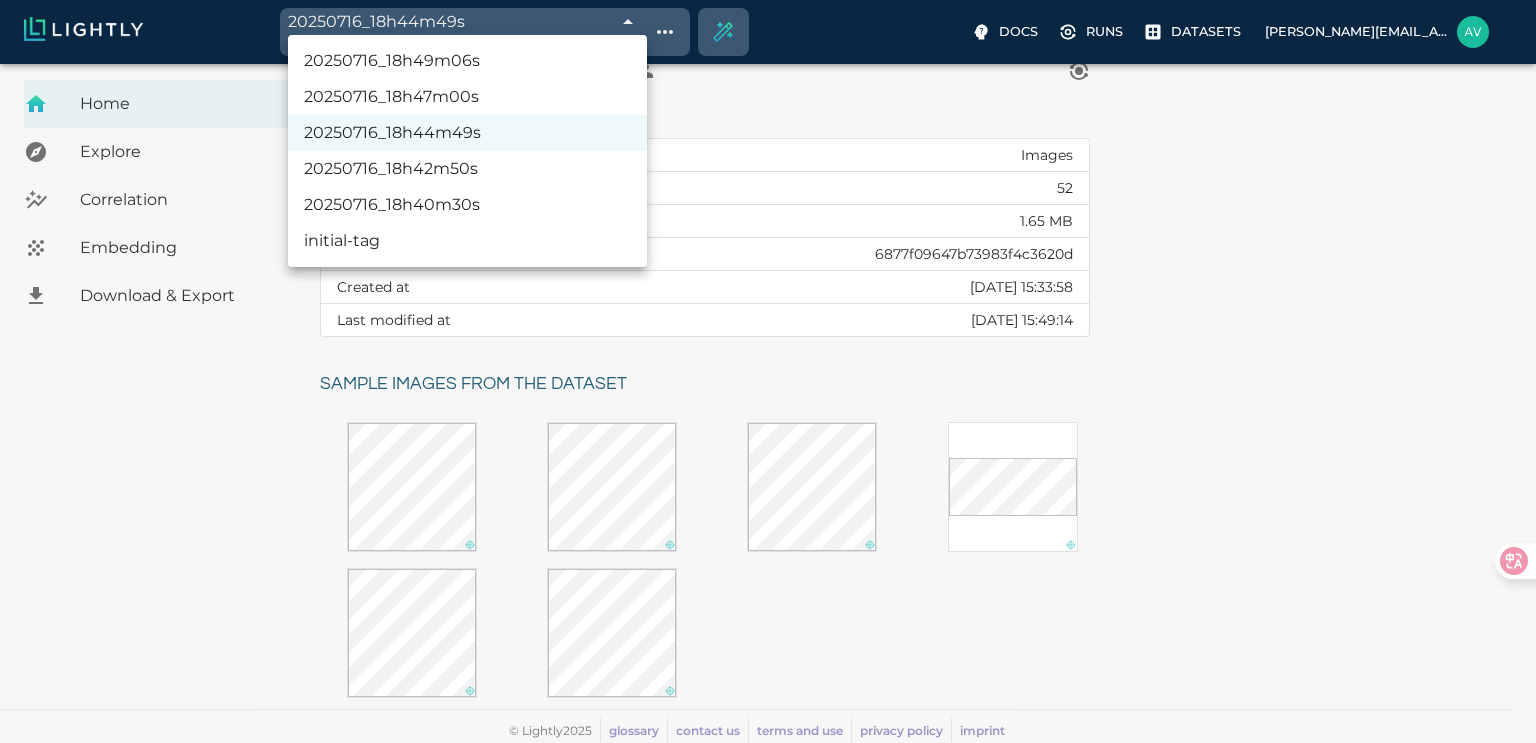 click on "20250716_18h44m49s 6877f32339061f365c53a3a3 Working with   6  /  6   of initially 52  samples Docs Runs Datasets avgustavo@alu.ufc.br   Dataset loading completed! It seems like  lightly-serve  is not running. Please start  lightly-serve  and    forward ports if you are using a remote machine .   For more information and solutions to common issues, please see our    documentation . lightly-serve   input_mount =' /home/path/to/input_folder '   lightly_mount =' /home/path/to/lightly_folder '   Home Explore Correlation Embedding Download & Export My Datasets / Teste_proportion Summary of full dataset Type Images Total samples 52 Total size 1.65 MB Dataset Id 6877f09647b73983f4c3620d Created at Wed, 16.07.2025 15:33:58 Last modified at Wed, 16.07.2025 15:49:14 Sample images from the dataset © Lightly  2025 glossary contact us terms and use privacy policy imprint Preferences Logout 20250716_18h49m06s 20250716_18h47m00s 20250716_18h44m49s 20250716_18h42m50s 20250716_18h40m30s initial-tag" at bounding box center (768, 388) 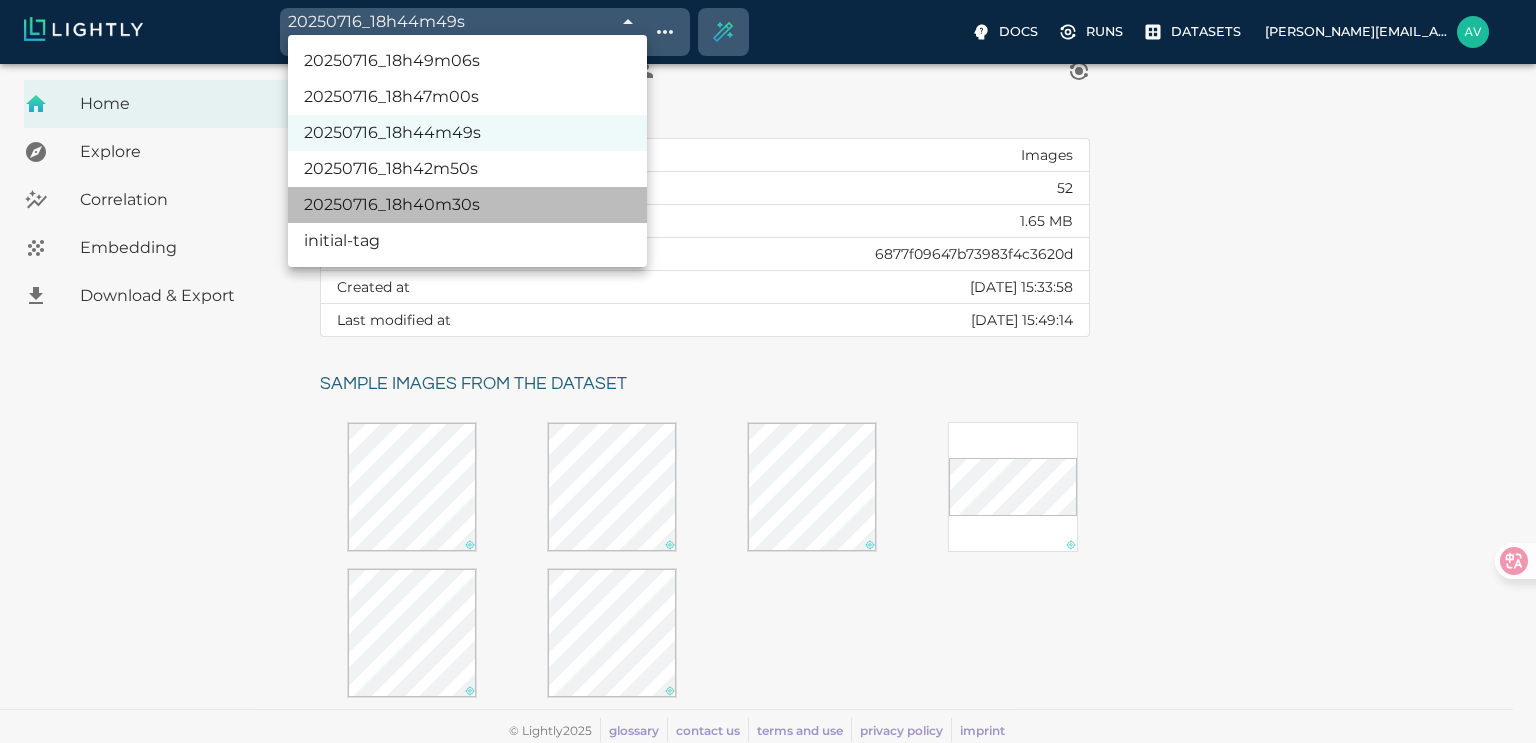 click on "20250716_18h40m30s" at bounding box center (467, 205) 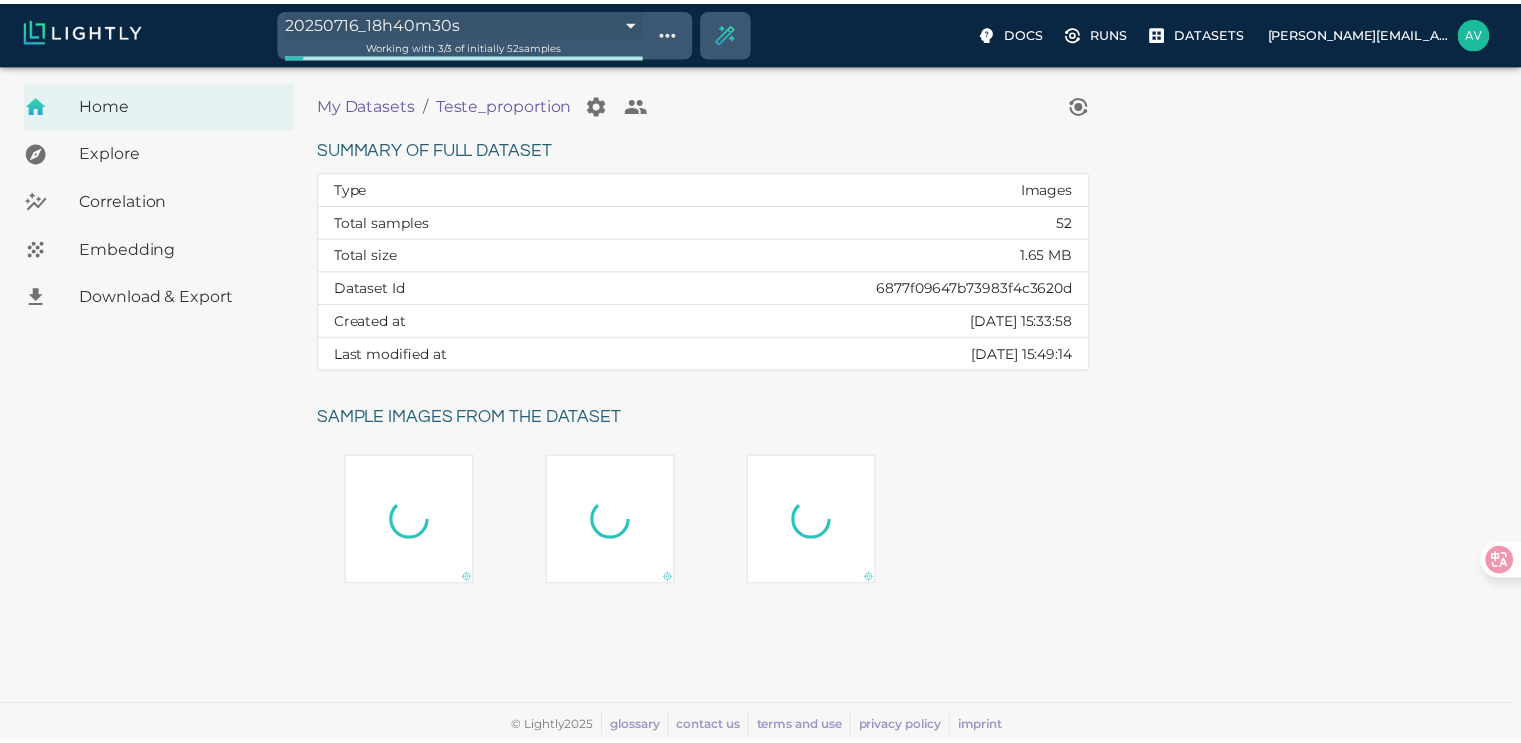 scroll, scrollTop: 0, scrollLeft: 0, axis: both 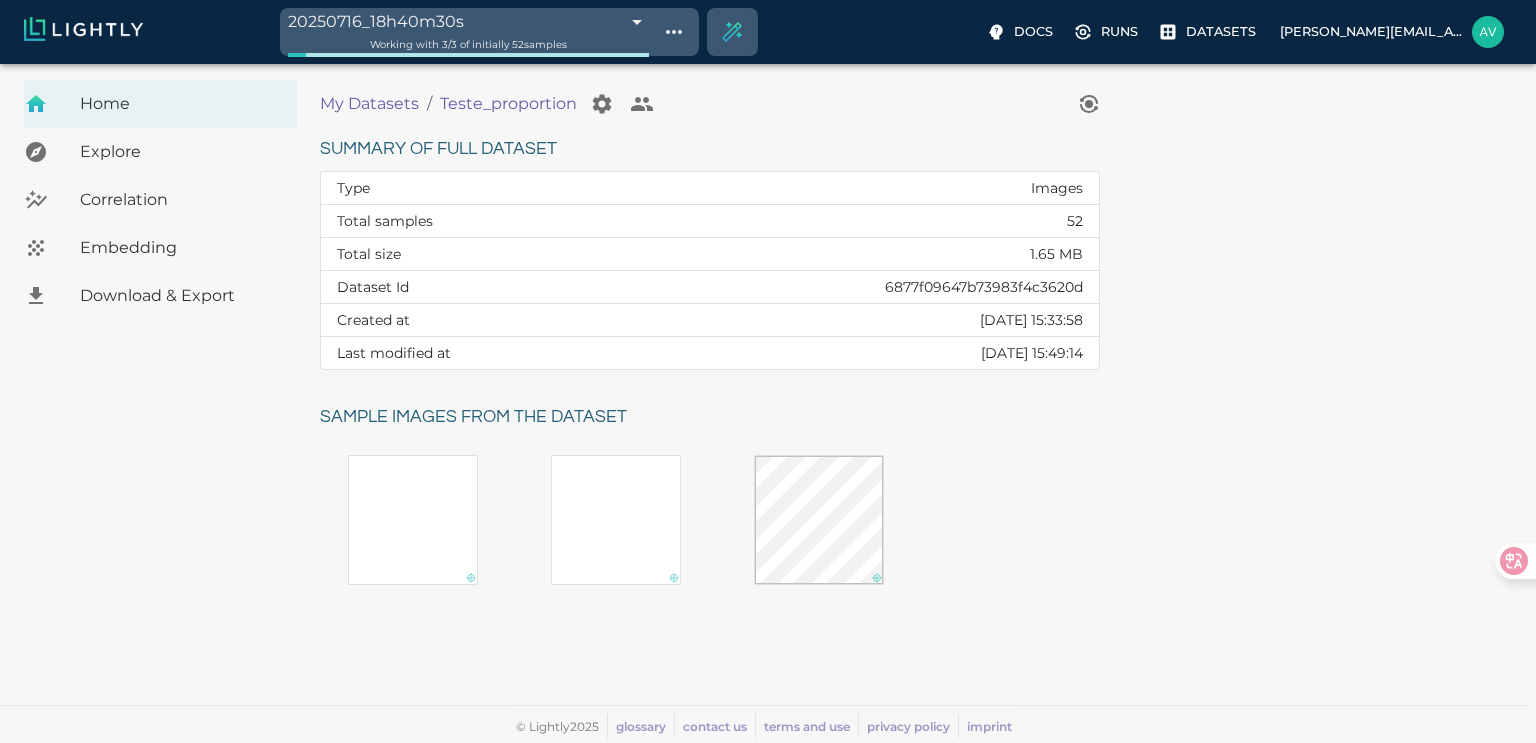 click on "20250716_18h40m30s 6877f21f39061f365c536d7b Working with   3  /  3   of initially 52  samples" at bounding box center [464, 28] 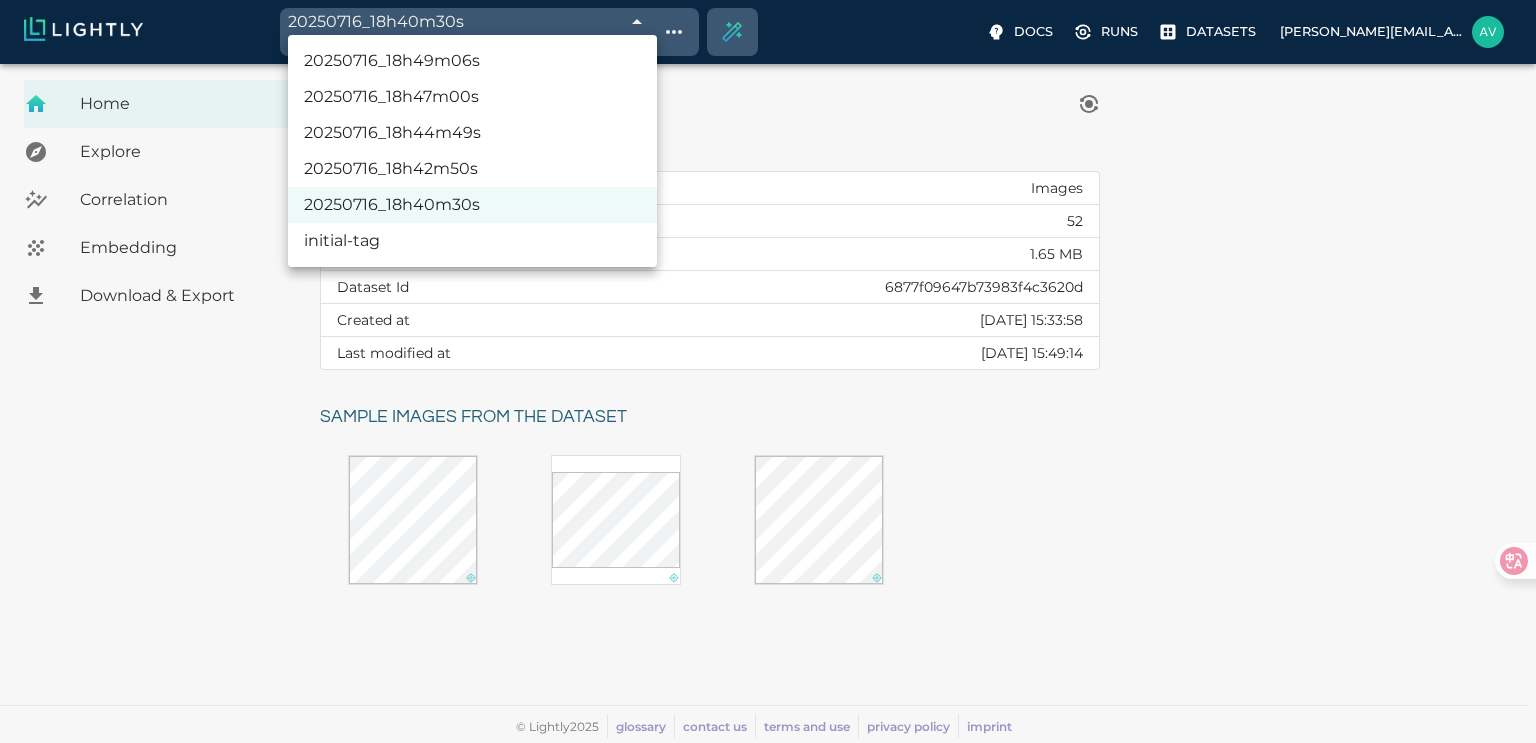click on "20250716_18h40m30s 6877f21f39061f365c536d7b Working with   3  /  3   of initially 52  samples Docs Runs Datasets avgustavo@alu.ufc.br   Dataset loading completed! It seems like  lightly-serve  is not running. Please start  lightly-serve  and    forward ports if you are using a remote machine .   For more information and solutions to common issues, please see our    documentation . lightly-serve   input_mount =' /home/path/to/input_folder '   lightly_mount =' /home/path/to/lightly_folder '   Home Explore Correlation Embedding Download & Export My Datasets / Teste_proportion Summary of full dataset Type Images Total samples 52 Total size 1.65 MB Dataset Id 6877f09647b73983f4c3620d Created at Wed, 16.07.2025 15:33:58 Last modified at Wed, 16.07.2025 15:49:14 Sample images from the dataset © Lightly  2025 glossary contact us terms and use privacy policy imprint Preferences Logout 20250716_18h49m06s 20250716_18h47m00s 20250716_18h44m49s 20250716_18h42m50s 20250716_18h40m30s initial-tag" at bounding box center (768, 403) 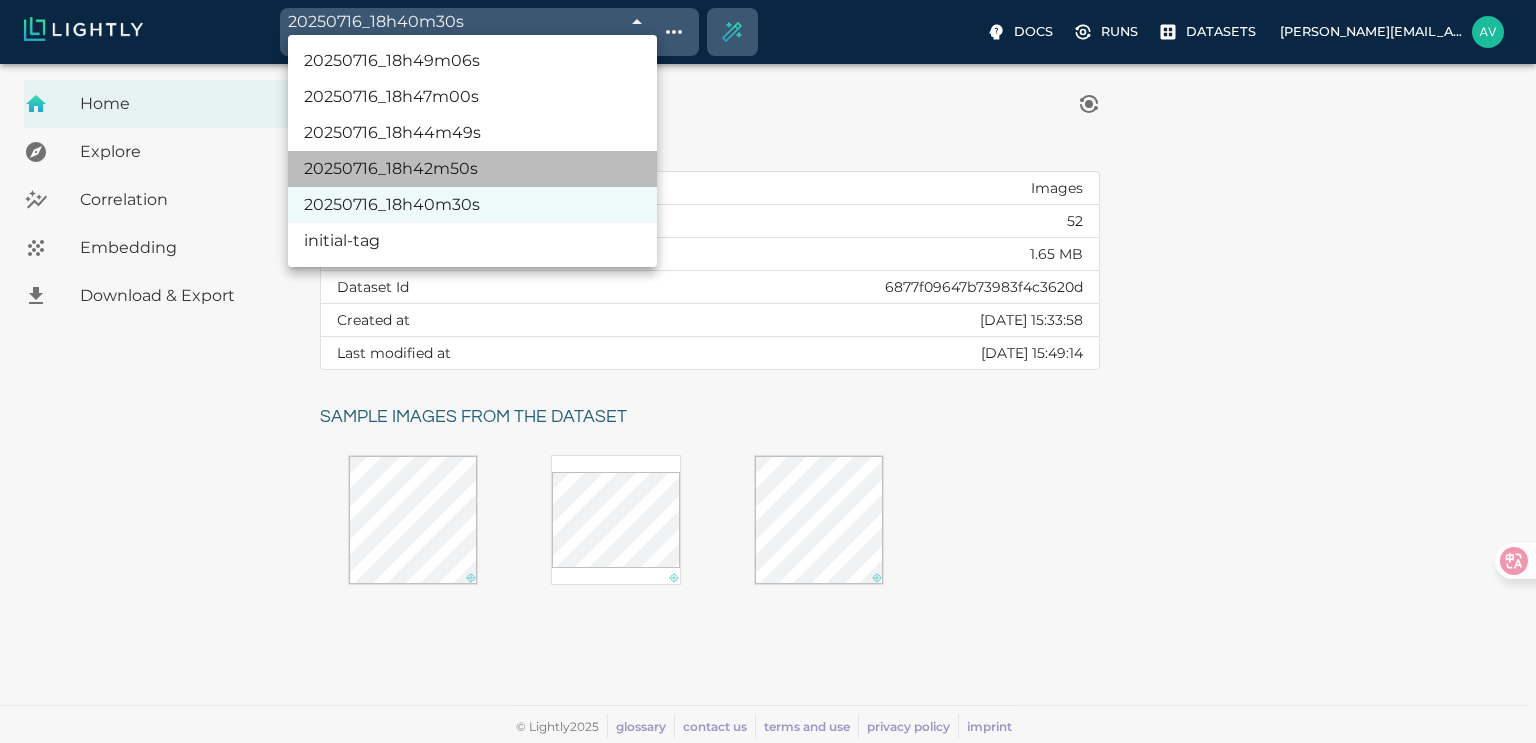 click on "20250716_18h42m50s" at bounding box center (472, 169) 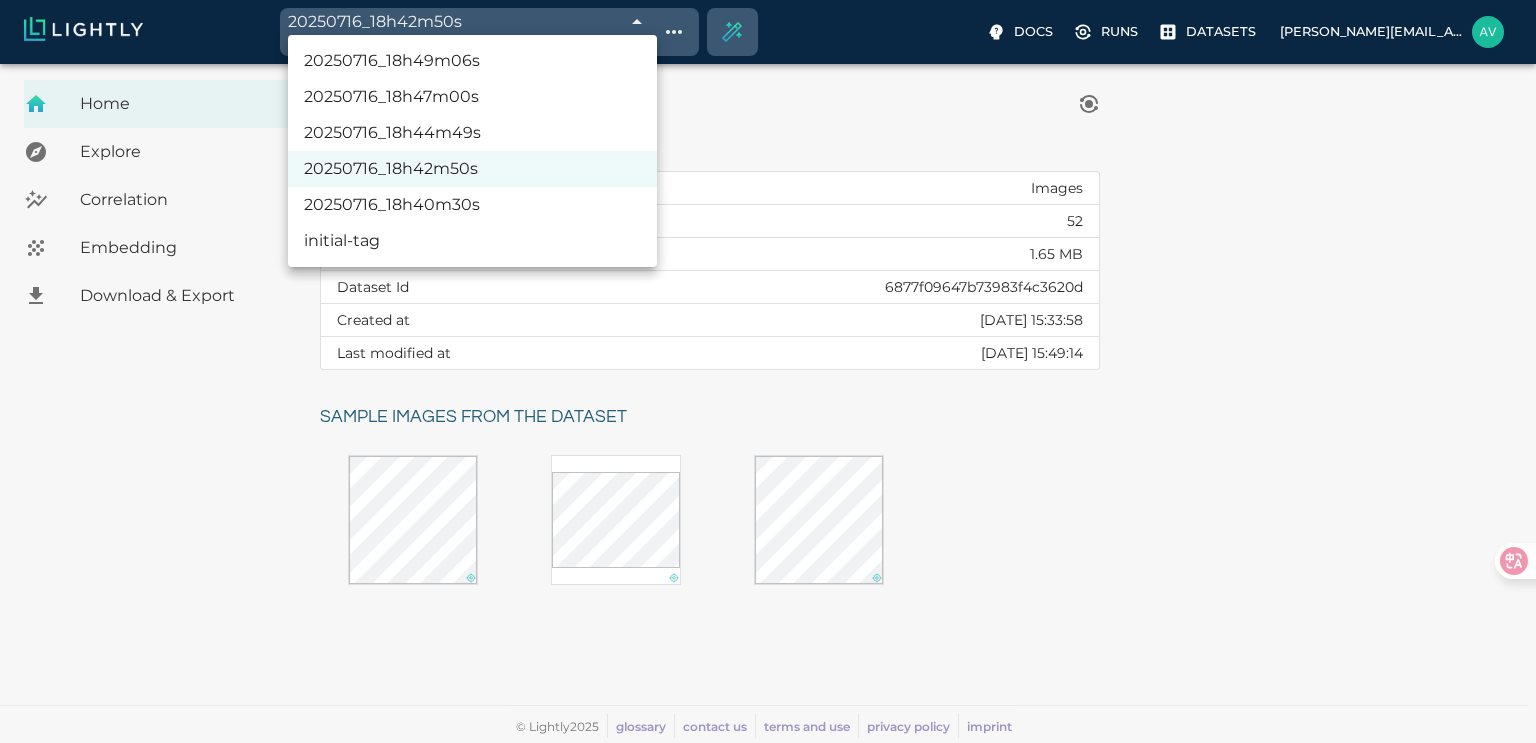 click on "20250716_18h42m50s 6877f2ab39061f365c538a16 Working with   3  /  3   of initially 52  samples Docs Runs Datasets avgustavo@alu.ufc.br   Dataset loading completed! It seems like  lightly-serve  is not running. Please start  lightly-serve  and    forward ports if you are using a remote machine .   For more information and solutions to common issues, please see our    documentation . lightly-serve   input_mount =' /home/path/to/input_folder '   lightly_mount =' /home/path/to/lightly_folder '   Home Explore Correlation Embedding Download & Export My Datasets / Teste_proportion Summary of full dataset Type Images Total samples 52 Total size 1.65 MB Dataset Id 6877f09647b73983f4c3620d Created at Wed, 16.07.2025 15:33:58 Last modified at Wed, 16.07.2025 15:49:14 Sample images from the dataset © Lightly  2025 glossary contact us terms and use privacy policy imprint Preferences Logout 20250716_18h49m06s 20250716_18h47m00s 20250716_18h44m49s 20250716_18h42m50s 20250716_18h40m30s initial-tag" at bounding box center [768, 403] 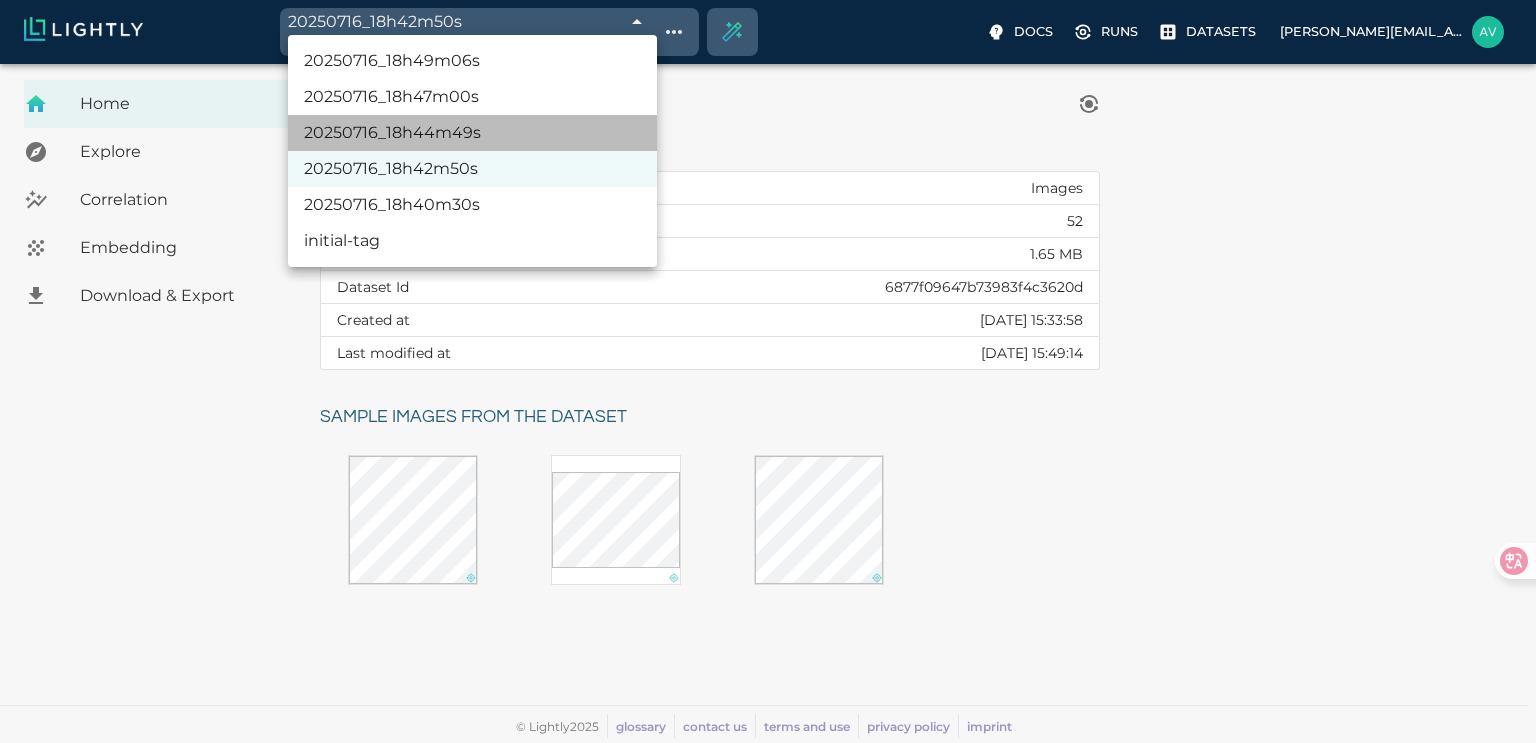 click on "20250716_18h44m49s" at bounding box center [472, 133] 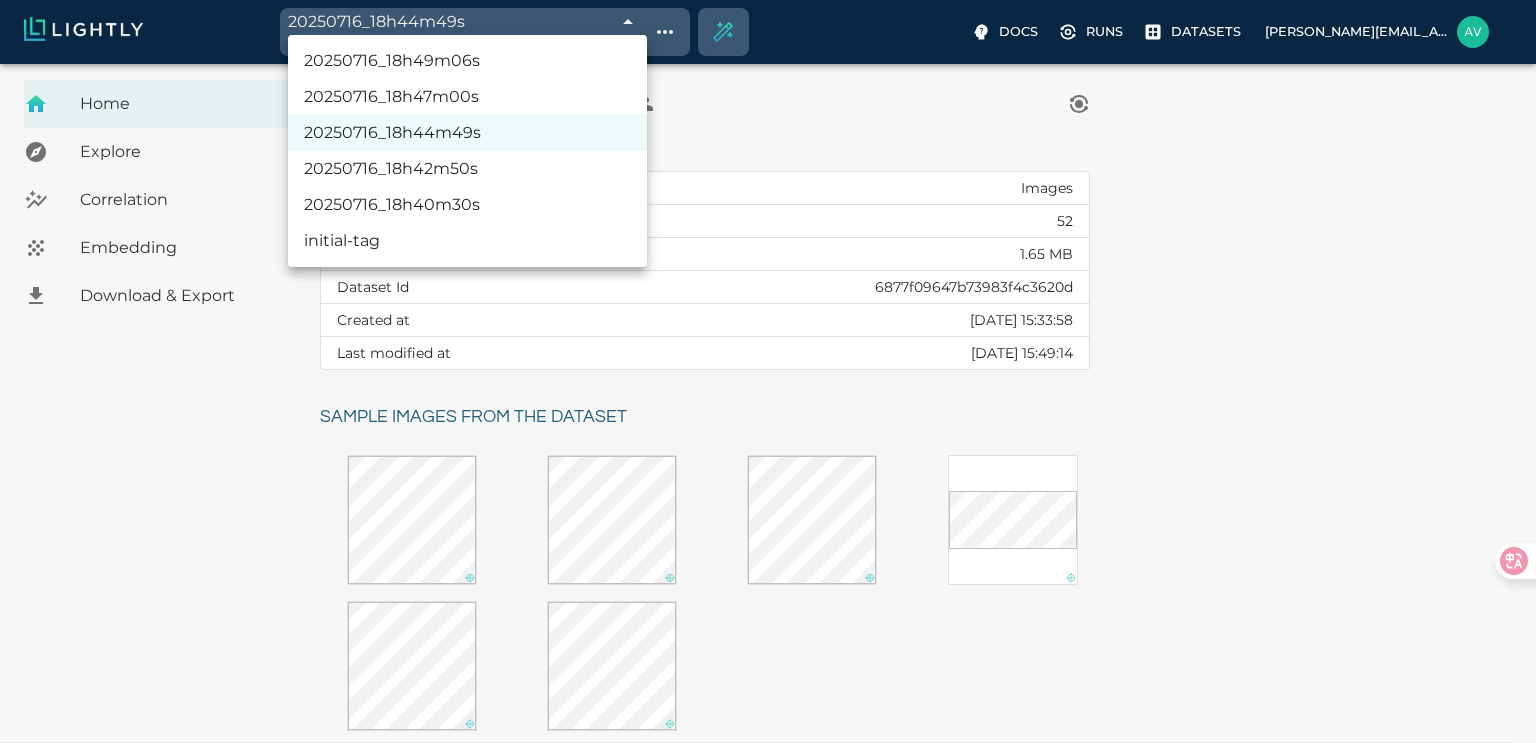 click on "20250716_18h44m49s 6877f32339061f365c53a3a3 Working with   6  /  6   of initially 52  samples Docs Runs Datasets avgustavo@alu.ufc.br   Dataset loading completed! It seems like  lightly-serve  is not running. Please start  lightly-serve  and    forward ports if you are using a remote machine .   For more information and solutions to common issues, please see our    documentation . lightly-serve   input_mount =' /home/path/to/input_folder '   lightly_mount =' /home/path/to/lightly_folder '   Home Explore Correlation Embedding Download & Export My Datasets / Teste_proportion Summary of full dataset Type Images Total samples 52 Total size 1.65 MB Dataset Id 6877f09647b73983f4c3620d Created at Wed, 16.07.2025 15:33:58 Last modified at Wed, 16.07.2025 15:49:14 Sample images from the dataset © Lightly  2025 glossary contact us terms and use privacy policy imprint Preferences Logout 20250716_18h49m06s 20250716_18h47m00s 20250716_18h44m49s 20250716_18h42m50s 20250716_18h40m30s initial-tag" at bounding box center [768, 421] 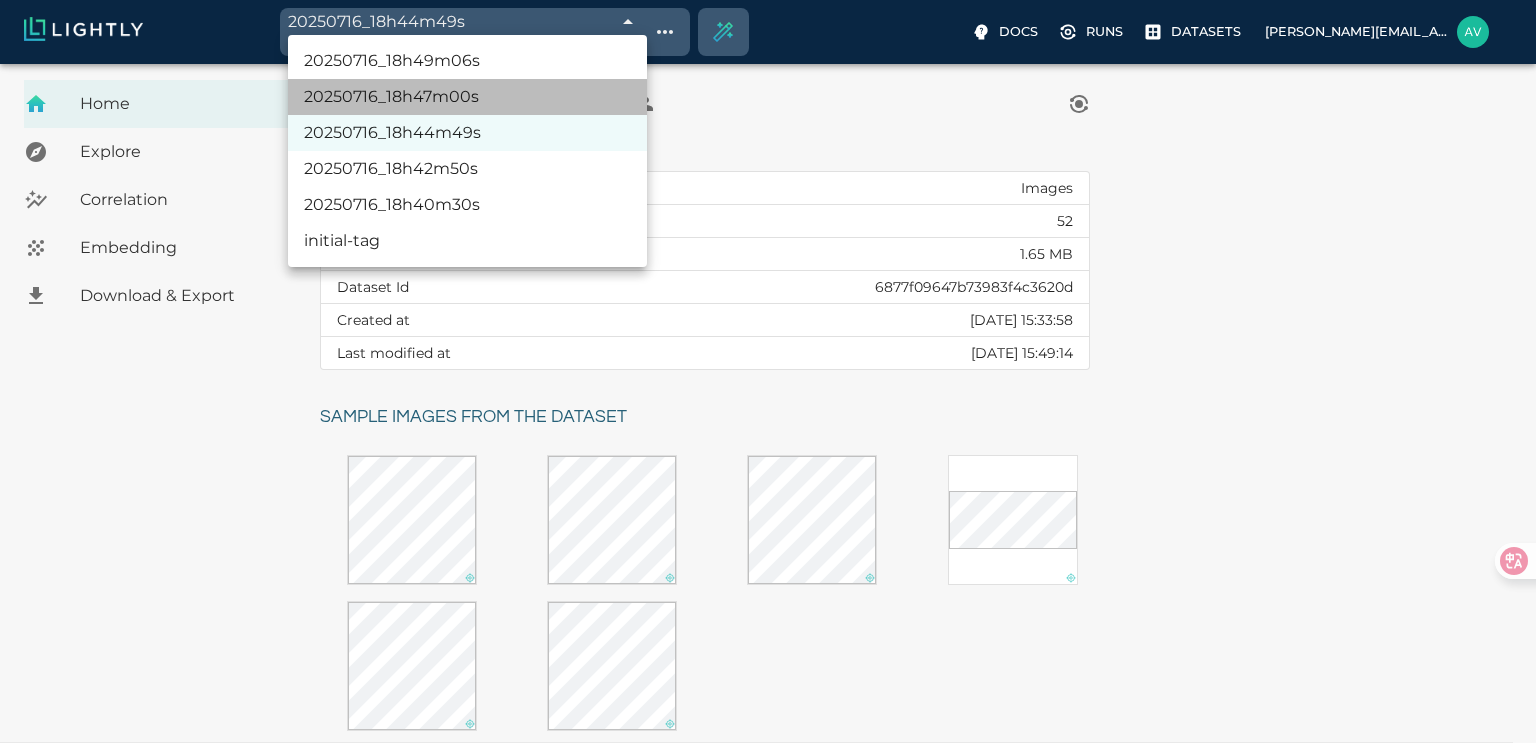 click on "20250716_18h47m00s" at bounding box center (467, 97) 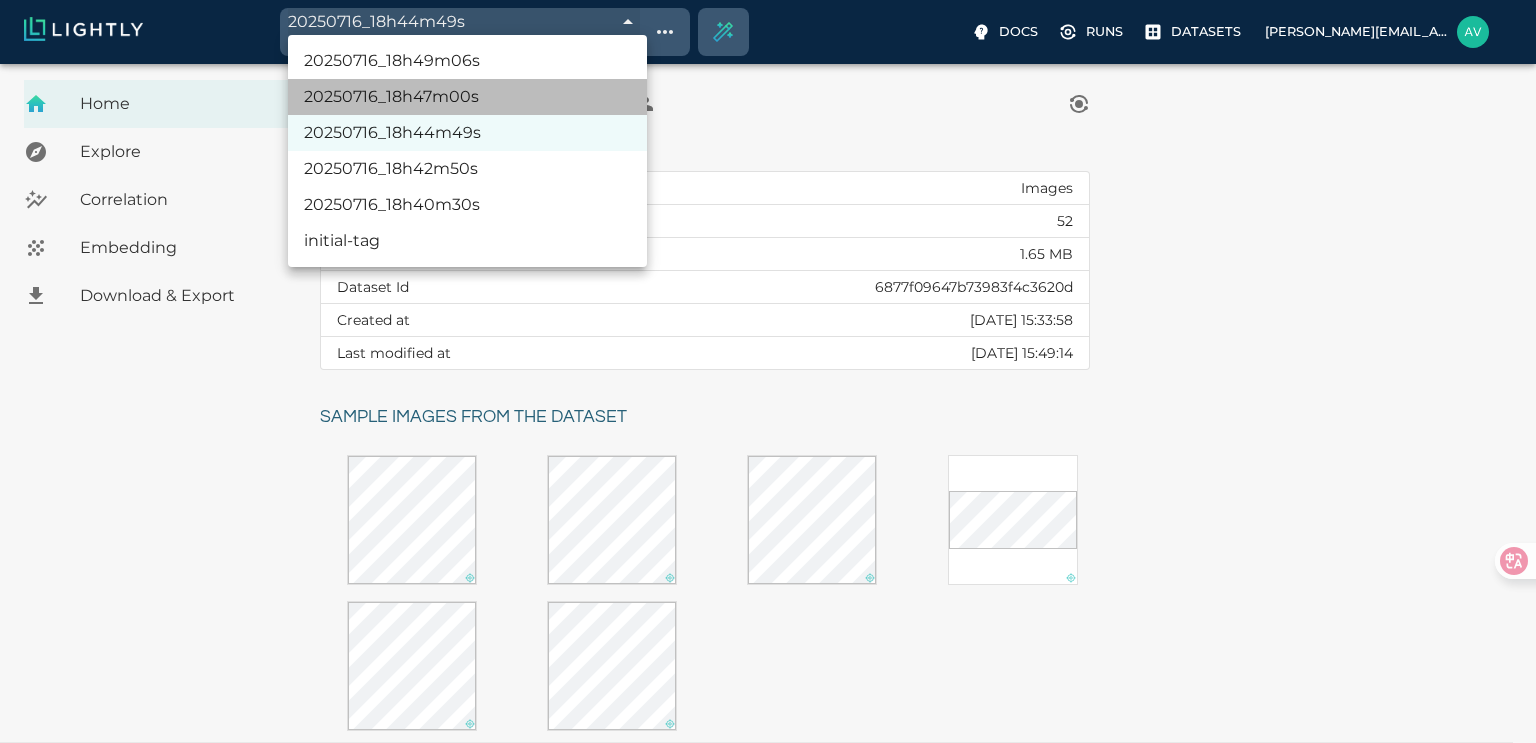 type on "6877f3a539061f365c53bfed" 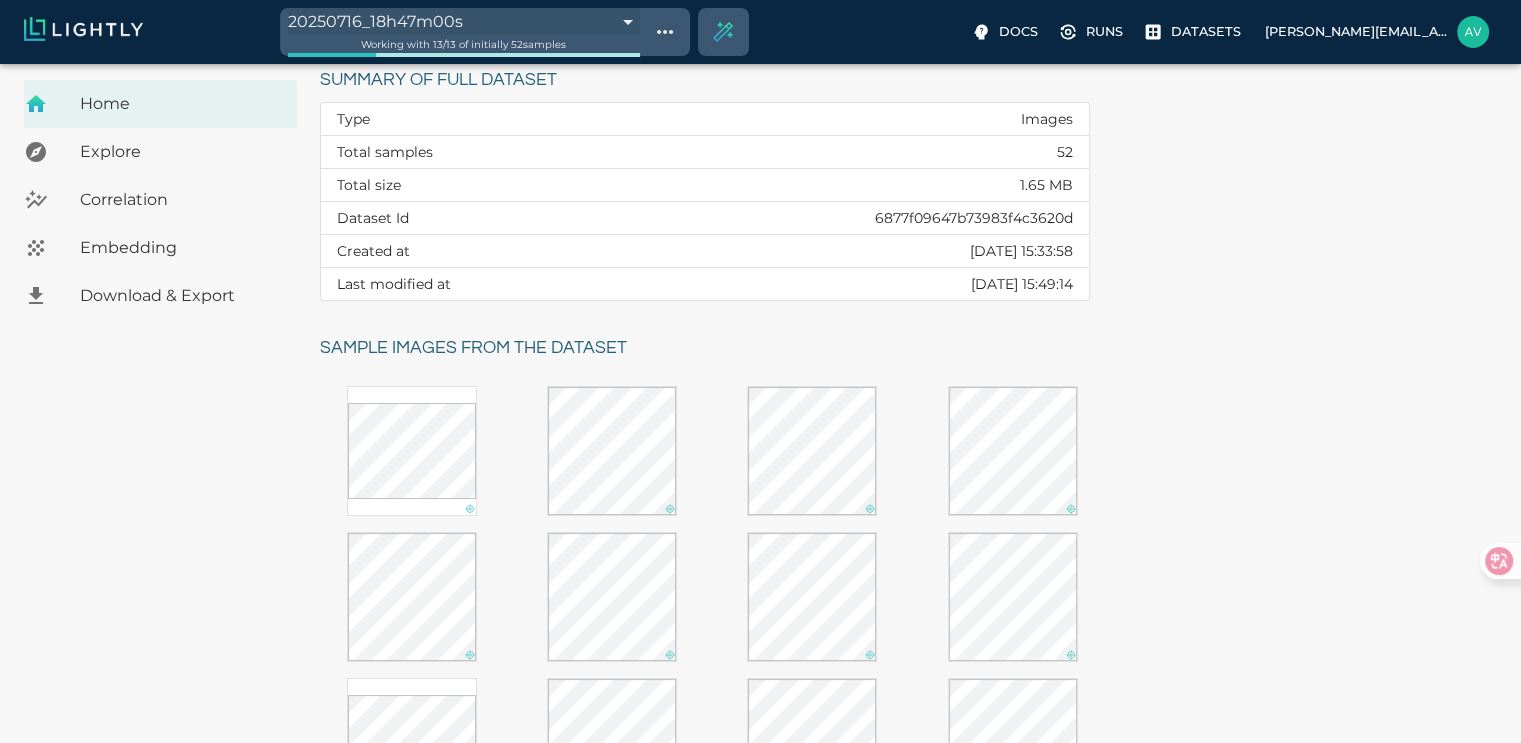 scroll, scrollTop: 0, scrollLeft: 0, axis: both 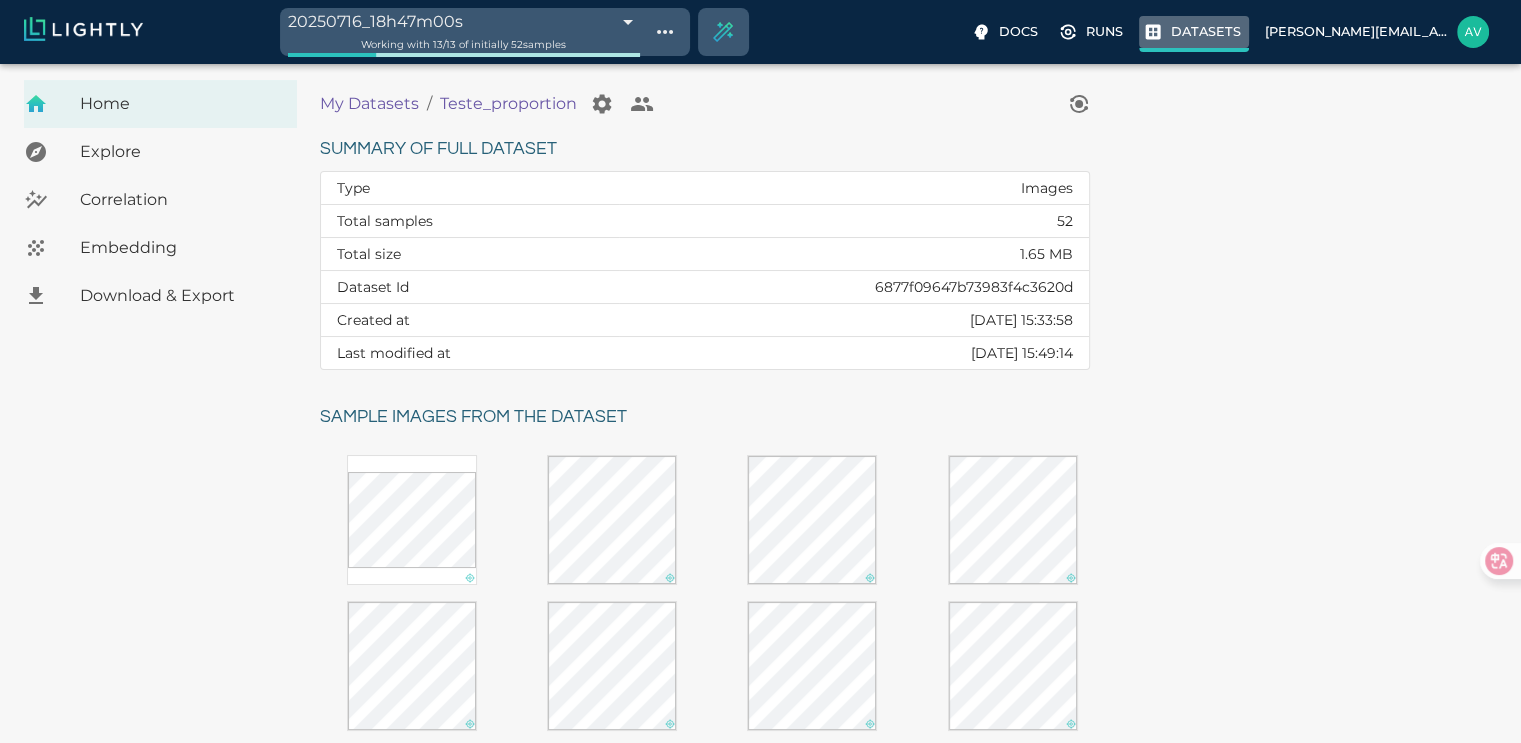 click 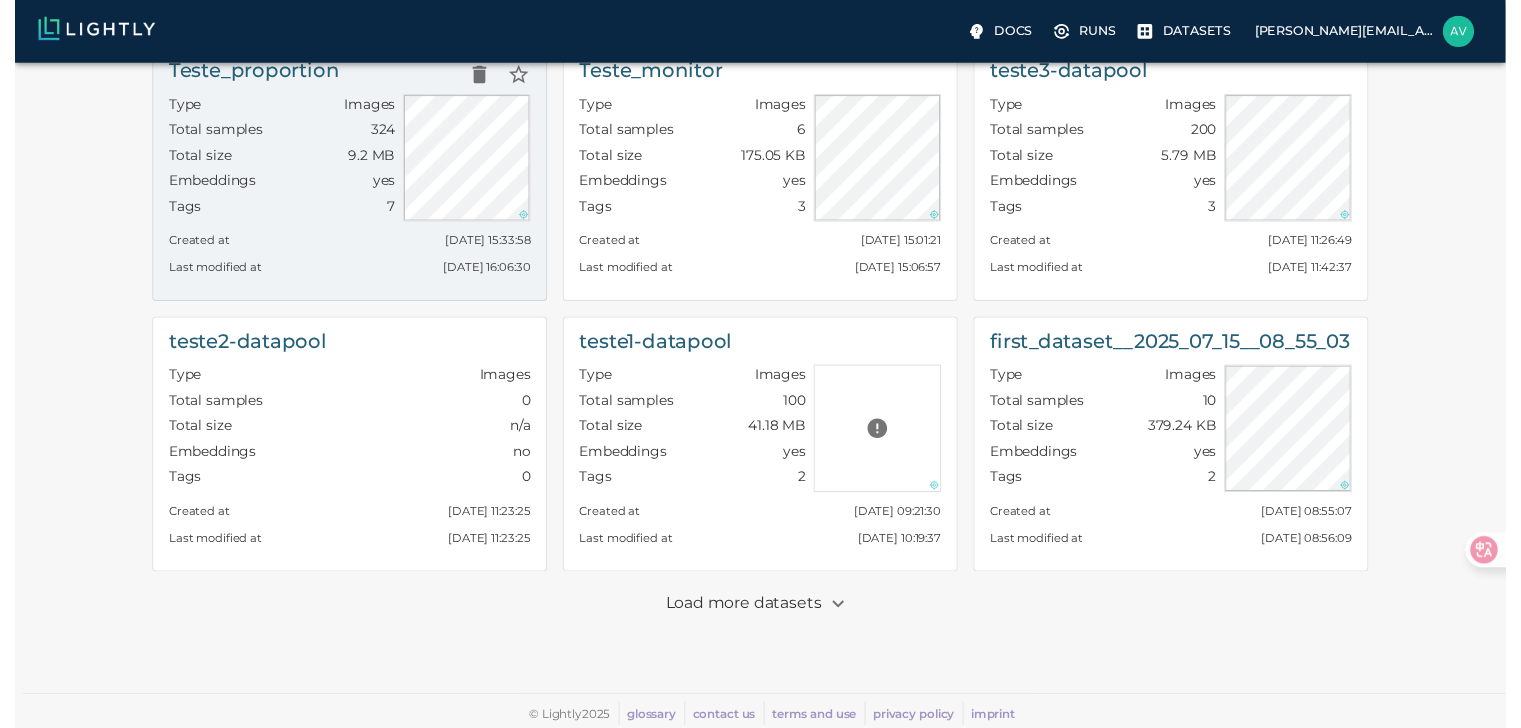 scroll, scrollTop: 0, scrollLeft: 0, axis: both 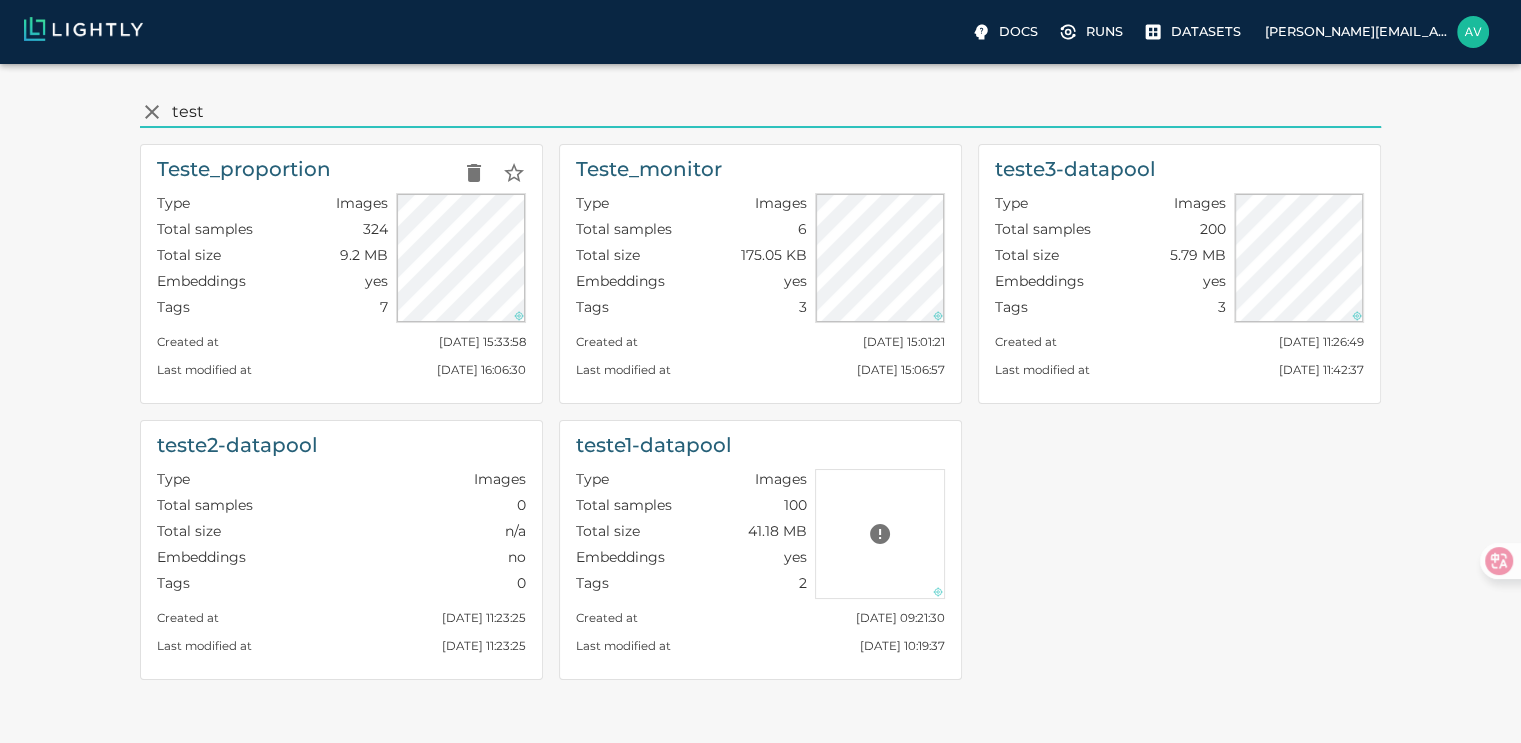 type on "test" 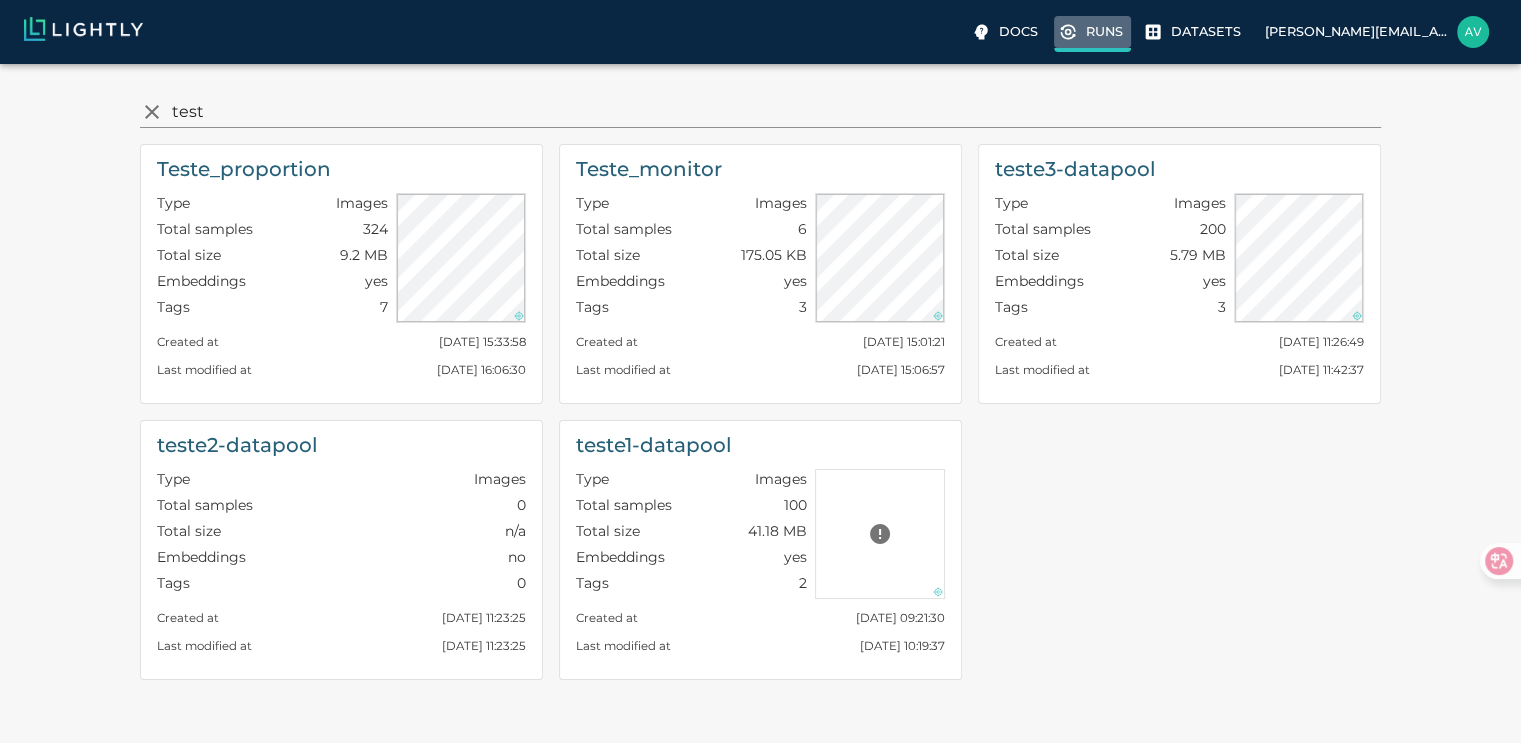 click on "Runs" at bounding box center (1092, 34) 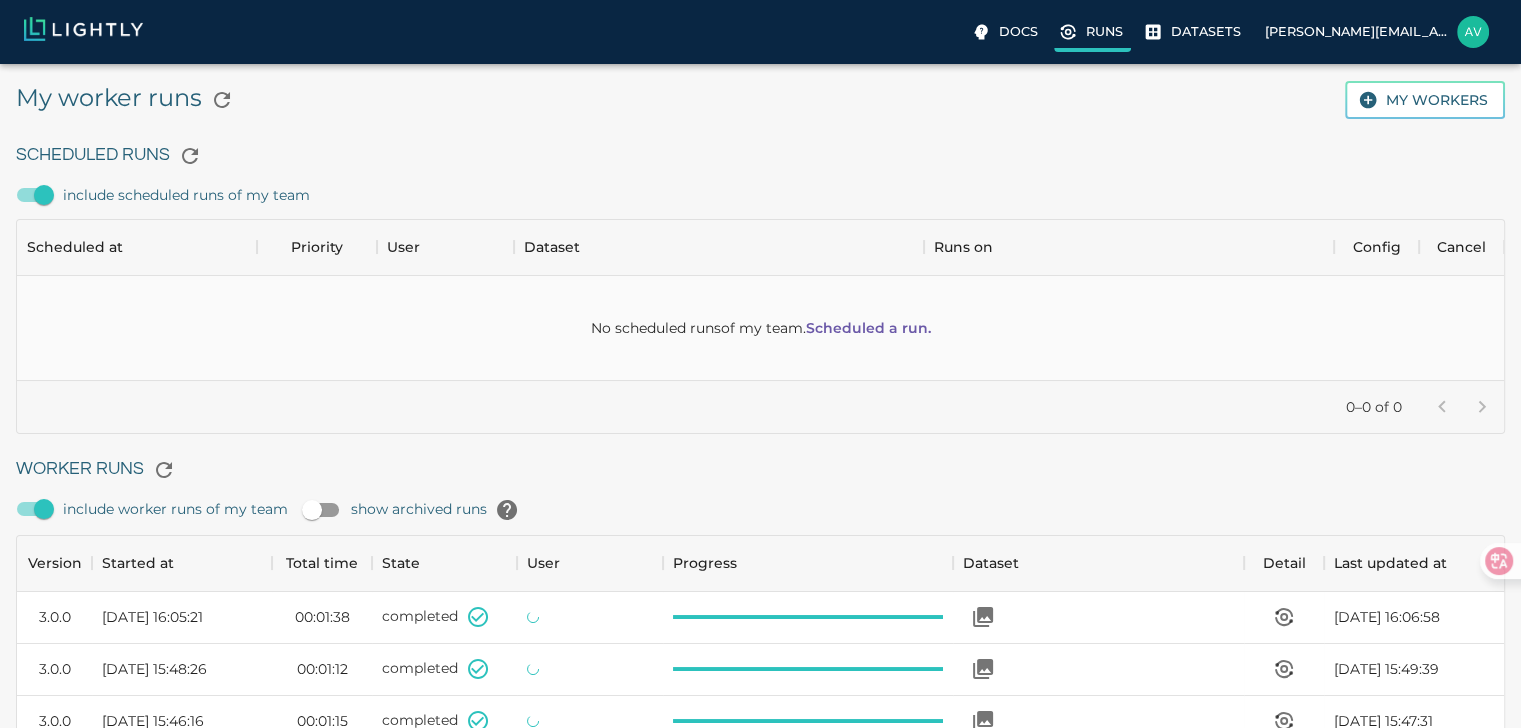scroll, scrollTop: 16, scrollLeft: 16, axis: both 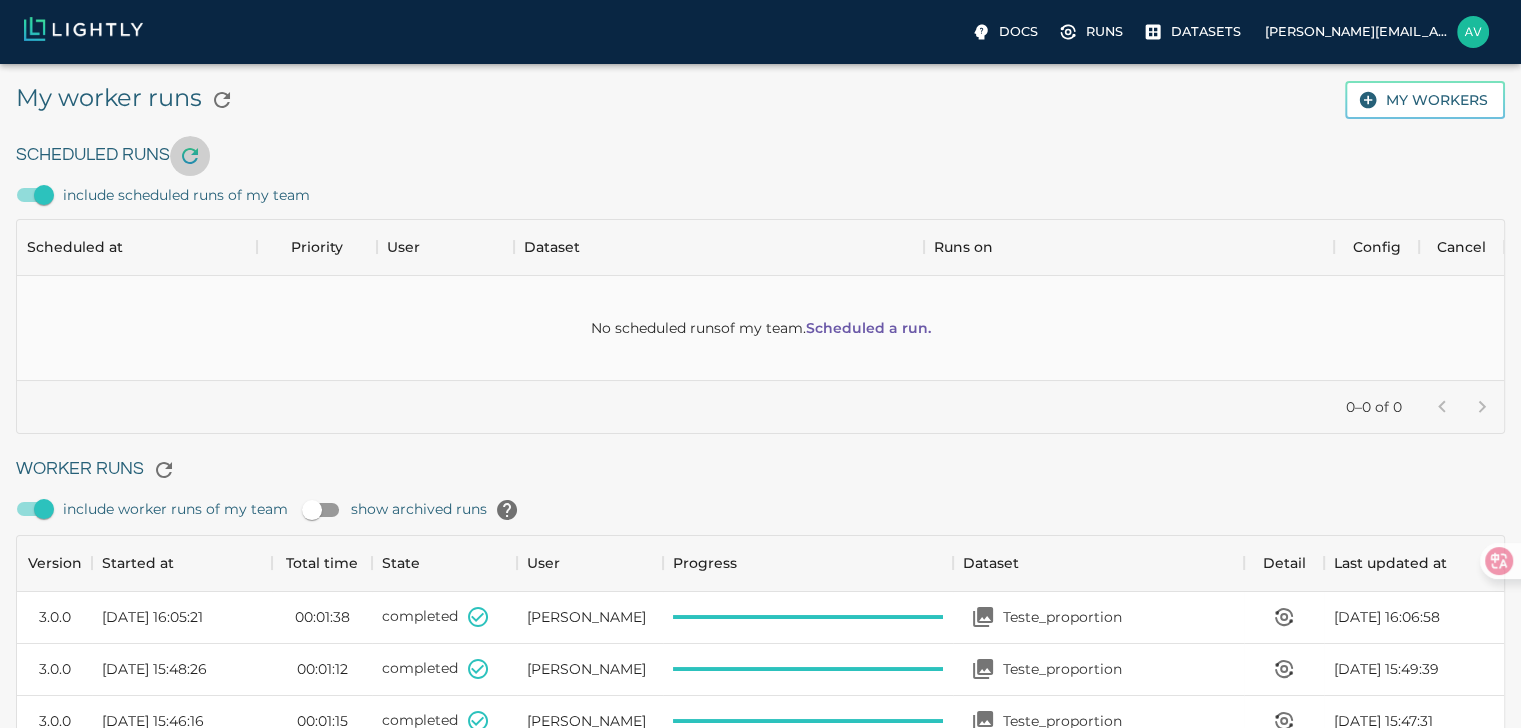 click 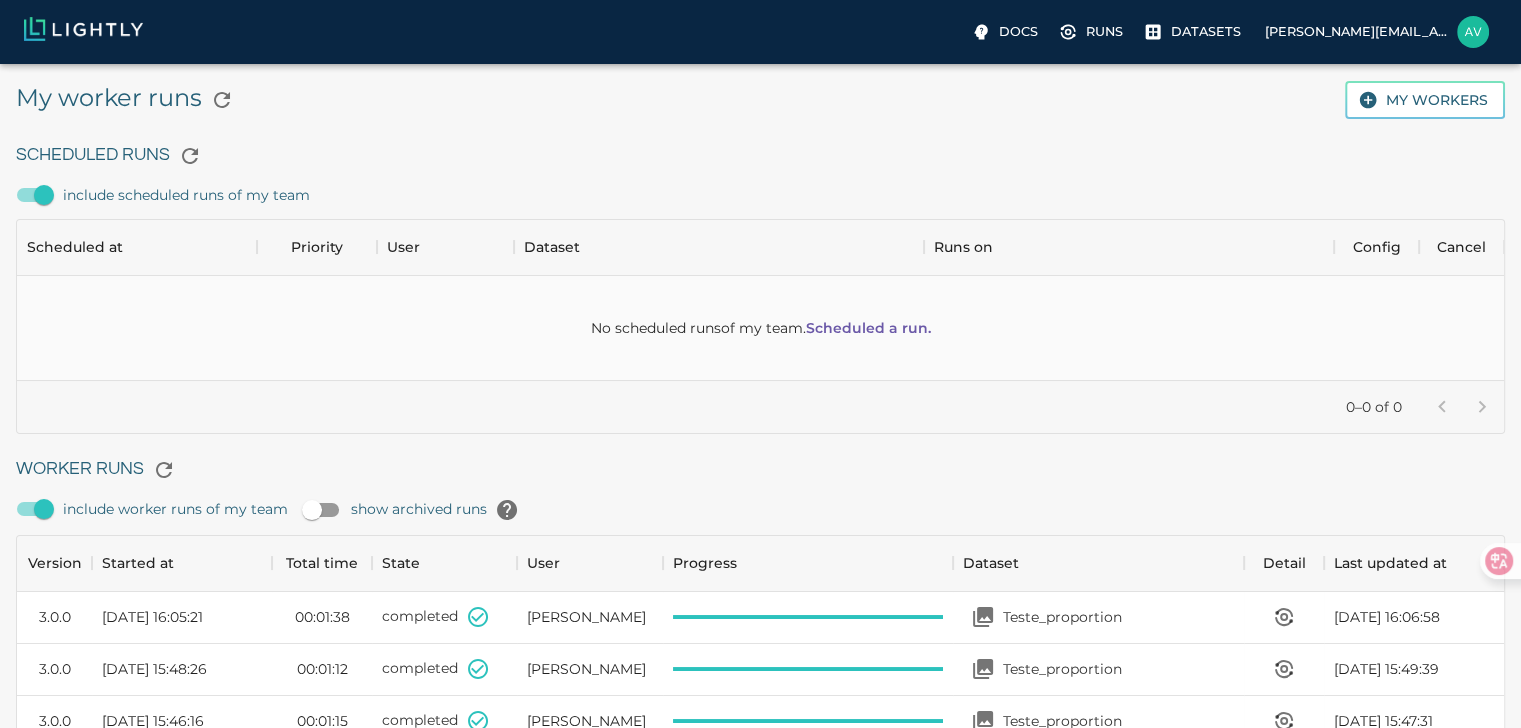type 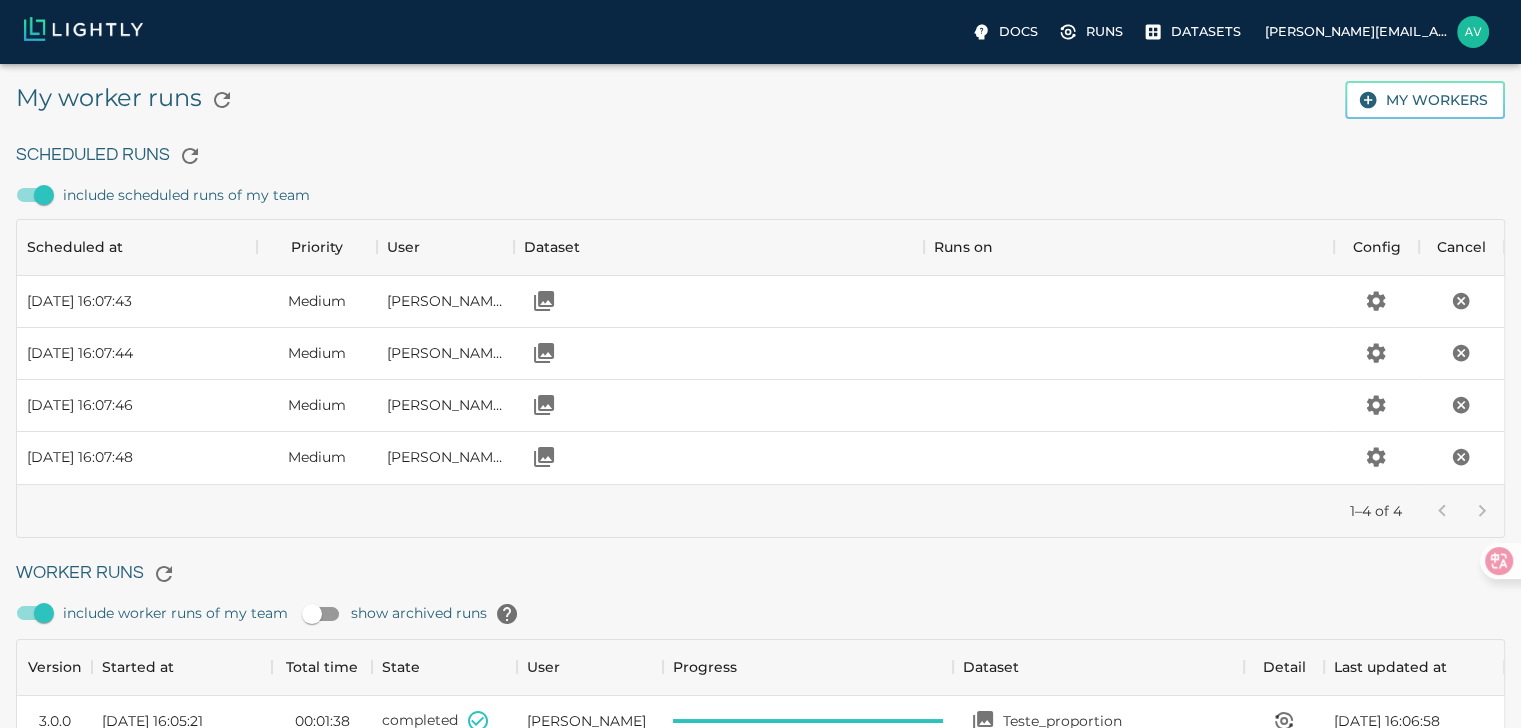 scroll, scrollTop: 16, scrollLeft: 16, axis: both 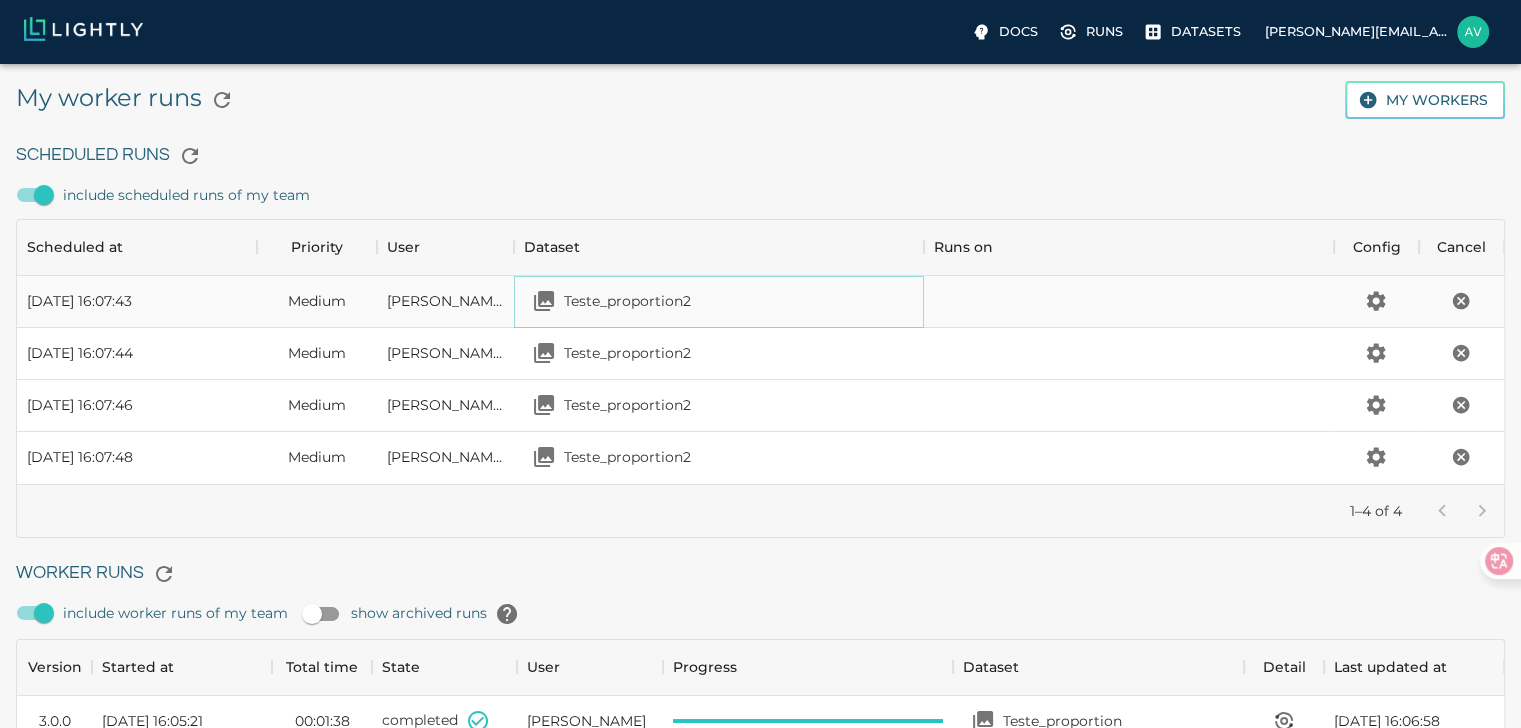 click on "Teste_proportion2" at bounding box center [627, 301] 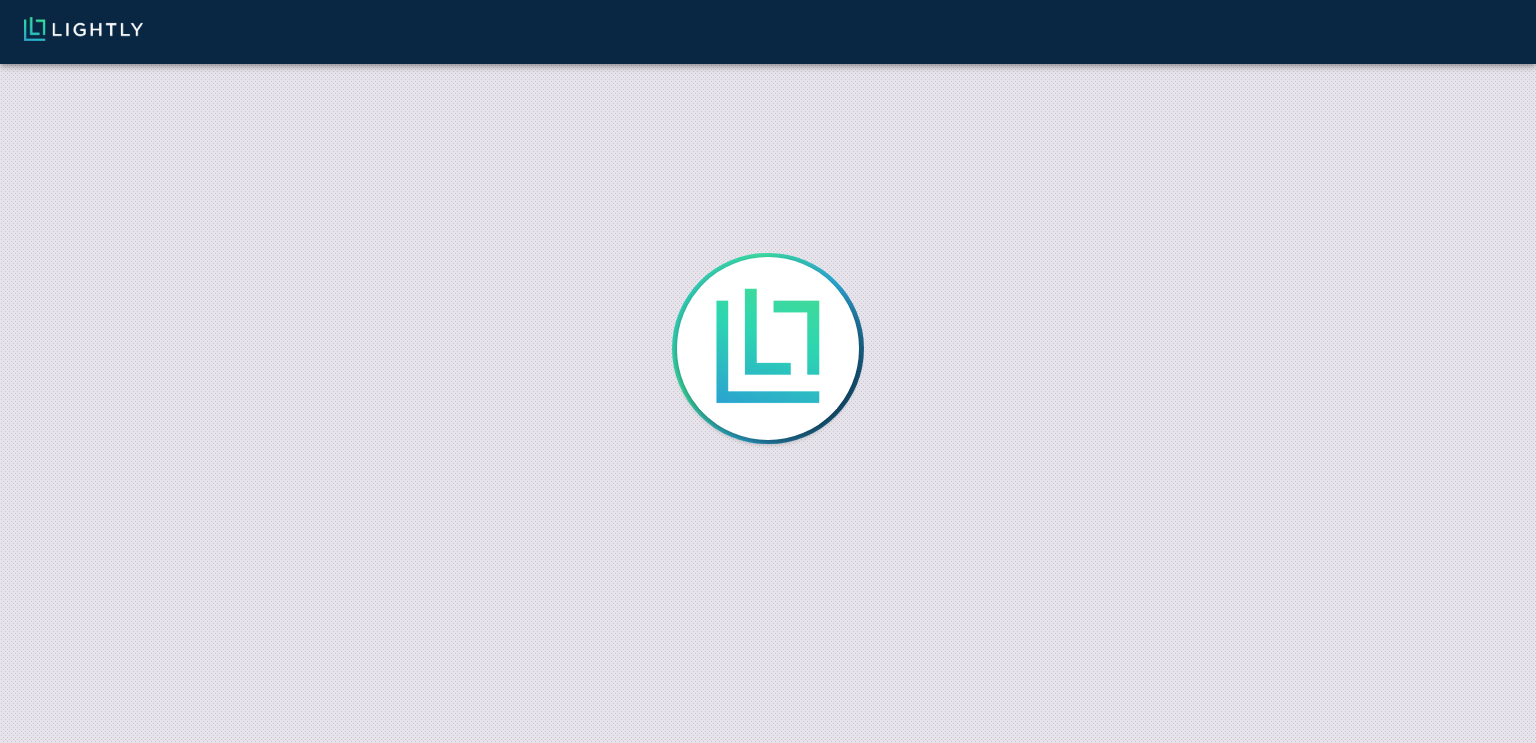 scroll, scrollTop: 0, scrollLeft: 0, axis: both 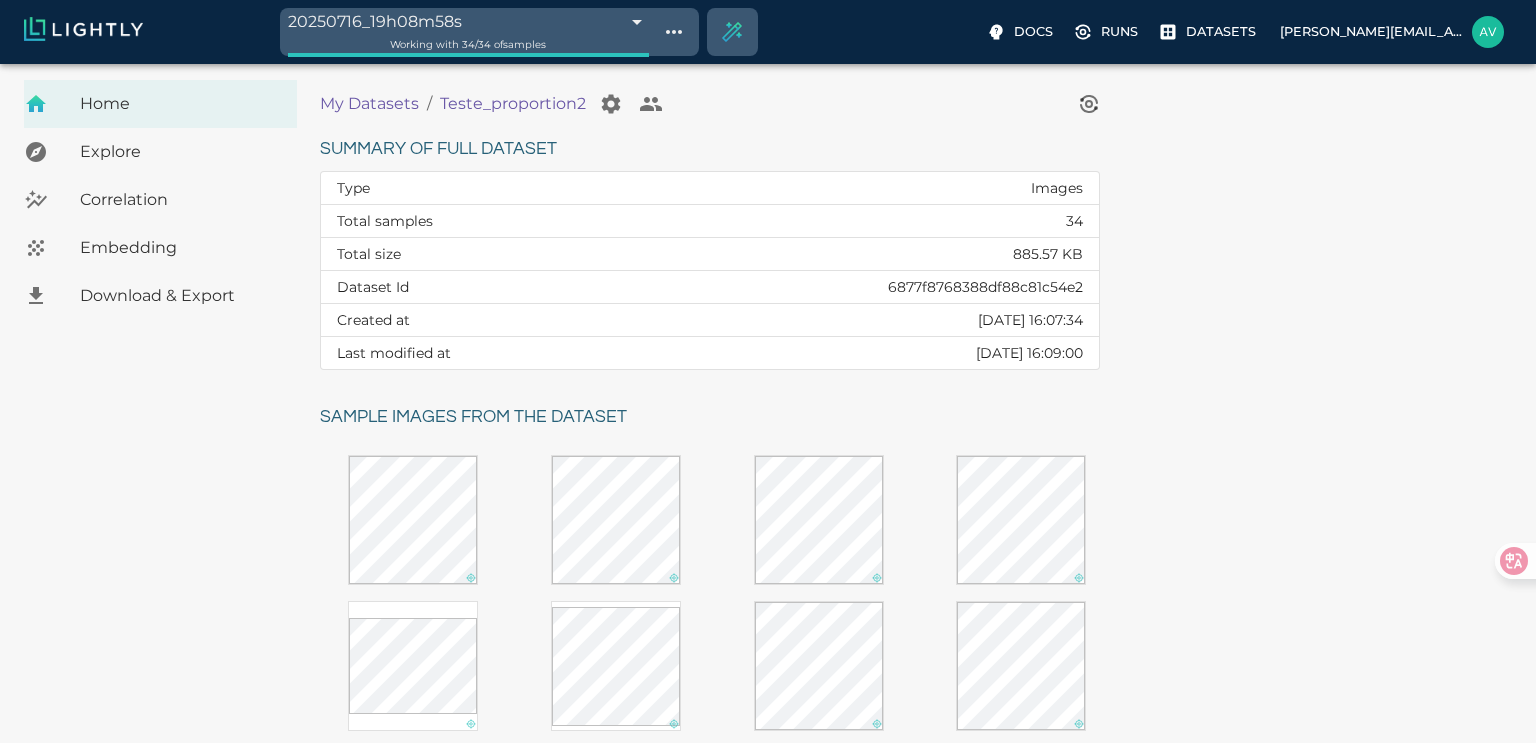 click on "20250716_19h08m58s 6877f8cd39061f365c549a3a Working with   34  /  34   of  samples Docs Runs Datasets avgustavo@alu.ufc.br   Dataset loading completed! It seems like  lightly-serve  is not running. Please start  lightly-serve  and    forward ports if you are using a remote machine .   For more information and solutions to common issues, please see our    documentation . lightly-serve   input_mount =' /home/path/to/input_folder '   lightly_mount =' /home/path/to/lightly_folder '   Home Explore Correlation Embedding Download & Export My Datasets / Teste_proportion2 Summary of full dataset Type Images Total samples 34 Total size 885.57 KB Dataset Id 6877f8768388df88c81c54e2 Created at Wed, 16.07.2025 16:07:34 Last modified at Wed, 16.07.2025 16:09:00 Sample images from the dataset Reload another random batch © Lightly  2025 glossary contact us terms and use privacy policy imprint Preferences Logout" at bounding box center [768, 623] 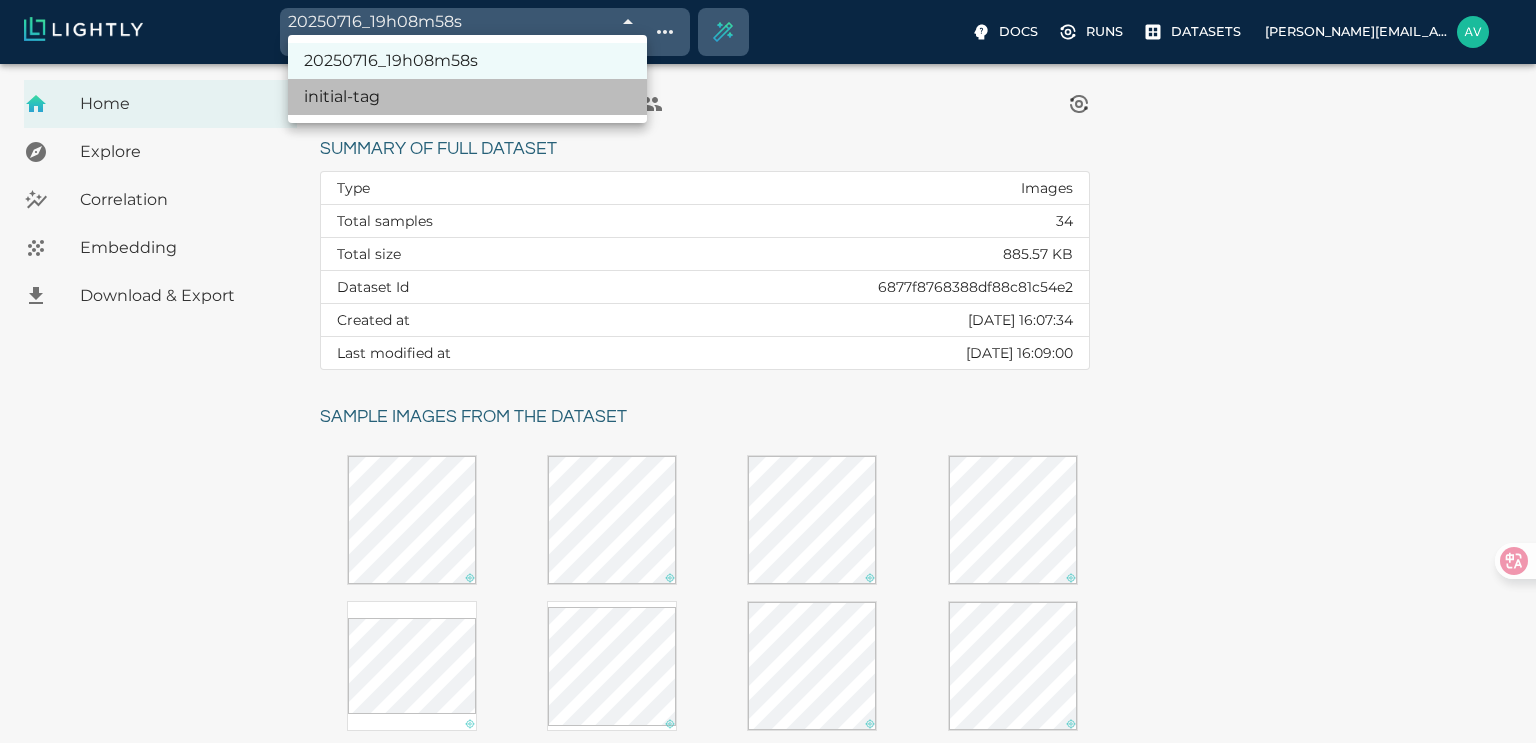 click on "initial-tag" at bounding box center (467, 97) 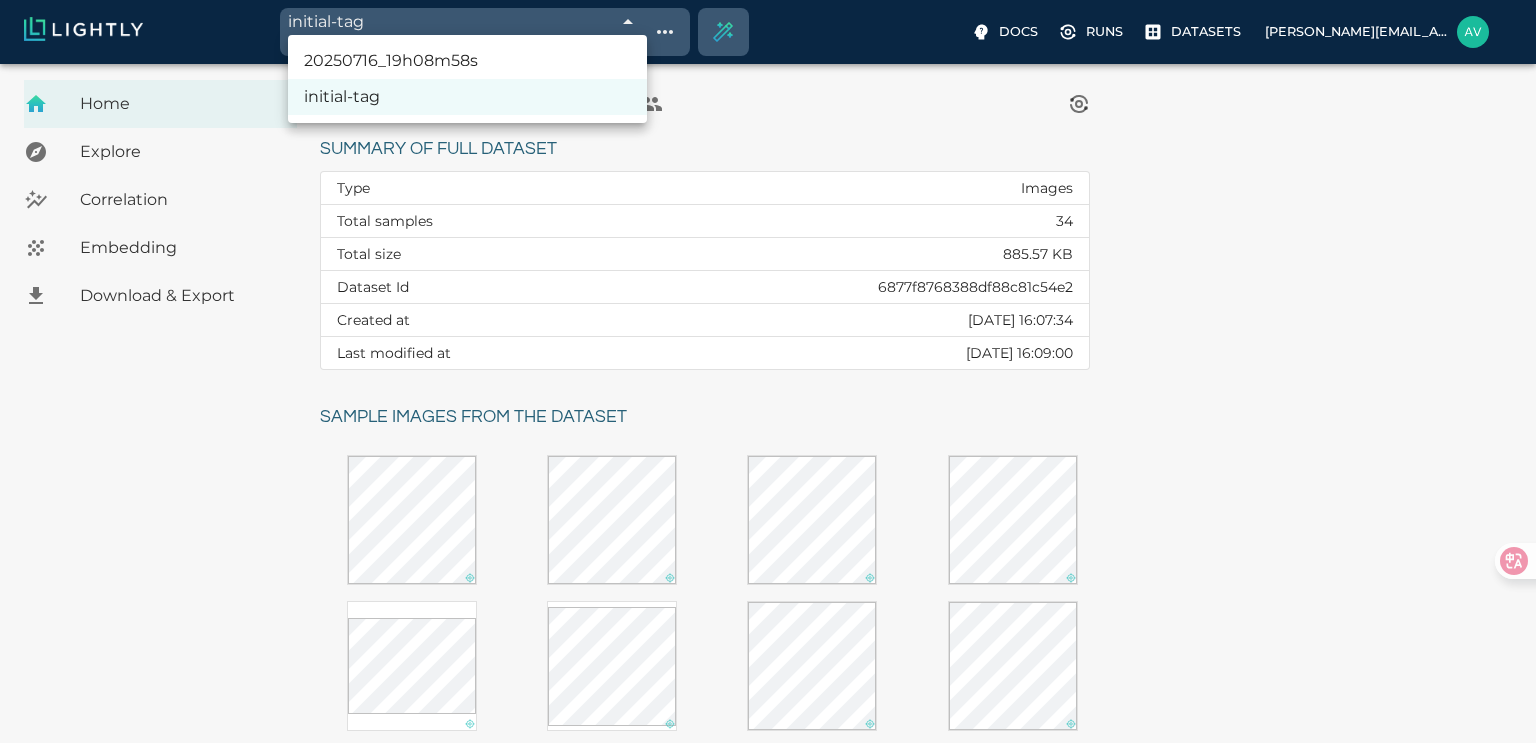 click on "initial-tag 6877f8cc39061f365c549a00 Working with   34  /  34   of  samples Docs Runs Datasets avgustavo@alu.ufc.br   Dataset loading completed! It seems like  lightly-serve  is not running. Please start  lightly-serve  and    forward ports if you are using a remote machine .   For more information and solutions to common issues, please see our    documentation . lightly-serve   input_mount =' /home/path/to/input_folder '   lightly_mount =' /home/path/to/lightly_folder '   Home Explore Correlation Embedding Download & Export My Datasets / Teste_proportion2 Summary of full dataset Type Images Total samples 34 Total size 885.57 KB Dataset Id 6877f8768388df88c81c54e2 Created at Wed, 16.07.2025 16:07:34 Last modified at Wed, 16.07.2025 16:09:00 Sample images from the dataset Reload another random batch © Lightly  2025 glossary contact us terms and use privacy policy imprint Preferences Logout 20250716_19h08m58s initial-tag" at bounding box center (768, 623) 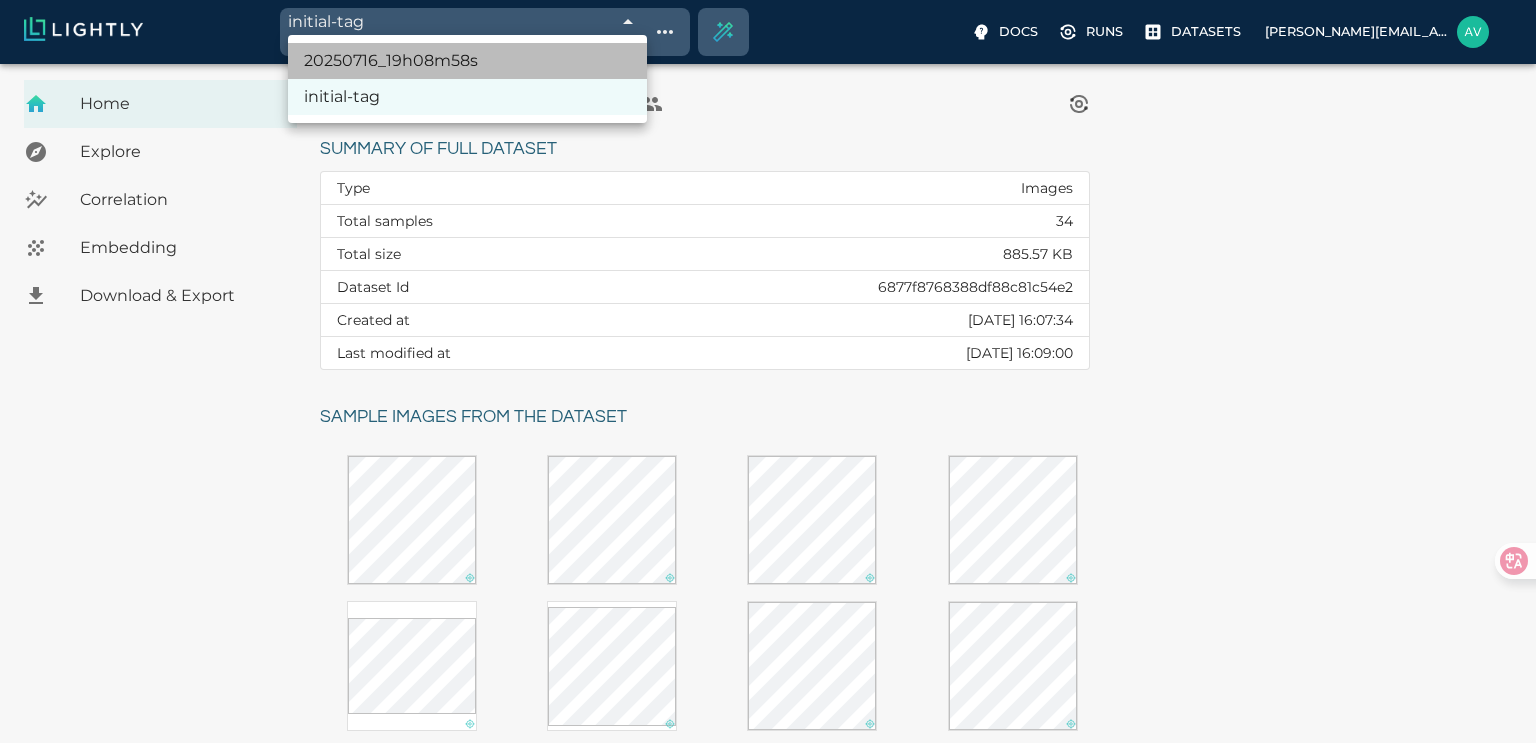 click on "20250716_19h08m58s" at bounding box center [467, 61] 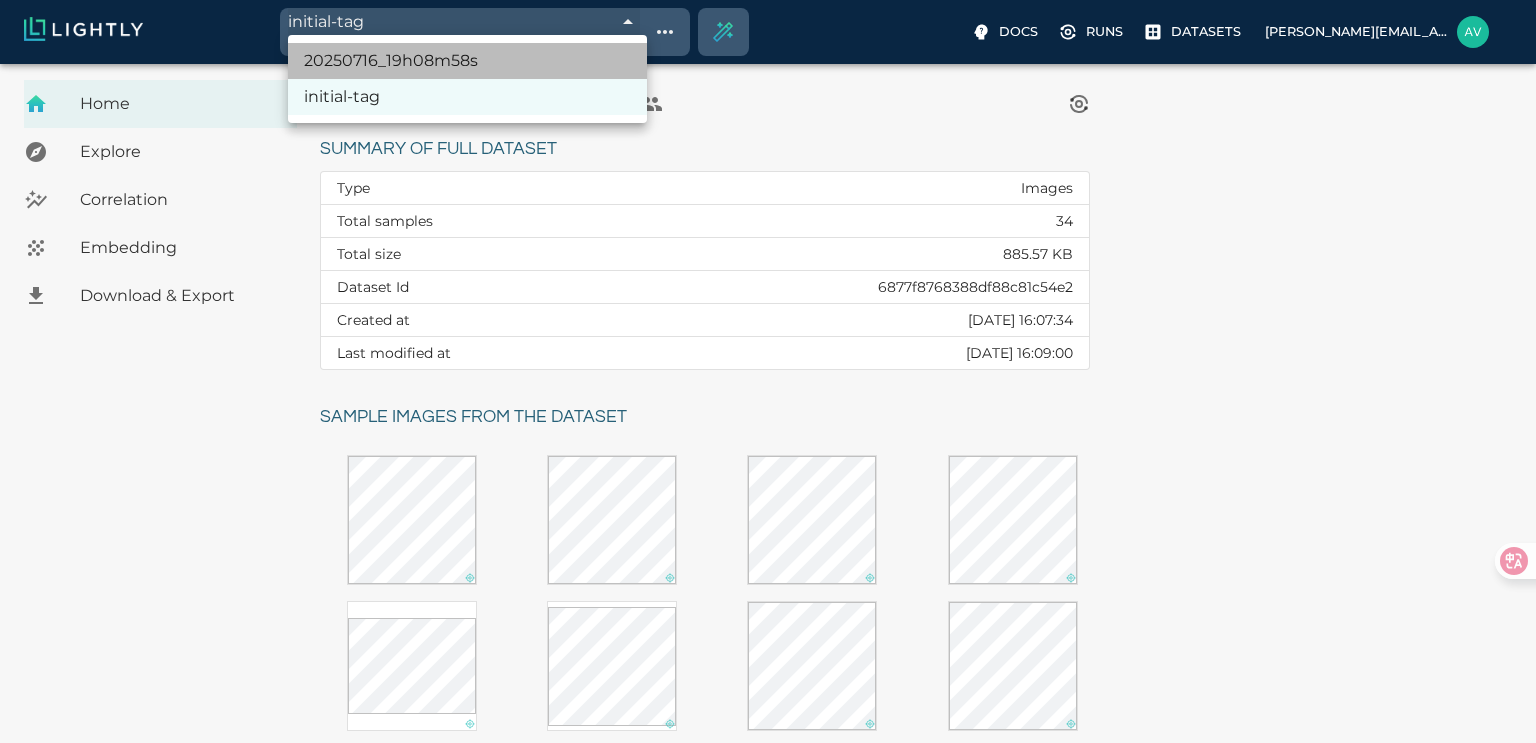 type on "6877f8cd39061f365c549a3a" 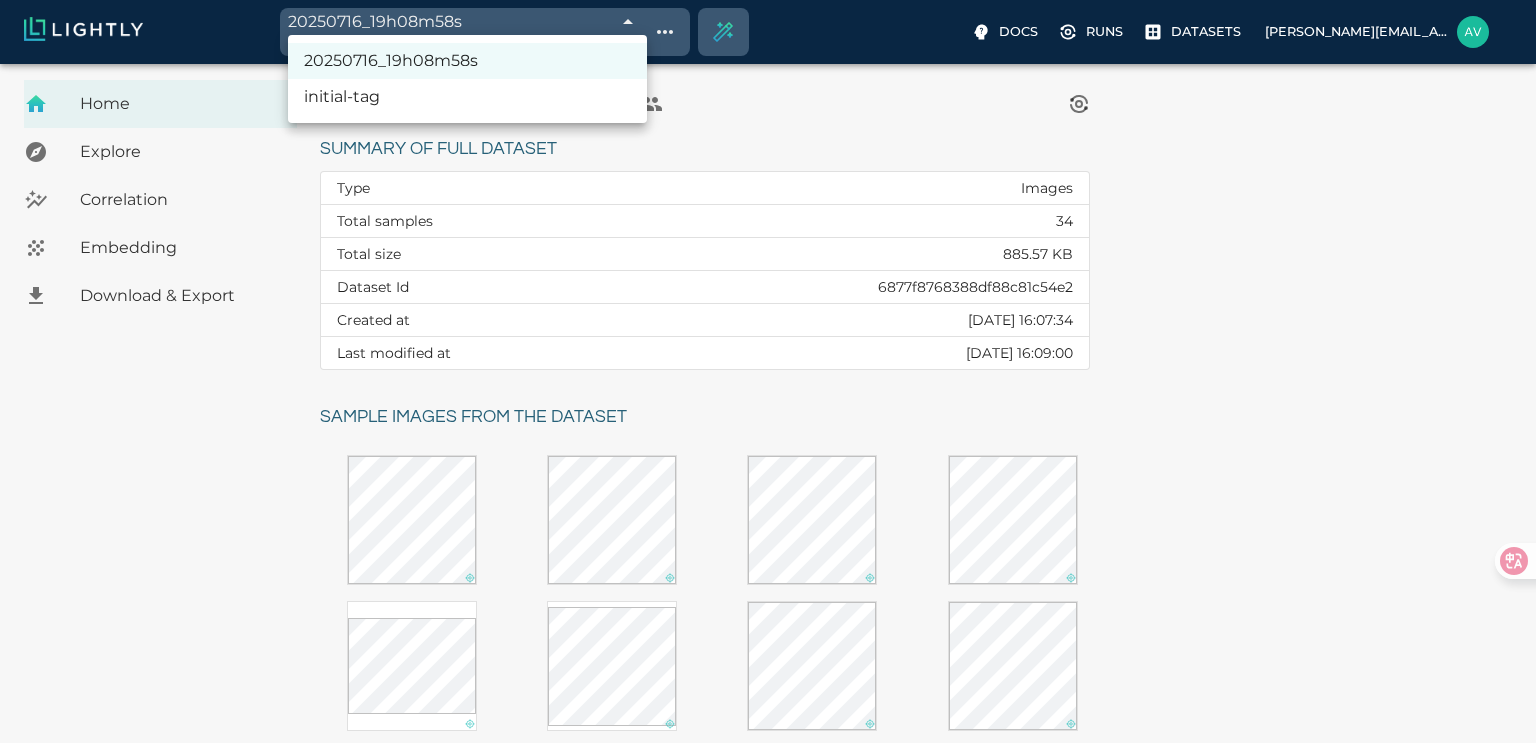 click on "20250716_19h08m58s 6877f8cd39061f365c549a3a Working with   34  /  34   of  samples Docs Runs Datasets avgustavo@alu.ufc.br   Dataset loading completed! It seems like  lightly-serve  is not running. Please start  lightly-serve  and    forward ports if you are using a remote machine .   For more information and solutions to common issues, please see our    documentation . lightly-serve   input_mount =' /home/path/to/input_folder '   lightly_mount =' /home/path/to/lightly_folder '   Home Explore Correlation Embedding Download & Export My Datasets / Teste_proportion2 Summary of full dataset Type Images Total samples 34 Total size 885.57 KB Dataset Id 6877f8768388df88c81c54e2 Created at Wed, 16.07.2025 16:07:34 Last modified at Wed, 16.07.2025 16:09:00 Sample images from the dataset Reload another random batch © Lightly  2025 glossary contact us terms and use privacy policy imprint Preferences Logout 20250716_19h08m58s initial-tag" at bounding box center [768, 623] 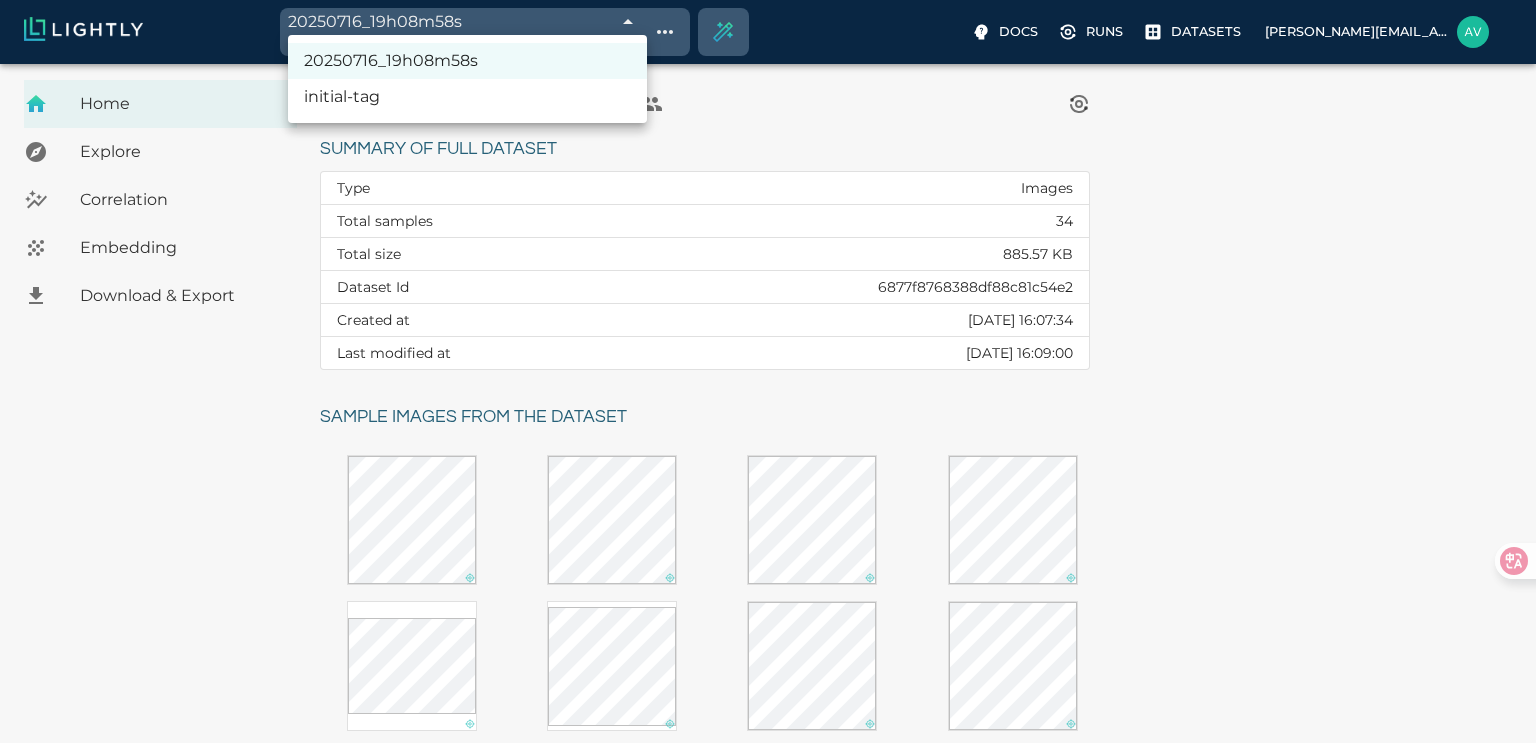 click at bounding box center [768, 371] 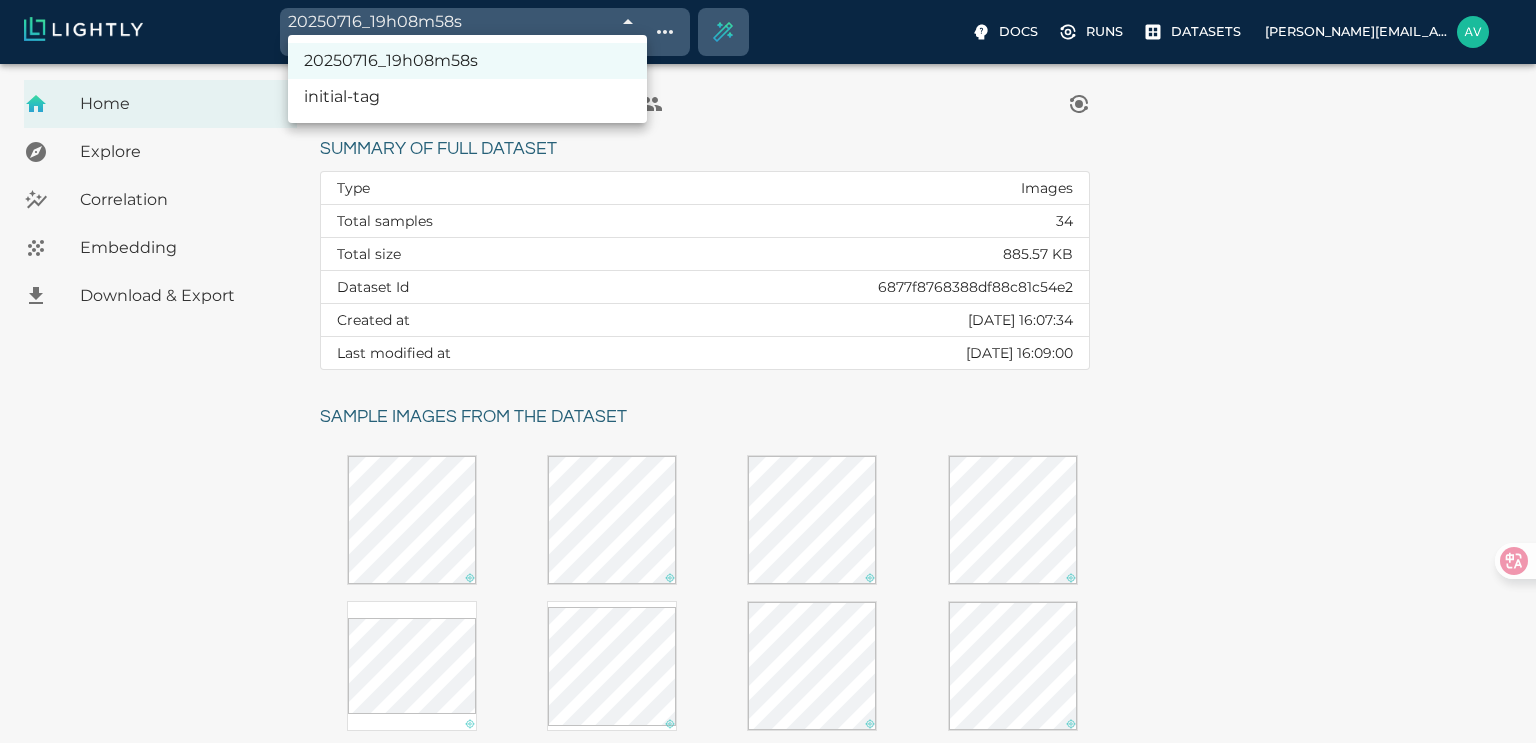 click on "20250716_19h08m58s 6877f8cd39061f365c549a3a Working with   34  /  34   of  samples Docs Runs Datasets avgustavo@alu.ufc.br   Dataset loading completed! It seems like  lightly-serve  is not running. Please start  lightly-serve  and    forward ports if you are using a remote machine .   For more information and solutions to common issues, please see our    documentation . lightly-serve   input_mount =' /home/path/to/input_folder '   lightly_mount =' /home/path/to/lightly_folder '   Home Explore Correlation Embedding Download & Export My Datasets / Teste_proportion2 Summary of full dataset Type Images Total samples 34 Total size 885.57 KB Dataset Id 6877f8768388df88c81c54e2 Created at Wed, 16.07.2025 16:07:34 Last modified at Wed, 16.07.2025 16:09:00 Sample images from the dataset Reload another random batch © Lightly  2025 glossary contact us terms and use privacy policy imprint Preferences Logout 20250716_19h08m58s initial-tag" at bounding box center [768, 623] 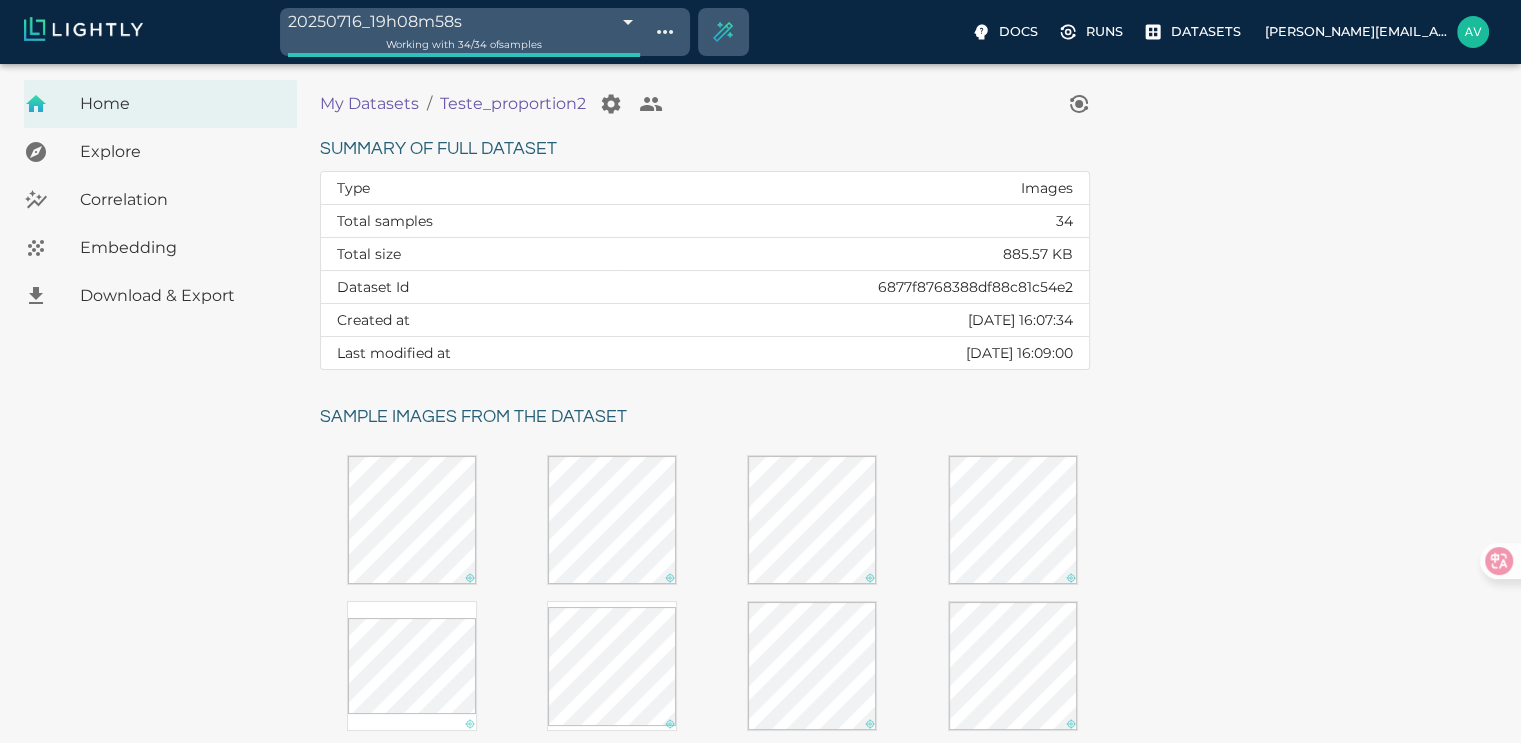 click on "20250716_19h08m58s 6877f8cd39061f365c549a3a Working with   34  /  34   of  samples Docs Runs Datasets avgustavo@alu.ufc.br   Dataset loading completed! It seems like  lightly-serve  is not running. Please start  lightly-serve  and    forward ports if you are using a remote machine .   For more information and solutions to common issues, please see our    documentation . lightly-serve   input_mount =' /home/path/to/input_folder '   lightly_mount =' /home/path/to/lightly_folder '   Home Explore Correlation Embedding Download & Export My Datasets / Teste_proportion2 Summary of full dataset Type Images Total samples 34 Total size 885.57 KB Dataset Id 6877f8768388df88c81c54e2 Created at Wed, 16.07.2025 16:07:34 Last modified at Wed, 16.07.2025 16:09:00 Sample images from the dataset Reload another random batch © Lightly  2025 glossary contact us terms and use privacy policy imprint Preferences Logout" at bounding box center (760, 623) 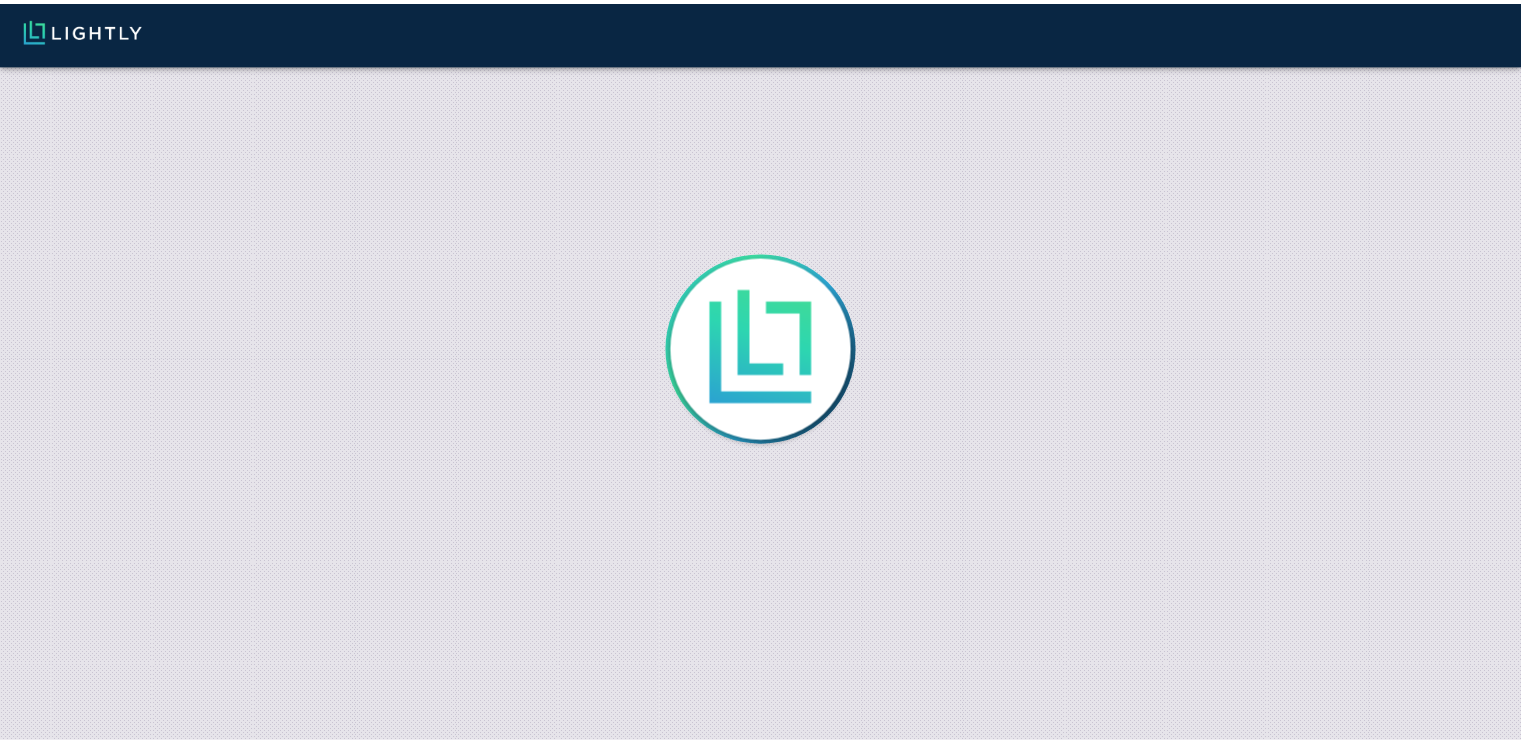 scroll, scrollTop: 0, scrollLeft: 0, axis: both 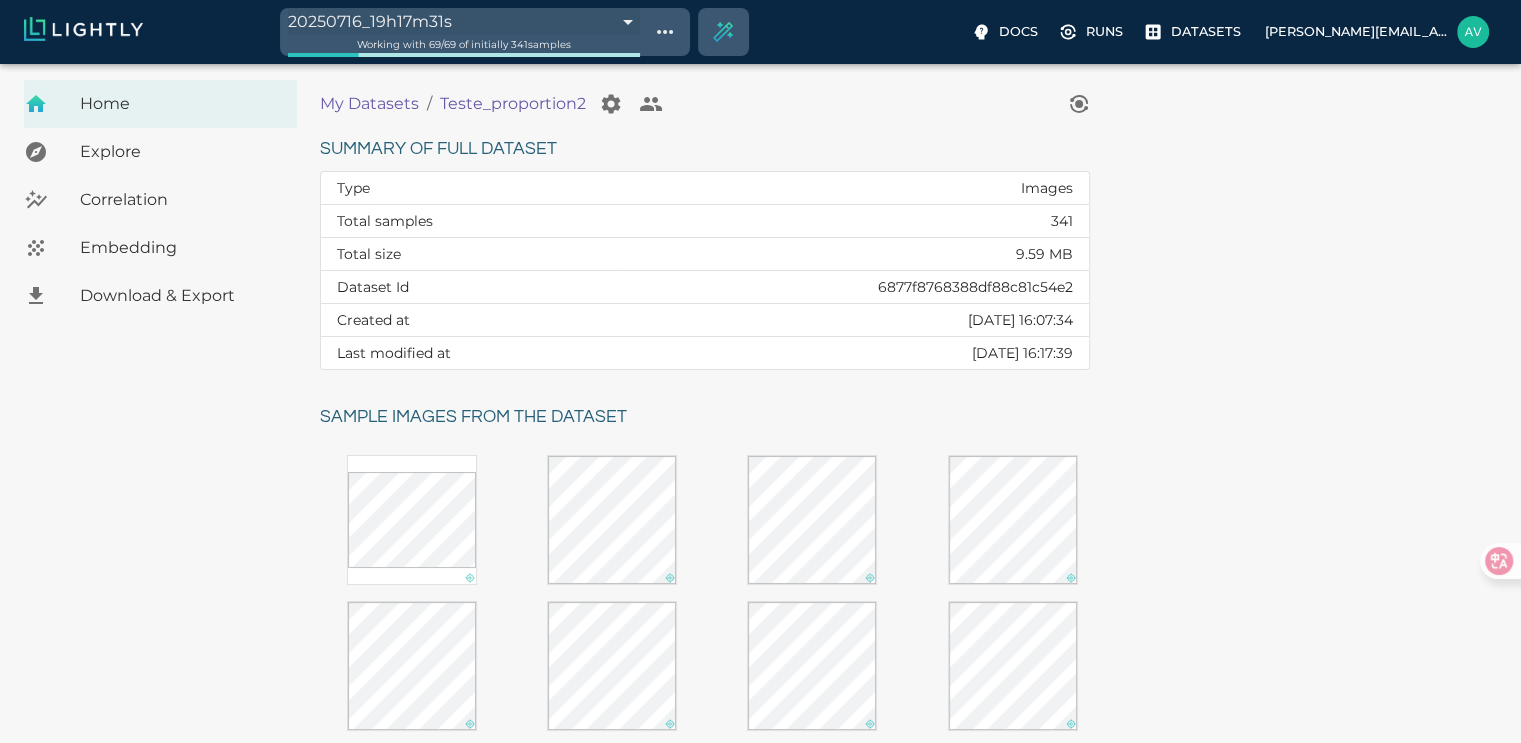 drag, startPoint x: 0, startPoint y: 0, endPoint x: 597, endPoint y: 16, distance: 597.21436 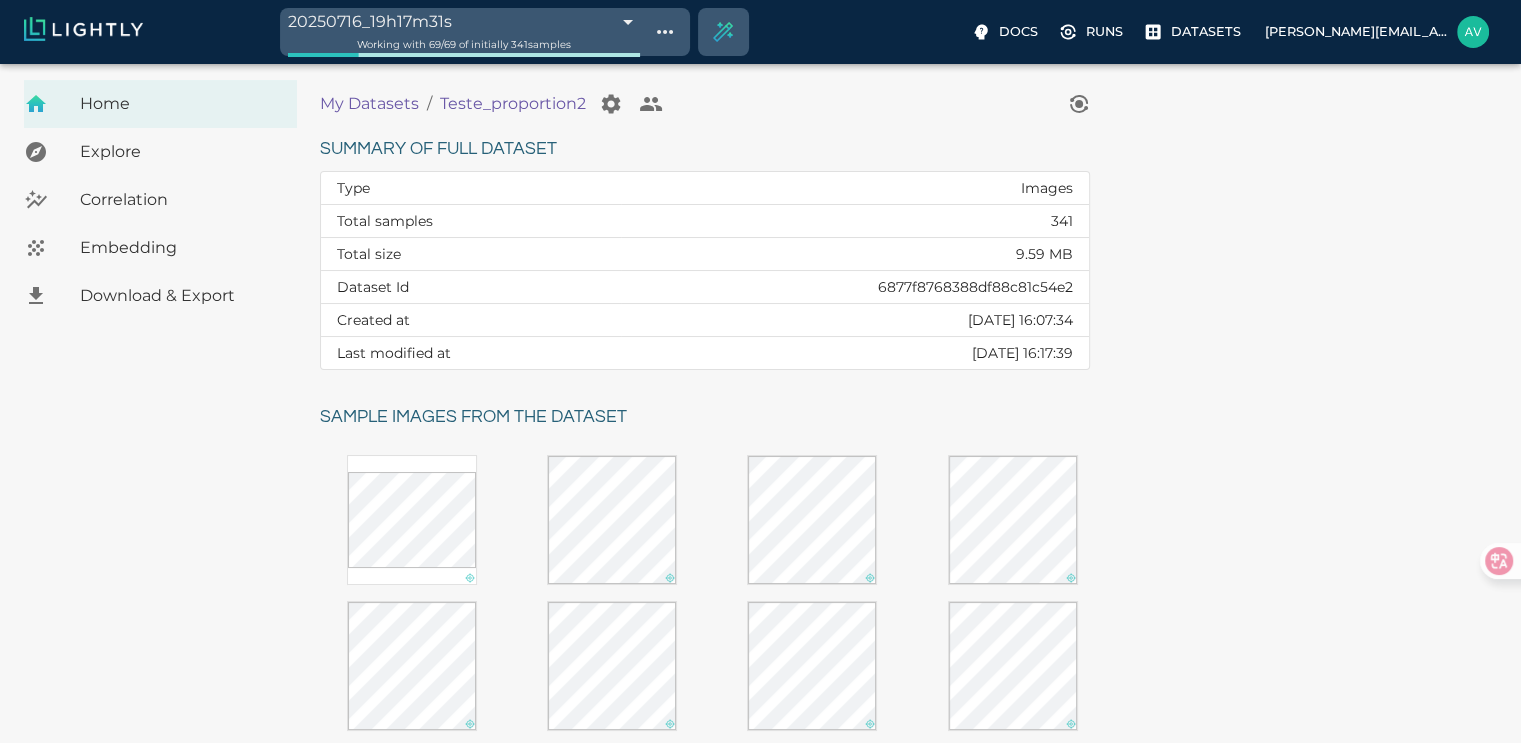 drag, startPoint x: 597, startPoint y: 16, endPoint x: 537, endPoint y: 99, distance: 102.41582 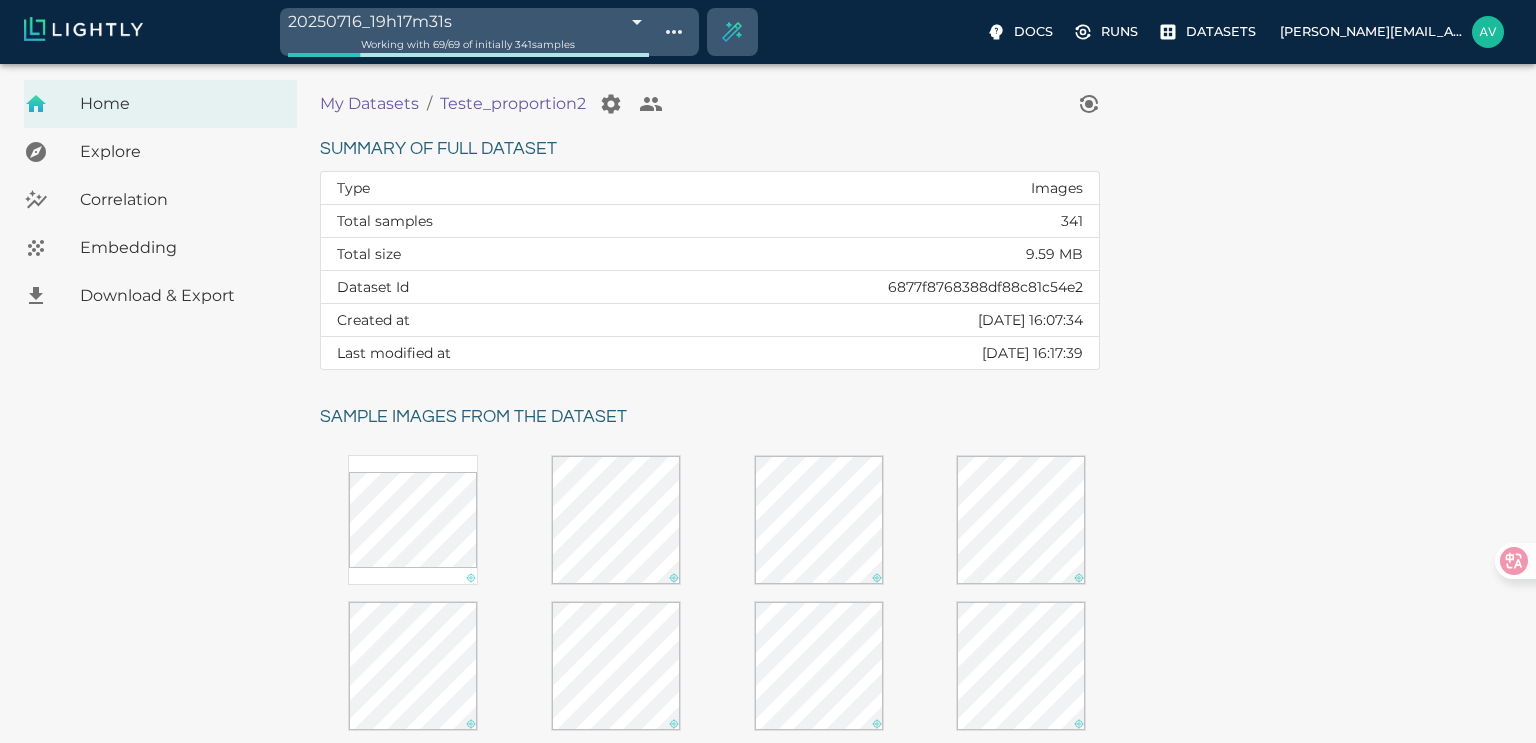 click on "20250716_19h17m31s 6877face39061f365c555007 Working with   69  /  69   of initially 341  samples Docs Runs Datasets avgustavo@alu.ufc.br   Dataset loading completed! It seems like  lightly-serve  is not running. Please start  lightly-serve  and    forward ports if you are using a remote machine .   For more information and solutions to common issues, please see our    documentation . lightly-serve   input_mount =' /home/path/to/input_folder '   lightly_mount =' /home/path/to/lightly_folder '   Home Explore Correlation Embedding Download & Export My Datasets / Teste_proportion2 Summary of full dataset Type Images Total samples 341 Total size 9.59 MB Dataset Id 6877f8768388df88c81c54e2 Created at Wed, 16.07.2025 16:07:34 Last modified at Wed, 16.07.2025 16:17:39 Sample images from the dataset Reload another random batch © Lightly  2025 glossary contact us terms and use privacy policy imprint Preferences Logout" at bounding box center [768, 623] 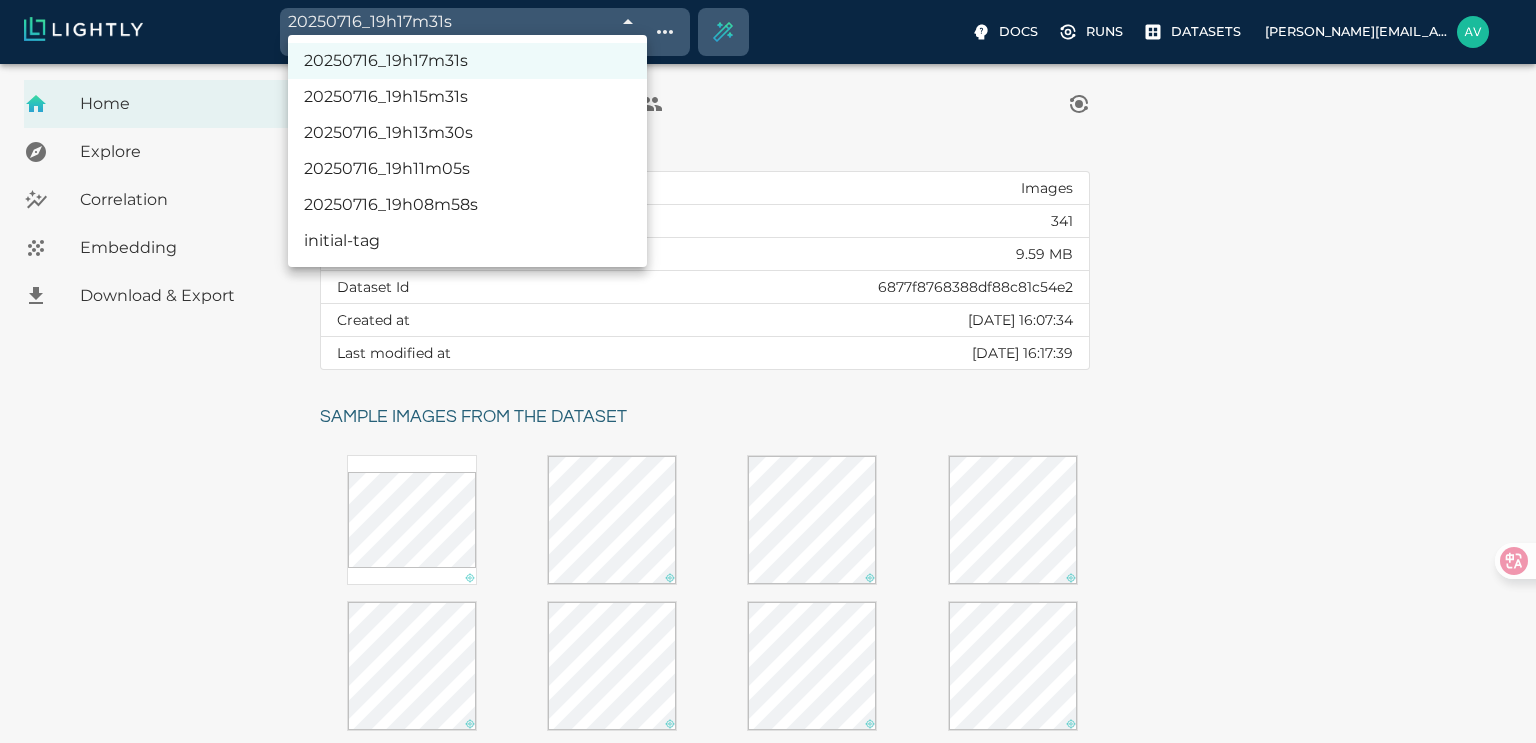 click on "20250716_19h08m58s" at bounding box center (467, 205) 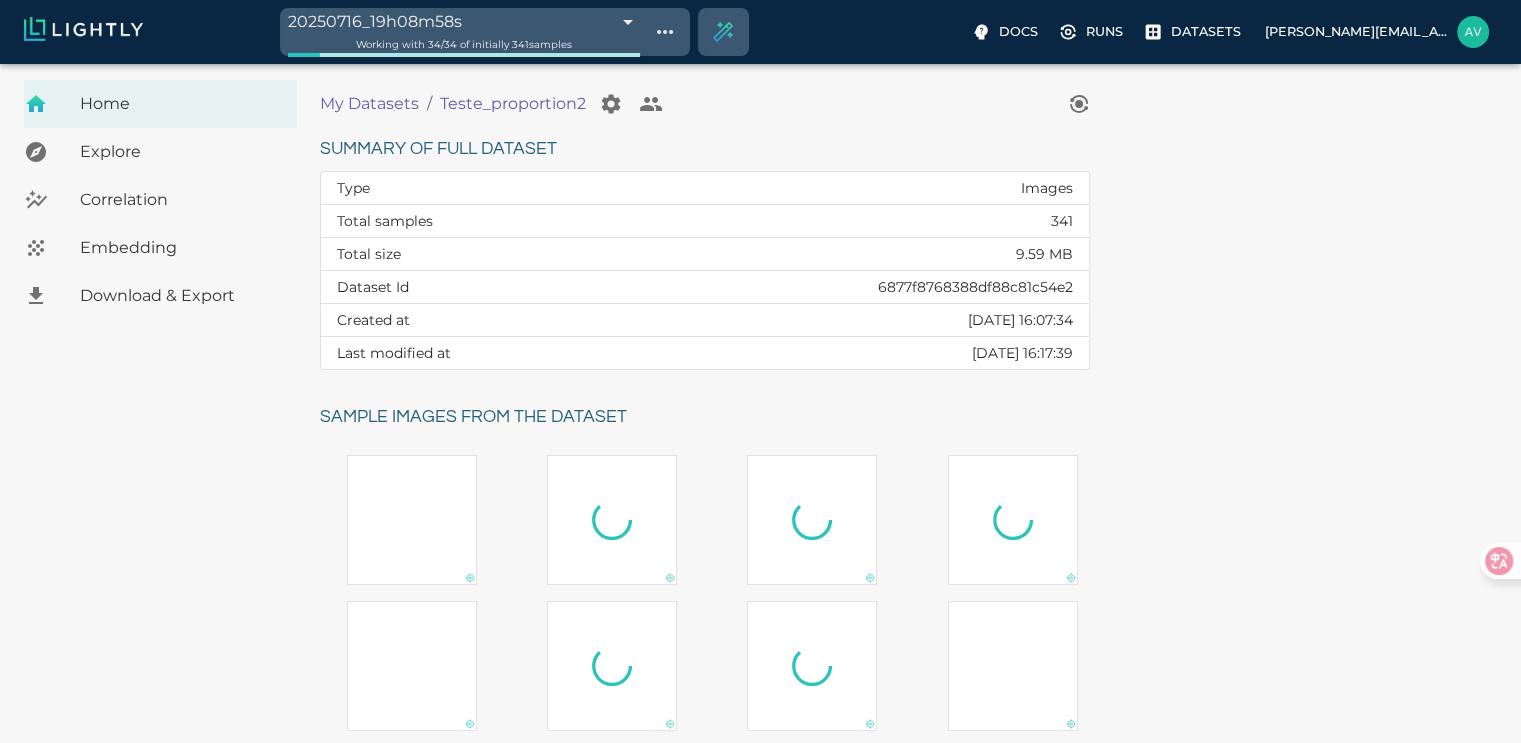 click on "20250716_19h08m58s 6877f8cd39061f365c549a3a Working with   34  /  34   of initially 341  samples Docs Runs Datasets avgustavo@alu.ufc.br   Dataset loading completed! It seems like  lightly-serve  is not running. Please start  lightly-serve  and    forward ports if you are using a remote machine .   For more information and solutions to common issues, please see our    documentation . lightly-serve   input_mount =' /home/path/to/input_folder '   lightly_mount =' /home/path/to/lightly_folder '   Home Explore Correlation Embedding Download & Export My Datasets / Teste_proportion2 Summary of full dataset Type Images Total samples 341 Total size 9.59 MB Dataset Id 6877f8768388df88c81c54e2 Created at Wed, 16.07.2025 16:07:34 Last modified at Wed, 16.07.2025 16:17:39 Sample images from the dataset Reload another random batch © Lightly  2025 glossary contact us terms and use privacy policy imprint Preferences Logout" at bounding box center (760, 623) 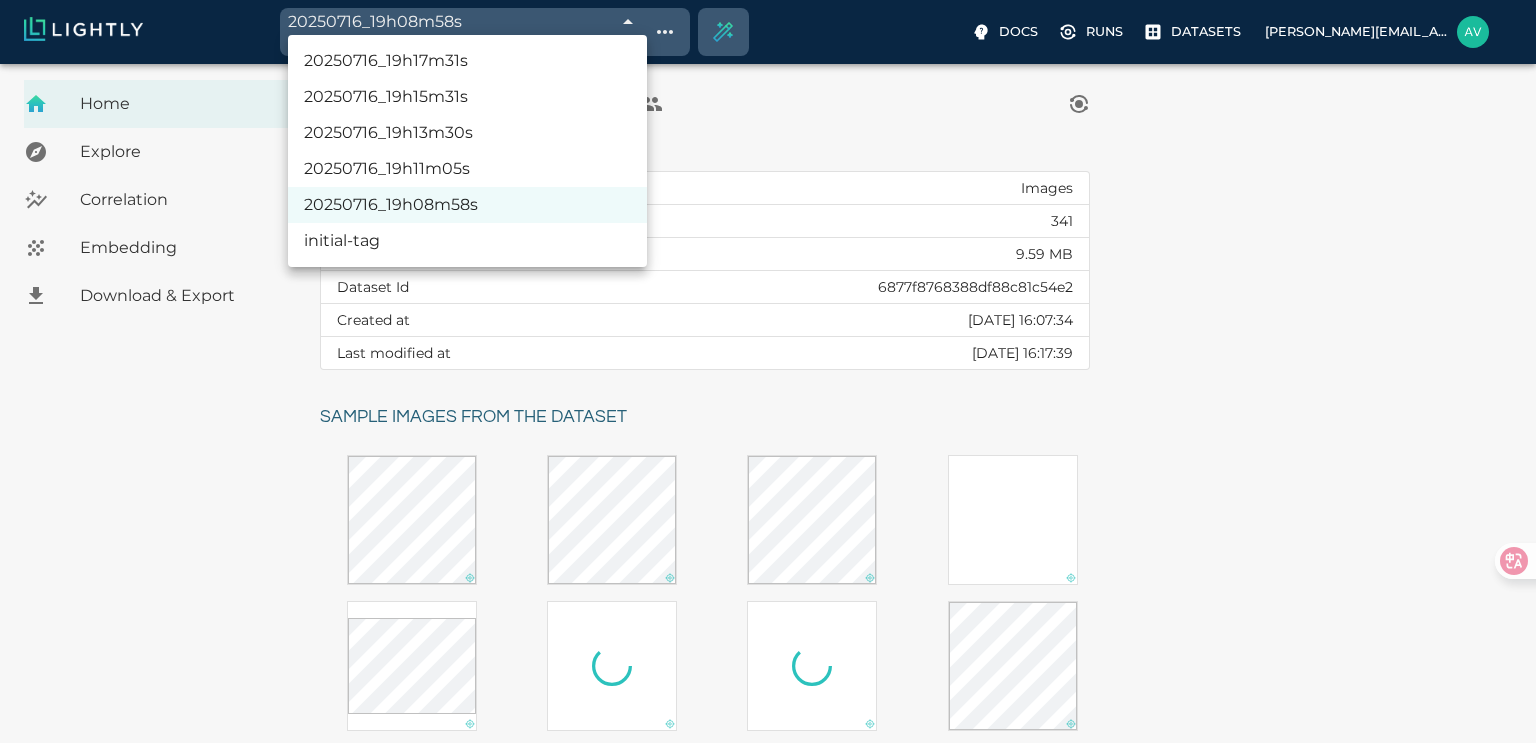 click on "20250716_19h11m05s" at bounding box center (467, 169) 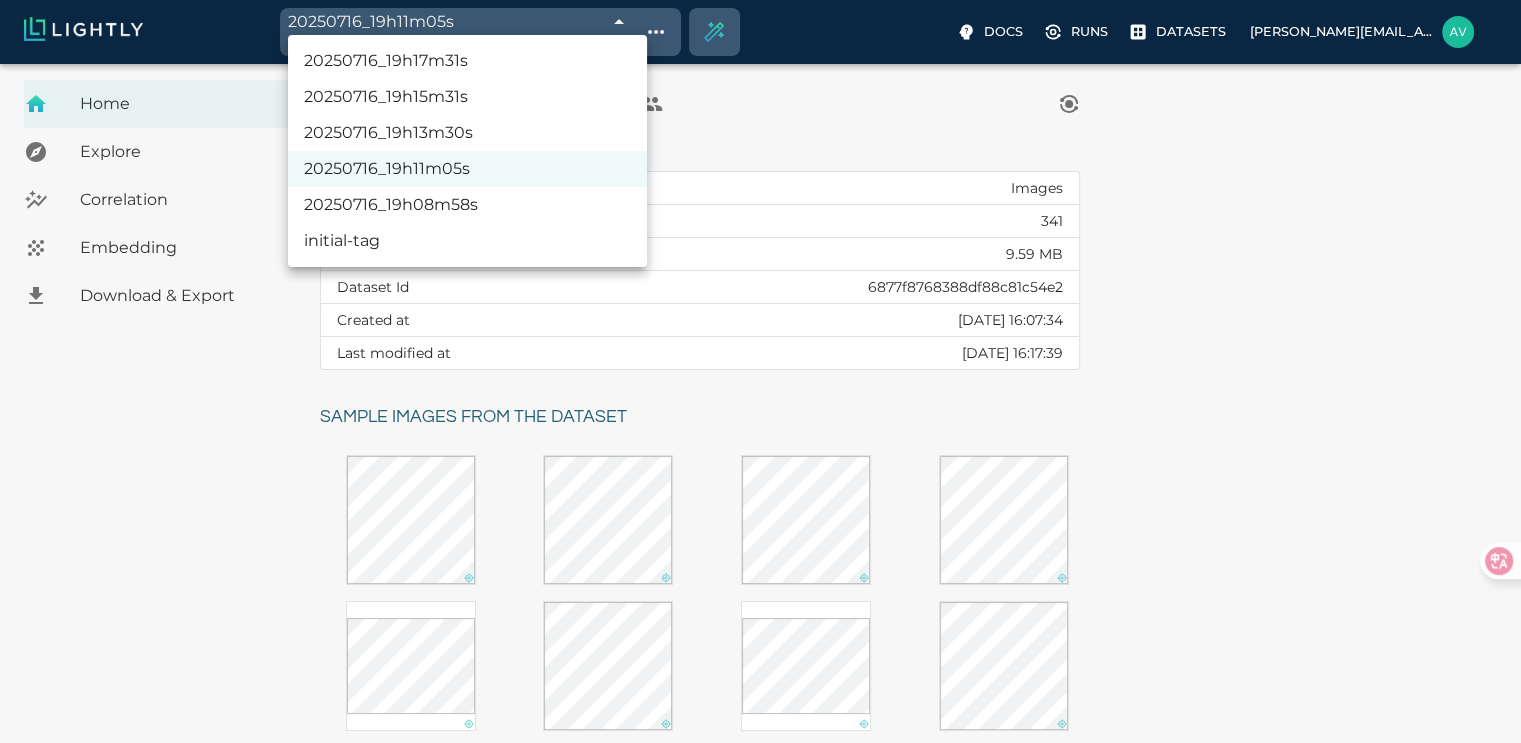 click on "20250716_19h11m05s 6877f94b39061f365c54b8e4 Working with   34  /  34   of initially 341  samples Docs Runs Datasets avgustavo@alu.ufc.br   Dataset loading completed! It seems like  lightly-serve  is not running. Please start  lightly-serve  and    forward ports if you are using a remote machine .   For more information and solutions to common issues, please see our    documentation . lightly-serve   input_mount =' /home/path/to/input_folder '   lightly_mount =' /home/path/to/lightly_folder '   Home Explore Correlation Embedding Download & Export My Datasets / Teste_proportion2 Summary of full dataset Type Images Total samples 341 Total size 9.59 MB Dataset Id 6877f8768388df88c81c54e2 Created at Wed, 16.07.2025 16:07:34 Last modified at Wed, 16.07.2025 16:17:39 Sample images from the dataset Reload another random batch © Lightly  2025 glossary contact us terms and use privacy policy imprint Preferences Logout 20250716_19h17m31s 20250716_19h15m31s 20250716_19h13m30s 20250716_19h11m05s 20250716_19h08m58s" at bounding box center [760, 623] 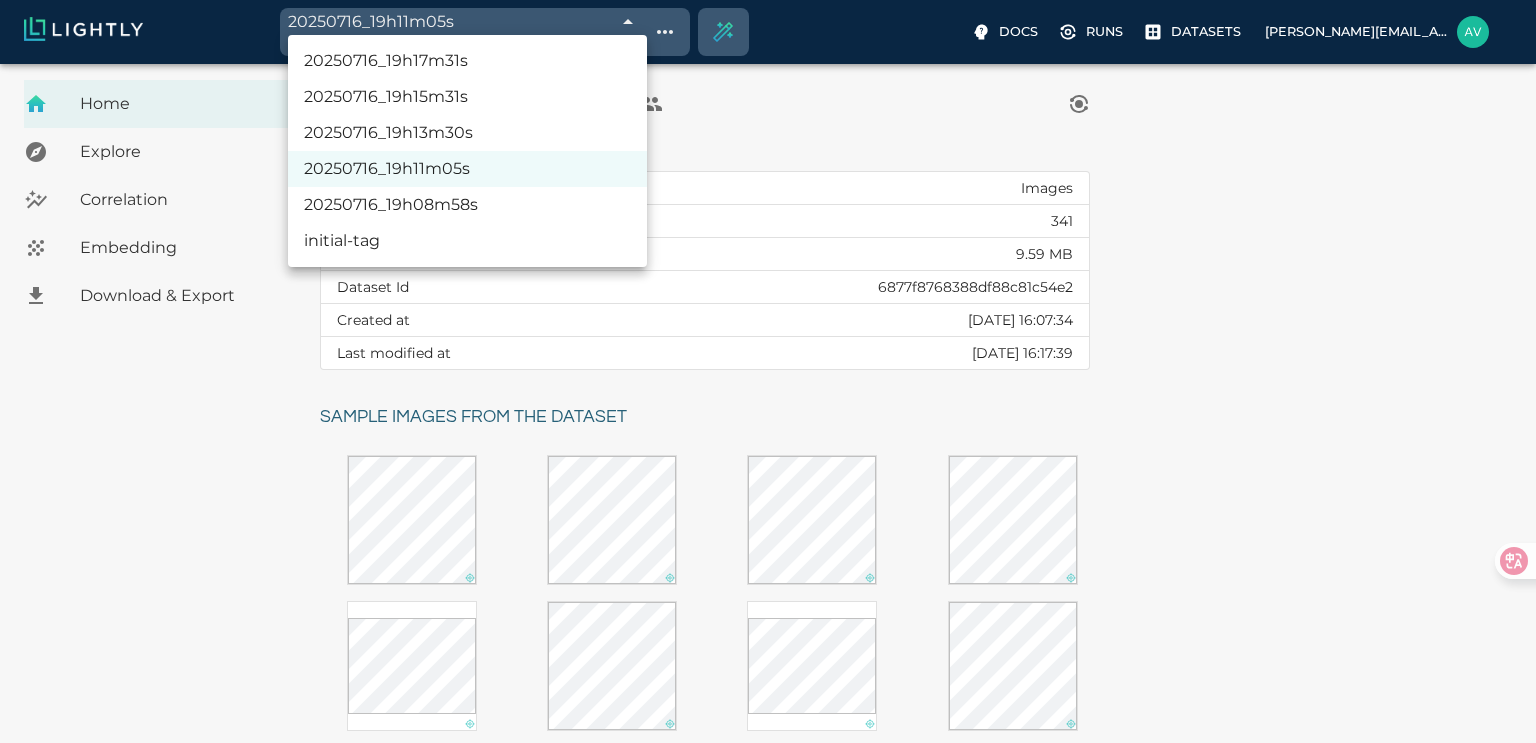 click on "20250716_19h11m05s" at bounding box center (467, 169) 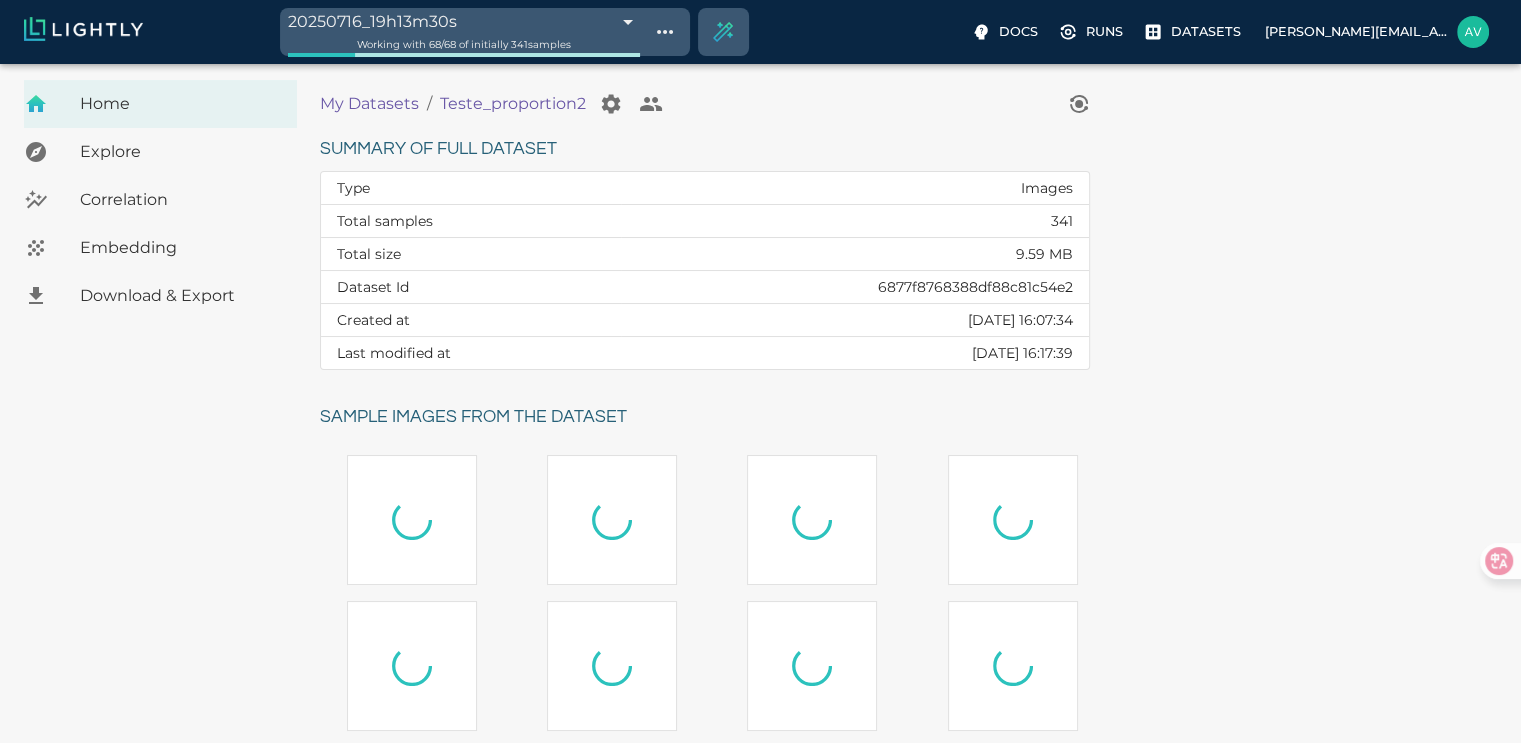 click on "20250716_19h13m30s 6877f9dc39061f365c54e5b4 Working with   68  /  68   of initially 341  samples Docs Runs Datasets avgustavo@alu.ufc.br   Dataset loading completed! It seems like  lightly-serve  is not running. Please start  lightly-serve  and    forward ports if you are using a remote machine .   For more information and solutions to common issues, please see our    documentation . lightly-serve   input_mount =' /home/path/to/input_folder '   lightly_mount =' /home/path/to/lightly_folder '   Home Explore Correlation Embedding Download & Export My Datasets / Teste_proportion2 Summary of full dataset Type Images Total samples 341 Total size 9.59 MB Dataset Id 6877f8768388df88c81c54e2 Created at Wed, 16.07.2025 16:07:34 Last modified at Wed, 16.07.2025 16:17:39 Sample images from the dataset Reload another random batch © Lightly  2025 glossary contact us terms and use privacy policy imprint Preferences Logout" at bounding box center (760, 623) 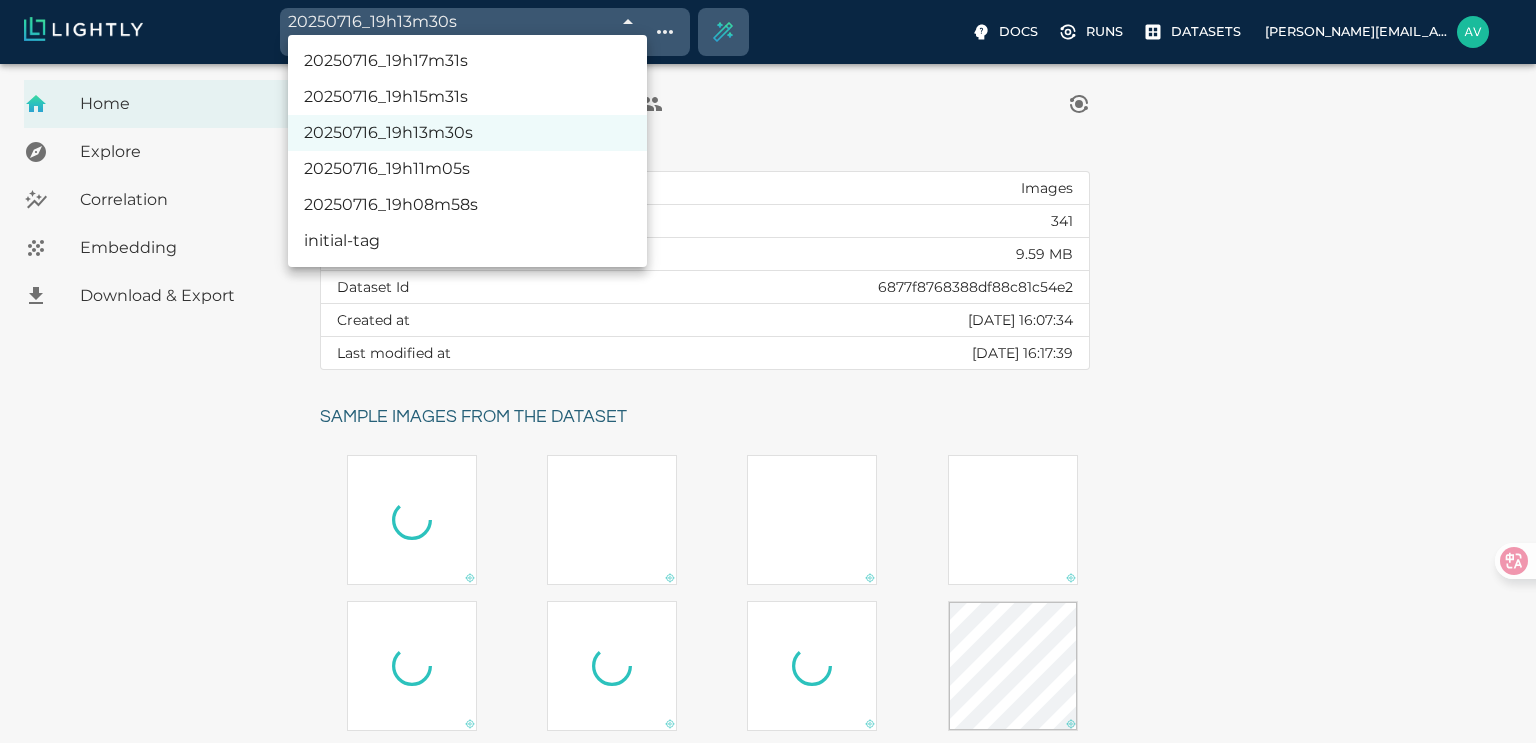 click on "20250716_19h15m31s" at bounding box center [467, 97] 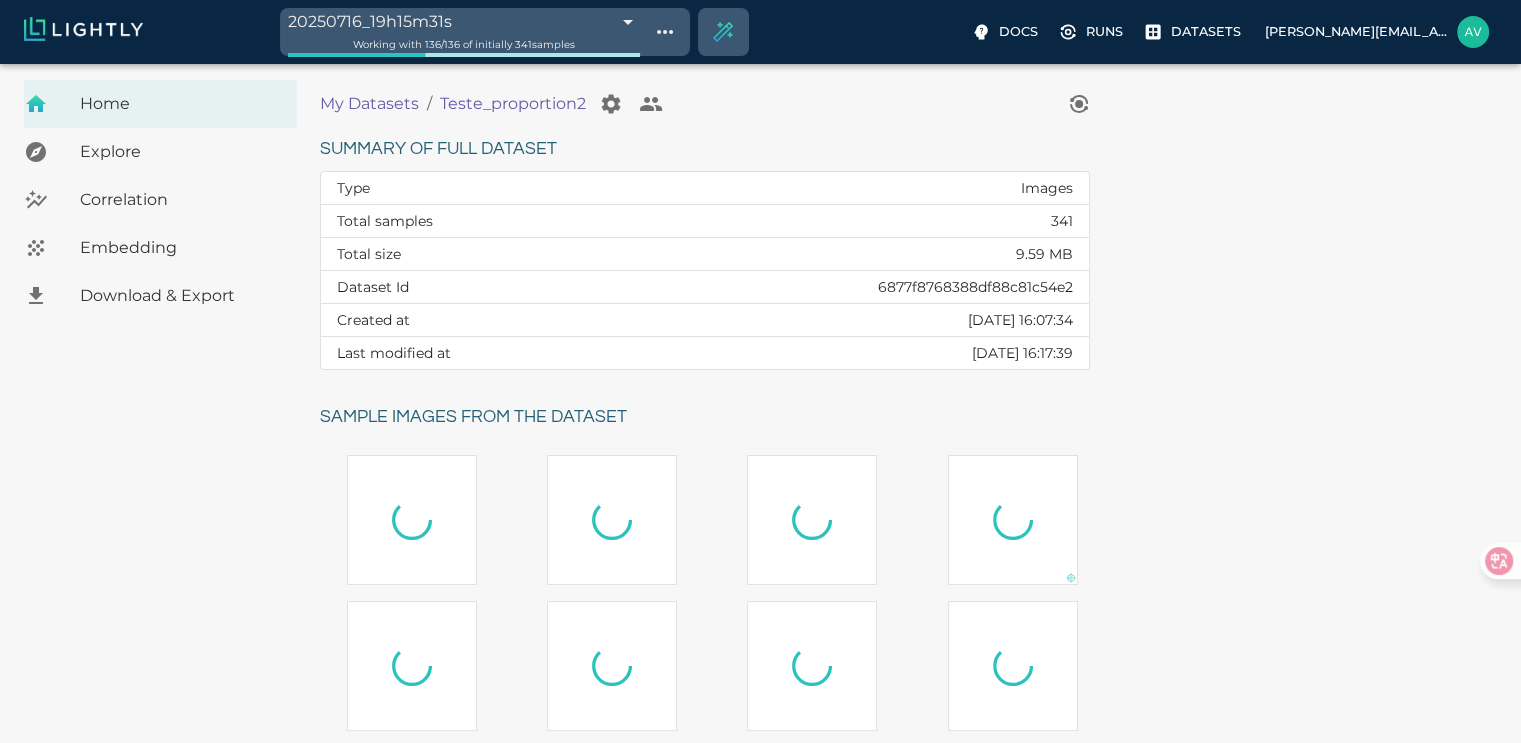 click on "20250716_19h15m31s 6877fa5439061f365c55235a Working with   136  /  136   of initially 341  samples Docs Runs Datasets avgustavo@alu.ufc.br   Dataset loading completed! It seems like  lightly-serve  is not running. Please start  lightly-serve  and    forward ports if you are using a remote machine .   For more information and solutions to common issues, please see our    documentation . lightly-serve   input_mount =' /home/path/to/input_folder '   lightly_mount =' /home/path/to/lightly_folder '   Home Explore Correlation Embedding Download & Export My Datasets / Teste_proportion2 Summary of full dataset Type Images Total samples 341 Total size 9.59 MB Dataset Id 6877f8768388df88c81c54e2 Created at Wed, 16.07.2025 16:07:34 Last modified at Wed, 16.07.2025 16:17:39 Sample images from the dataset Reload another random batch © Lightly  2025 glossary contact us terms and use privacy policy imprint Preferences Logout" at bounding box center (760, 623) 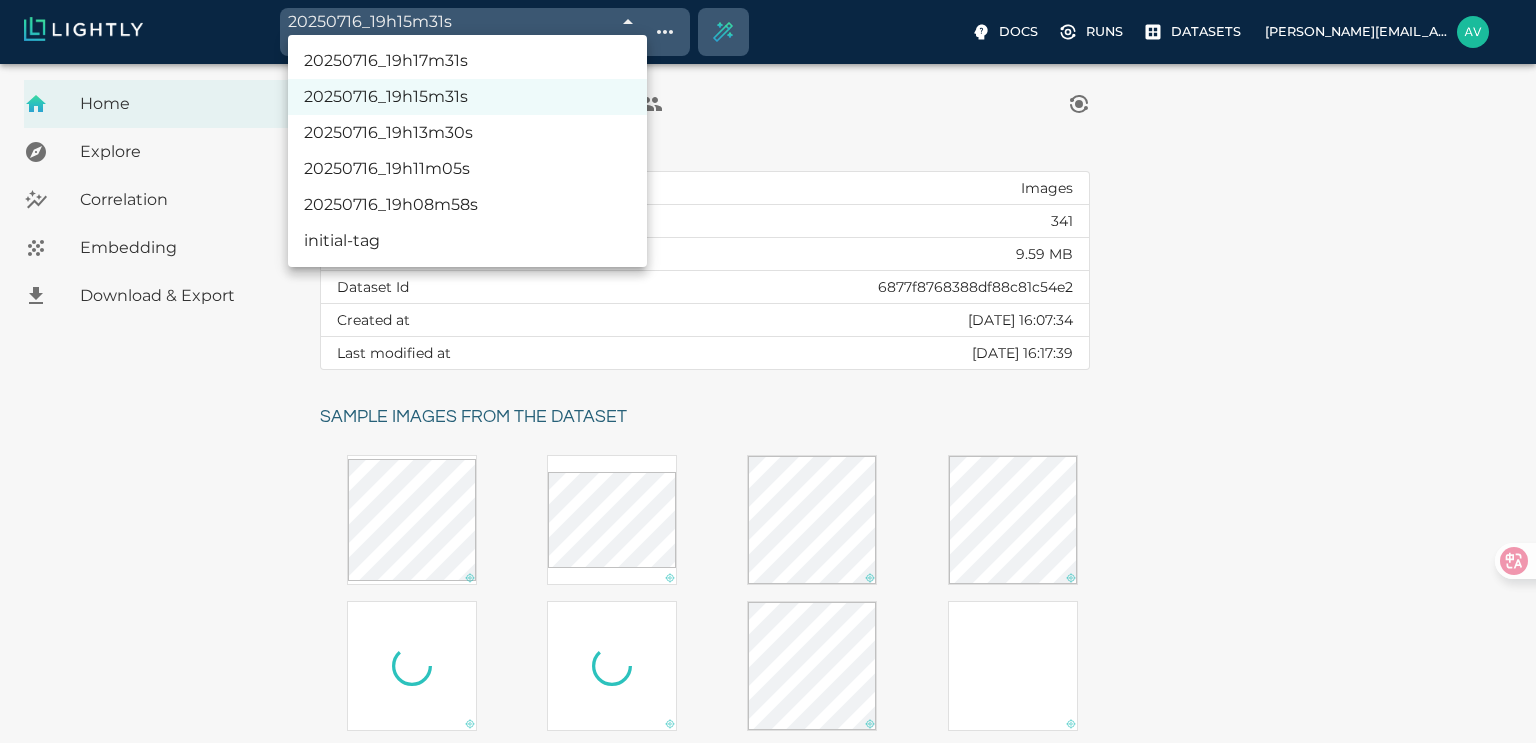 click on "20250716_19h08m58s" at bounding box center (467, 205) 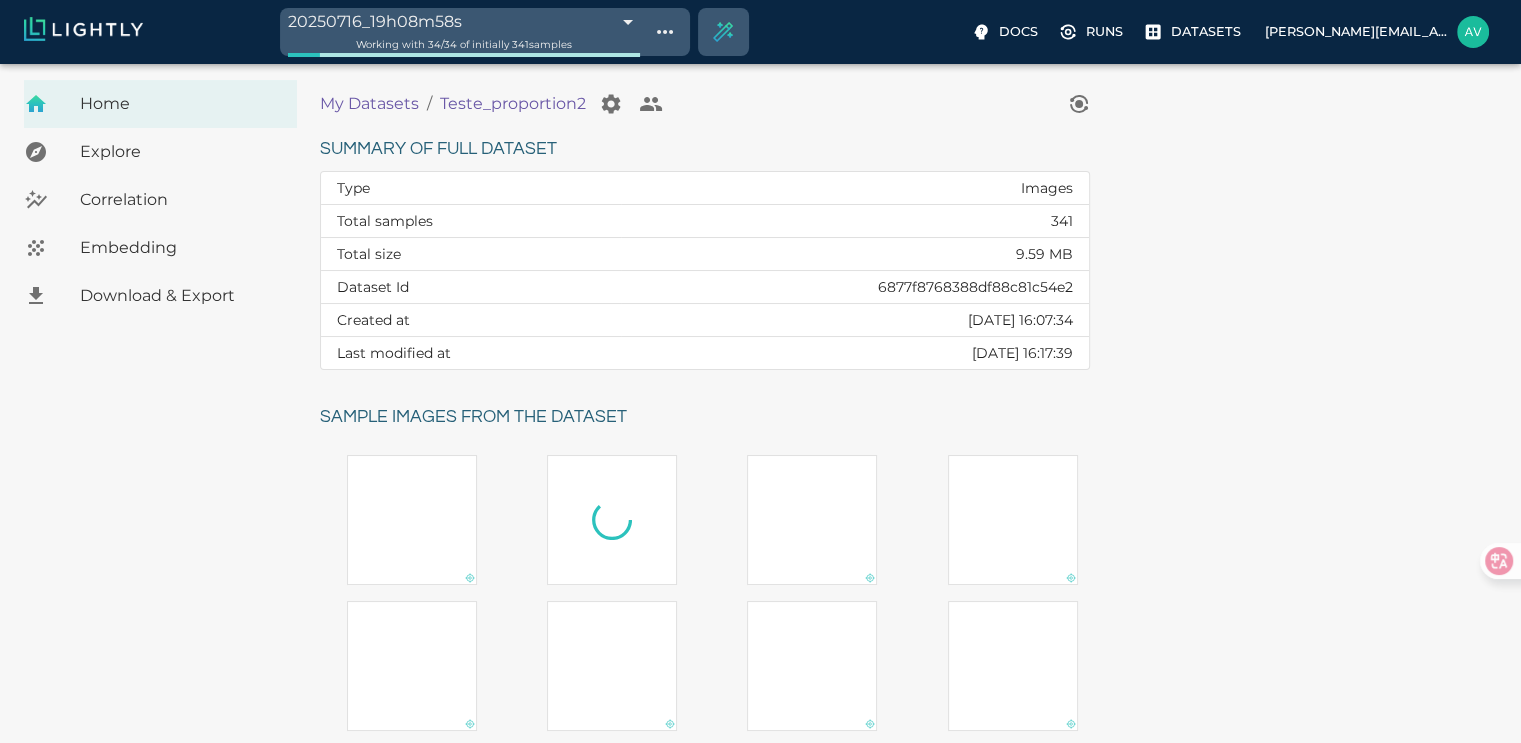 click on "20250716_19h08m58s 6877f8cd39061f365c549a3a Working with   34  /  34   of initially 341  samples Docs Runs Datasets avgustavo@alu.ufc.br   Dataset loading completed! It seems like  lightly-serve  is not running. Please start  lightly-serve  and    forward ports if you are using a remote machine .   For more information and solutions to common issues, please see our    documentation . lightly-serve   input_mount =' /home/path/to/input_folder '   lightly_mount =' /home/path/to/lightly_folder '   Home Explore Correlation Embedding Download & Export My Datasets / Teste_proportion2 Summary of full dataset Type Images Total samples 341 Total size 9.59 MB Dataset Id 6877f8768388df88c81c54e2 Created at Wed, 16.07.2025 16:07:34 Last modified at Wed, 16.07.2025 16:17:39 Sample images from the dataset Reload another random batch © Lightly  2025 glossary contact us terms and use privacy policy imprint Preferences Logout" at bounding box center (760, 623) 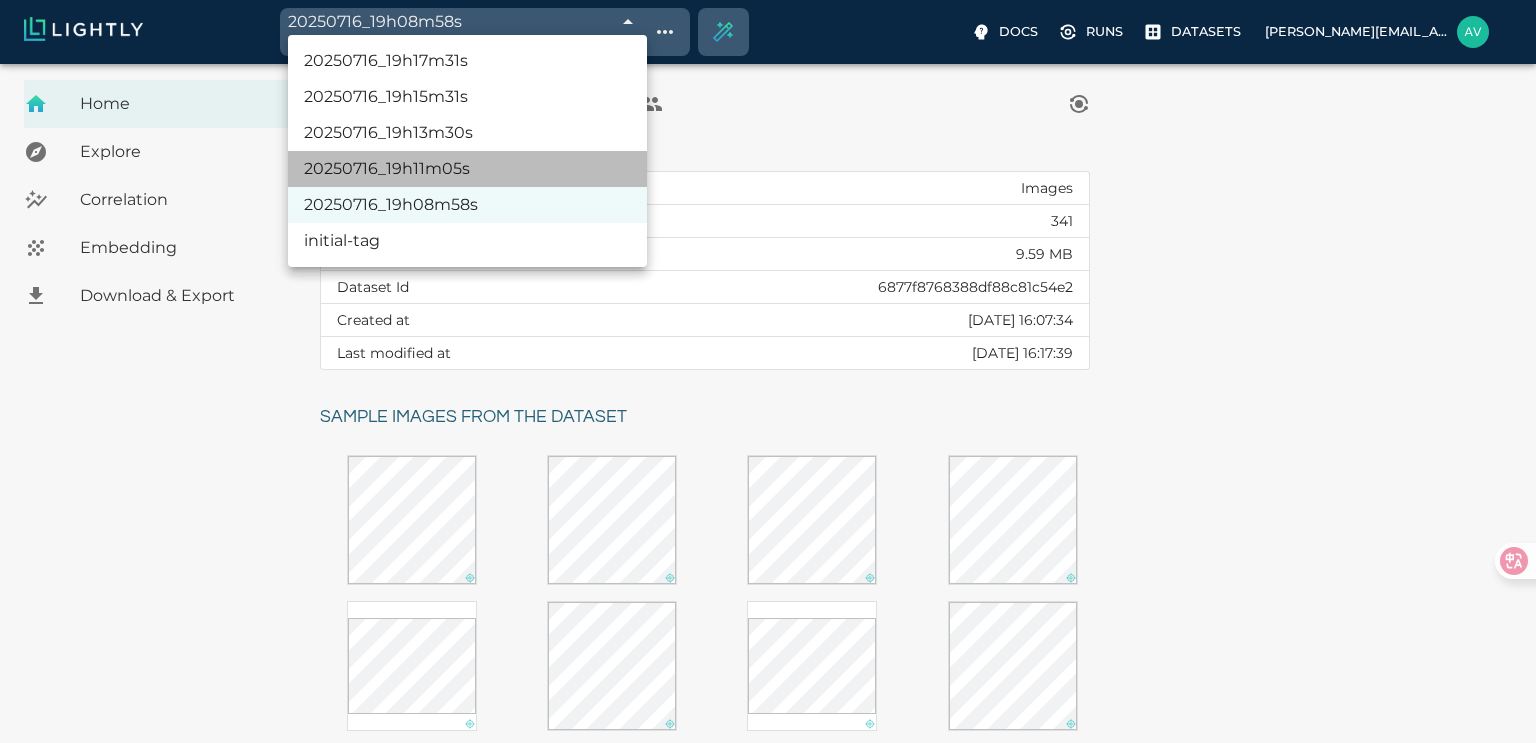 click on "20250716_19h11m05s" at bounding box center (467, 169) 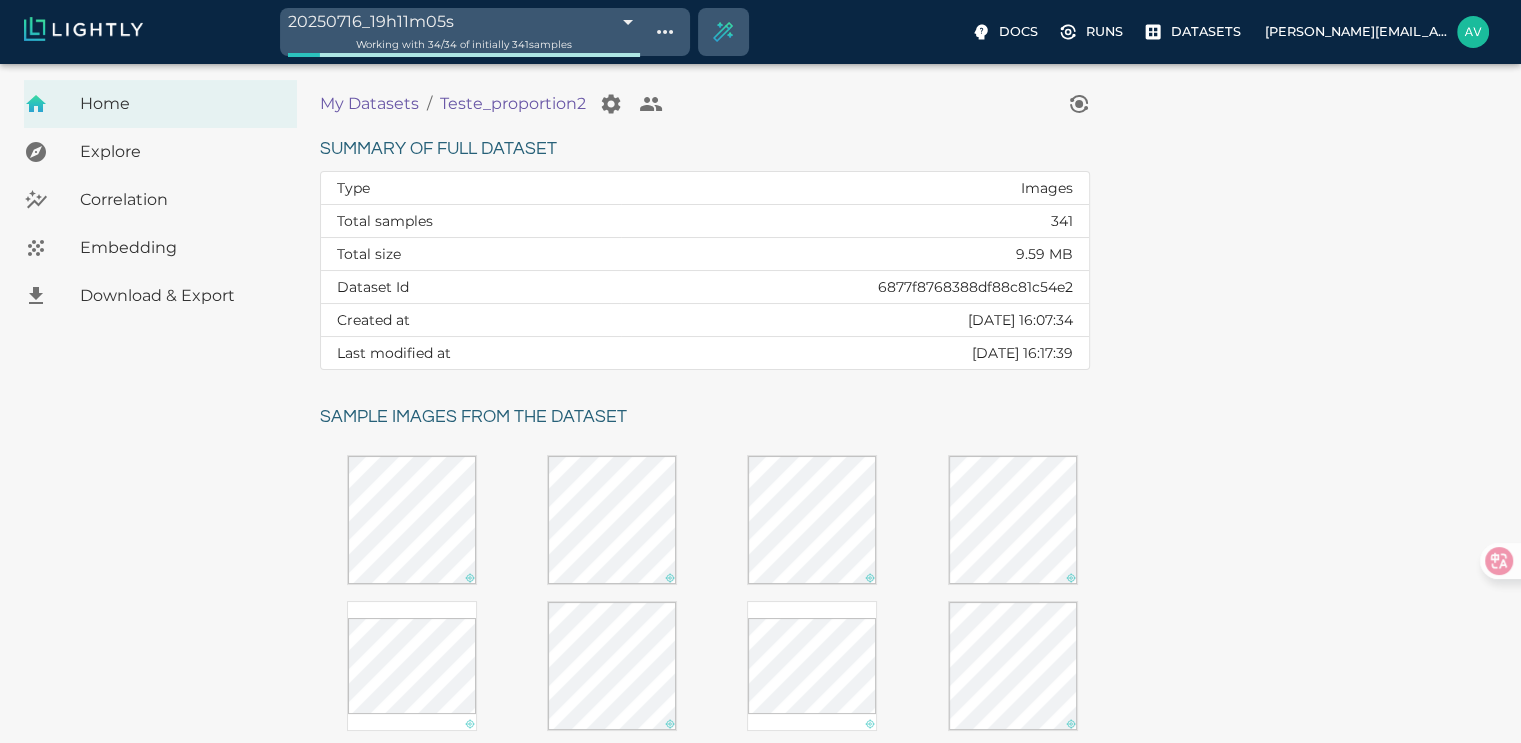 click on "20250716_19h11m05s 6877f94b39061f365c54b8e4 Working with   34  /  34   of initially 341  samples Docs Runs Datasets avgustavo@alu.ufc.br   Dataset loading completed! It seems like  lightly-serve  is not running. Please start  lightly-serve  and    forward ports if you are using a remote machine .   For more information and solutions to common issues, please see our    documentation . lightly-serve   input_mount =' /home/path/to/input_folder '   lightly_mount =' /home/path/to/lightly_folder '   Home Explore Correlation Embedding Download & Export My Datasets / Teste_proportion2 Summary of full dataset Type Images Total samples 341 Total size 9.59 MB Dataset Id 6877f8768388df88c81c54e2 Created at Wed, 16.07.2025 16:07:34 Last modified at Wed, 16.07.2025 16:17:39 Sample images from the dataset Reload another random batch © Lightly  2025 glossary contact us terms and use privacy policy imprint Preferences Logout" at bounding box center (760, 623) 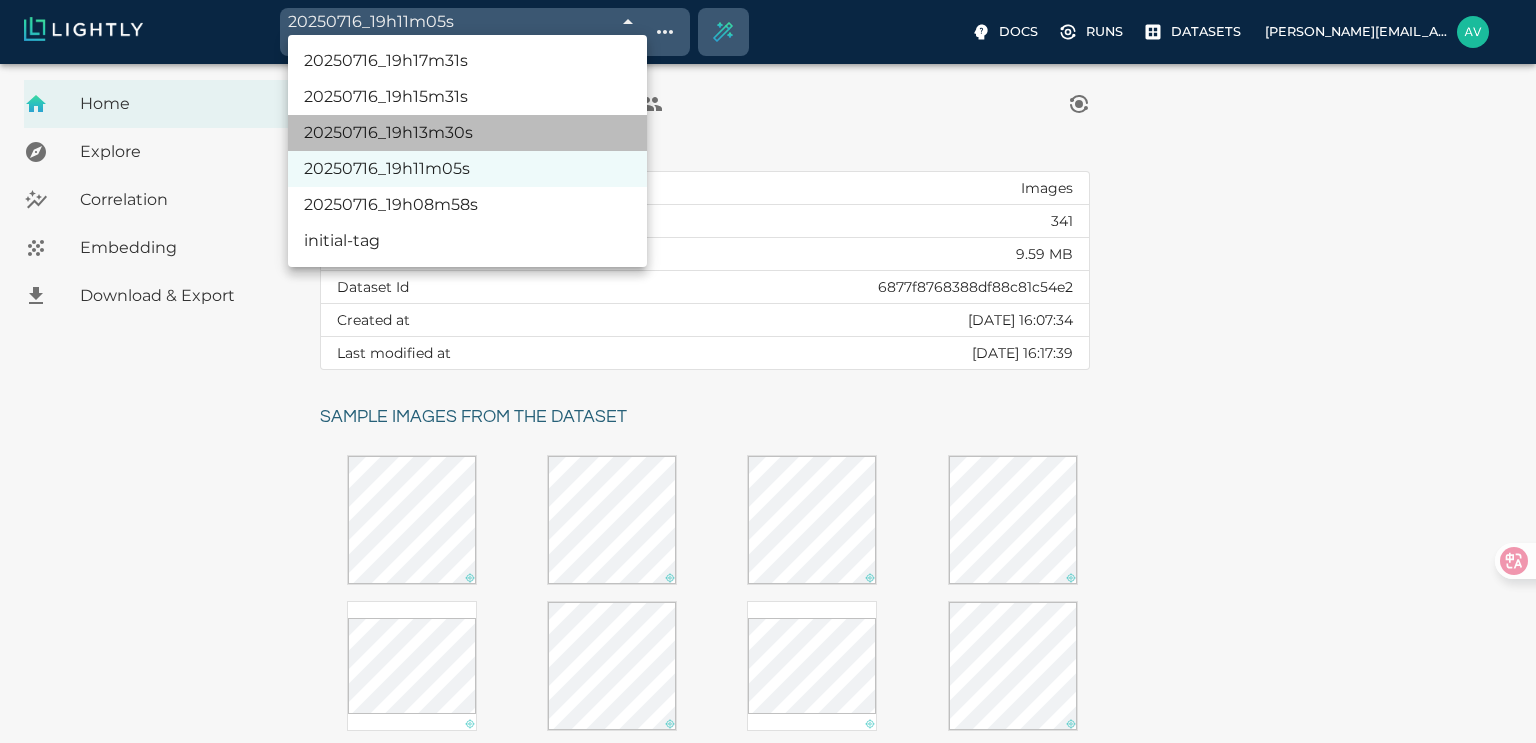 click on "20250716_19h13m30s" at bounding box center [467, 133] 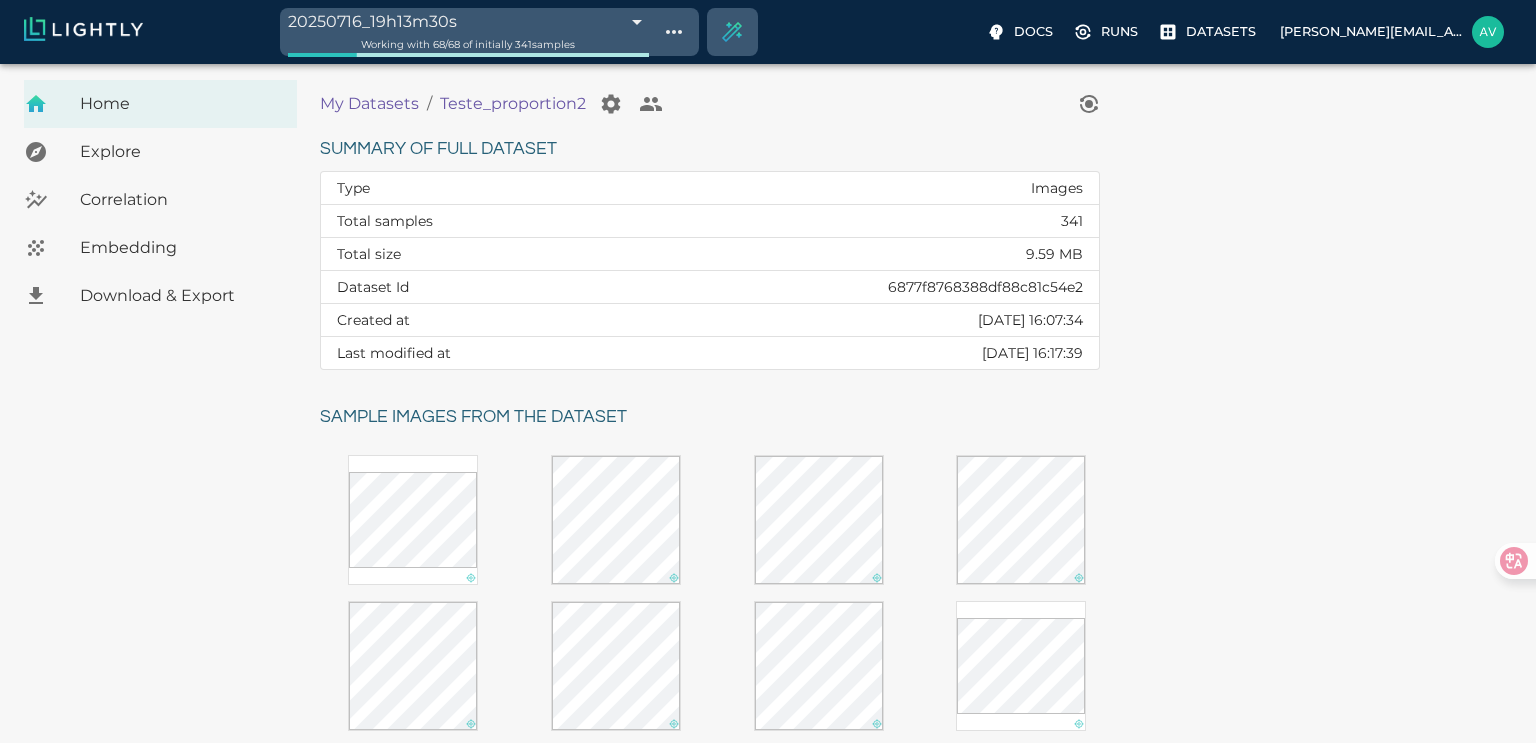 click on "20250716_19h13m30s 6877f9dc39061f365c54e5b4 Working with   68  /  68   of initially 341  samples Docs Runs Datasets avgustavo@alu.ufc.br   Dataset loading completed! It seems like  lightly-serve  is not running. Please start  lightly-serve  and    forward ports if you are using a remote machine .   For more information and solutions to common issues, please see our    documentation . lightly-serve   input_mount =' /home/path/to/input_folder '   lightly_mount =' /home/path/to/lightly_folder '   Home Explore Correlation Embedding Download & Export My Datasets / Teste_proportion2 Summary of full dataset Type Images Total samples 341 Total size 9.59 MB Dataset Id 6877f8768388df88c81c54e2 Created at Wed, 16.07.2025 16:07:34 Last modified at Wed, 16.07.2025 16:17:39 Sample images from the dataset Reload another random batch © Lightly  2025 glossary contact us terms and use privacy policy imprint Preferences Logout" at bounding box center [768, 623] 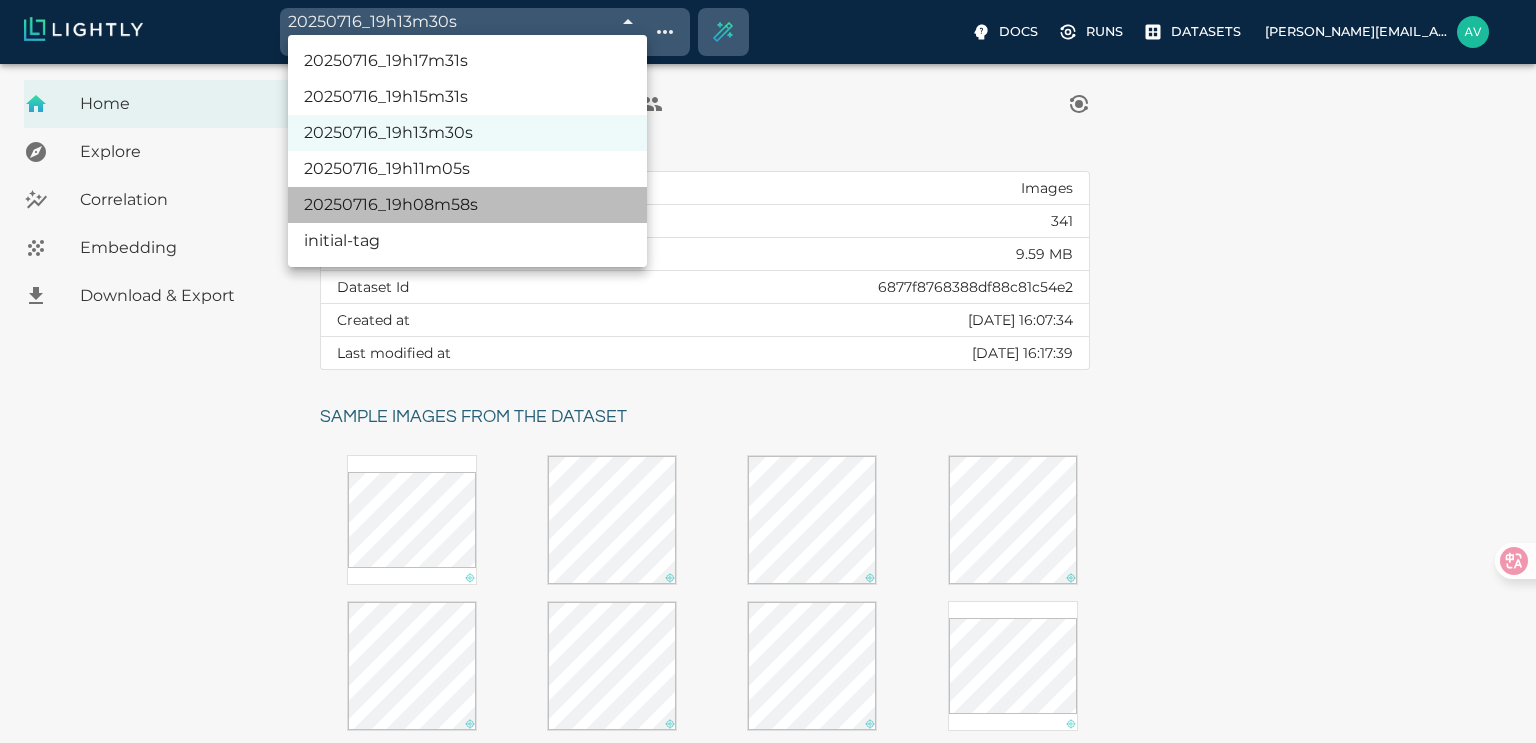 click on "20250716_19h08m58s" at bounding box center (467, 205) 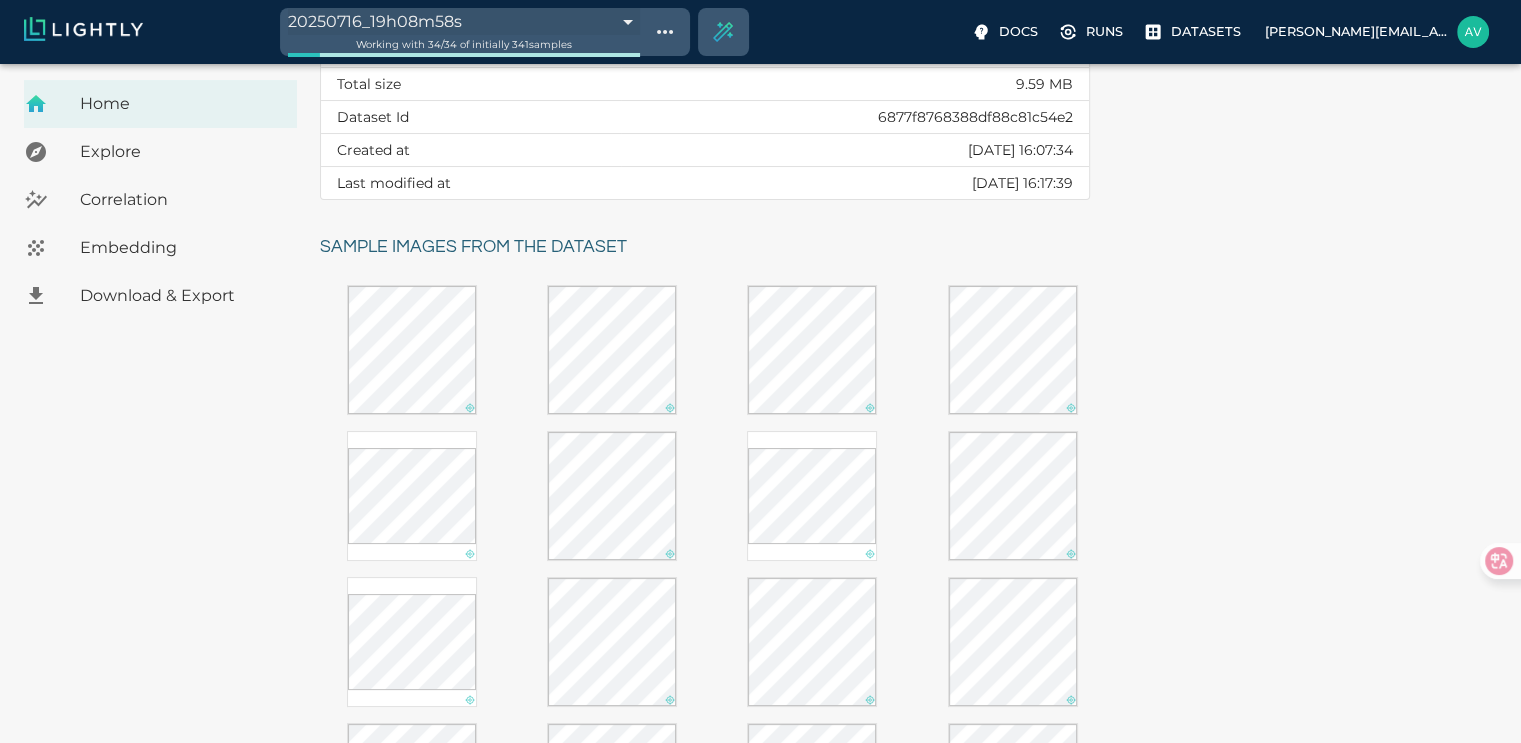 scroll, scrollTop: 0, scrollLeft: 0, axis: both 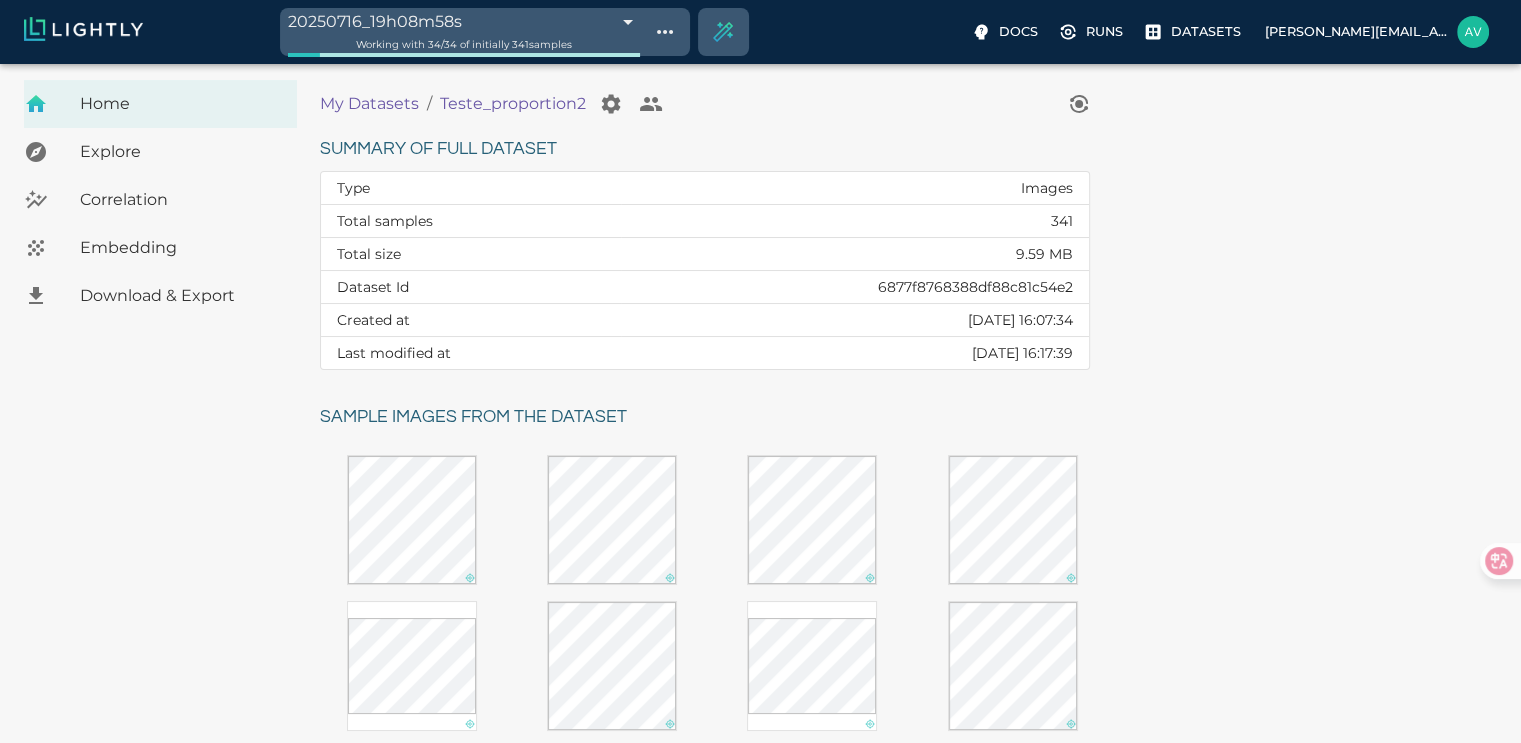 click on "20250716_19h08m58s 6877f8cd39061f365c549a3a Working with   34  /  34   of initially 341  samples Docs Runs Datasets avgustavo@alu.ufc.br   Dataset loading completed! It seems like  lightly-serve  is not running. Please start  lightly-serve  and    forward ports if you are using a remote machine .   For more information and solutions to common issues, please see our    documentation . lightly-serve   input_mount =' /home/path/to/input_folder '   lightly_mount =' /home/path/to/lightly_folder '   Home Explore Correlation Embedding Download & Export My Datasets / Teste_proportion2 Summary of full dataset Type Images Total samples 341 Total size 9.59 MB Dataset Id 6877f8768388df88c81c54e2 Created at Wed, 16.07.2025 16:07:34 Last modified at Wed, 16.07.2025 16:17:39 Sample images from the dataset Reload another random batch © Lightly  2025 glossary contact us terms and use privacy policy imprint Preferences Logout" at bounding box center (760, 623) 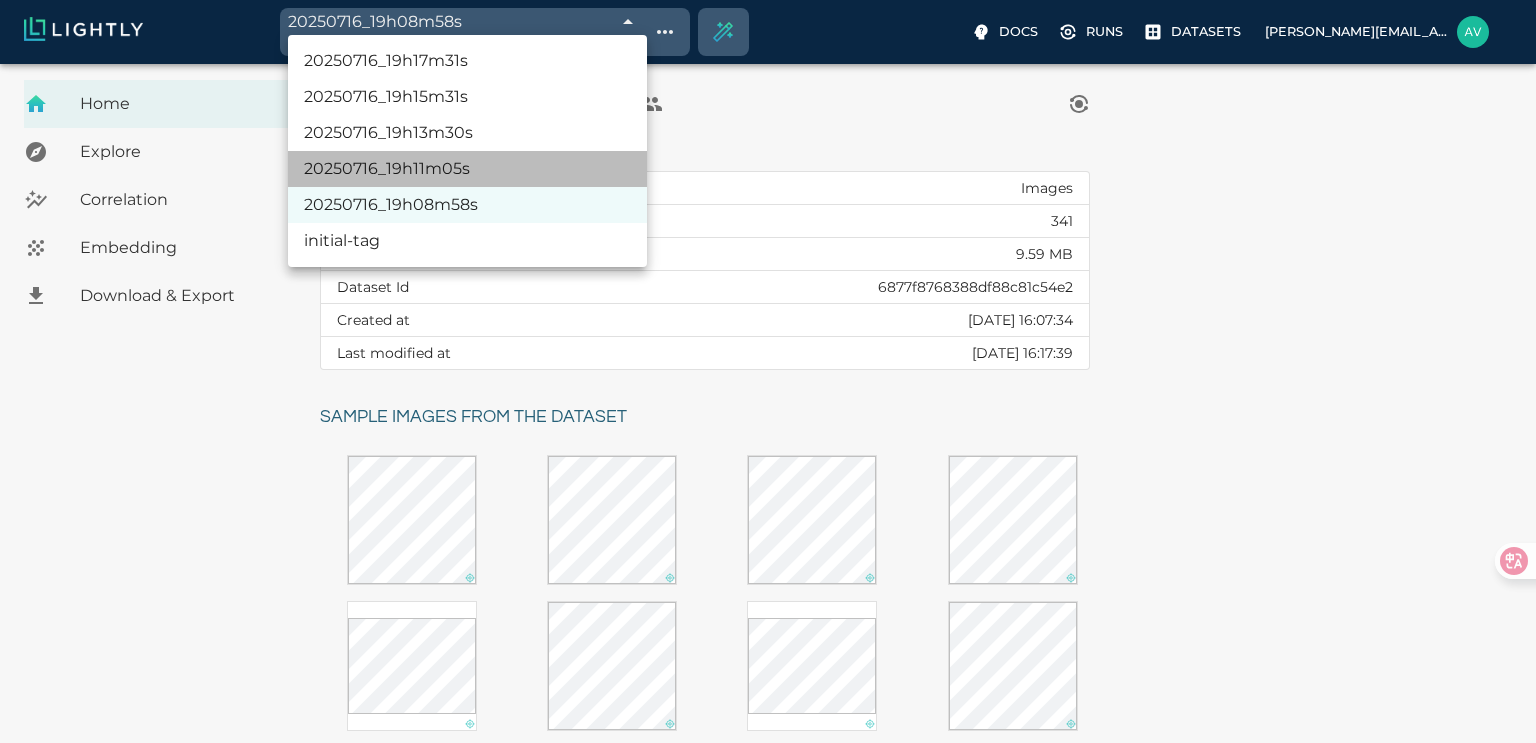 click on "20250716_19h11m05s" at bounding box center (467, 169) 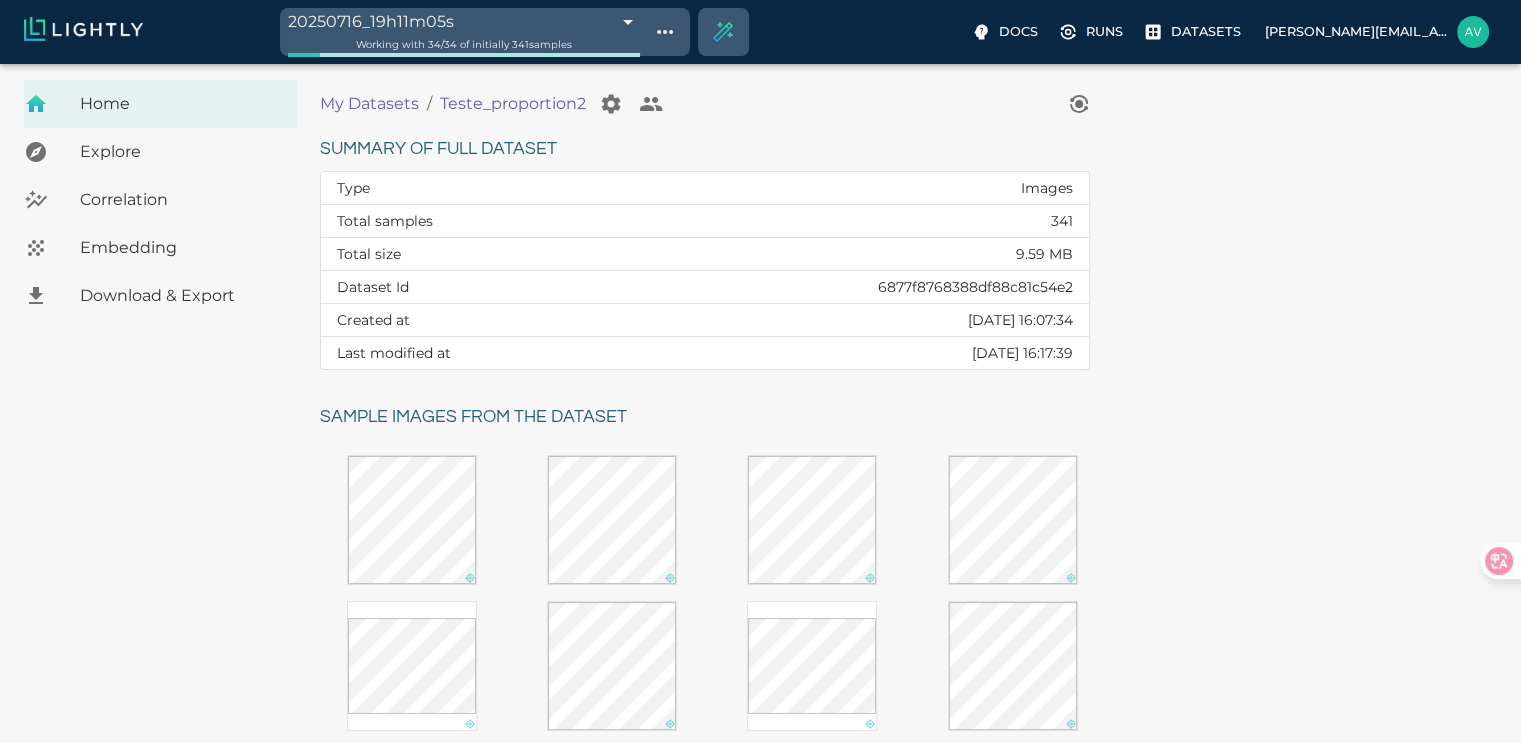 click on "20250716_19h11m05s 6877f94b39061f365c54b8e4 Working with   34  /  34   of initially 341  samples Docs Runs Datasets avgustavo@alu.ufc.br   Dataset loading completed! It seems like  lightly-serve  is not running. Please start  lightly-serve  and    forward ports if you are using a remote machine .   For more information and solutions to common issues, please see our    documentation . lightly-serve   input_mount =' /home/path/to/input_folder '   lightly_mount =' /home/path/to/lightly_folder '   Home Explore Correlation Embedding Download & Export My Datasets / Teste_proportion2 Summary of full dataset Type Images Total samples 341 Total size 9.59 MB Dataset Id 6877f8768388df88c81c54e2 Created at Wed, 16.07.2025 16:07:34 Last modified at Wed, 16.07.2025 16:17:39 Sample images from the dataset Reload another random batch © Lightly  2025 glossary contact us terms and use privacy policy imprint Preferences Logout" at bounding box center (760, 623) 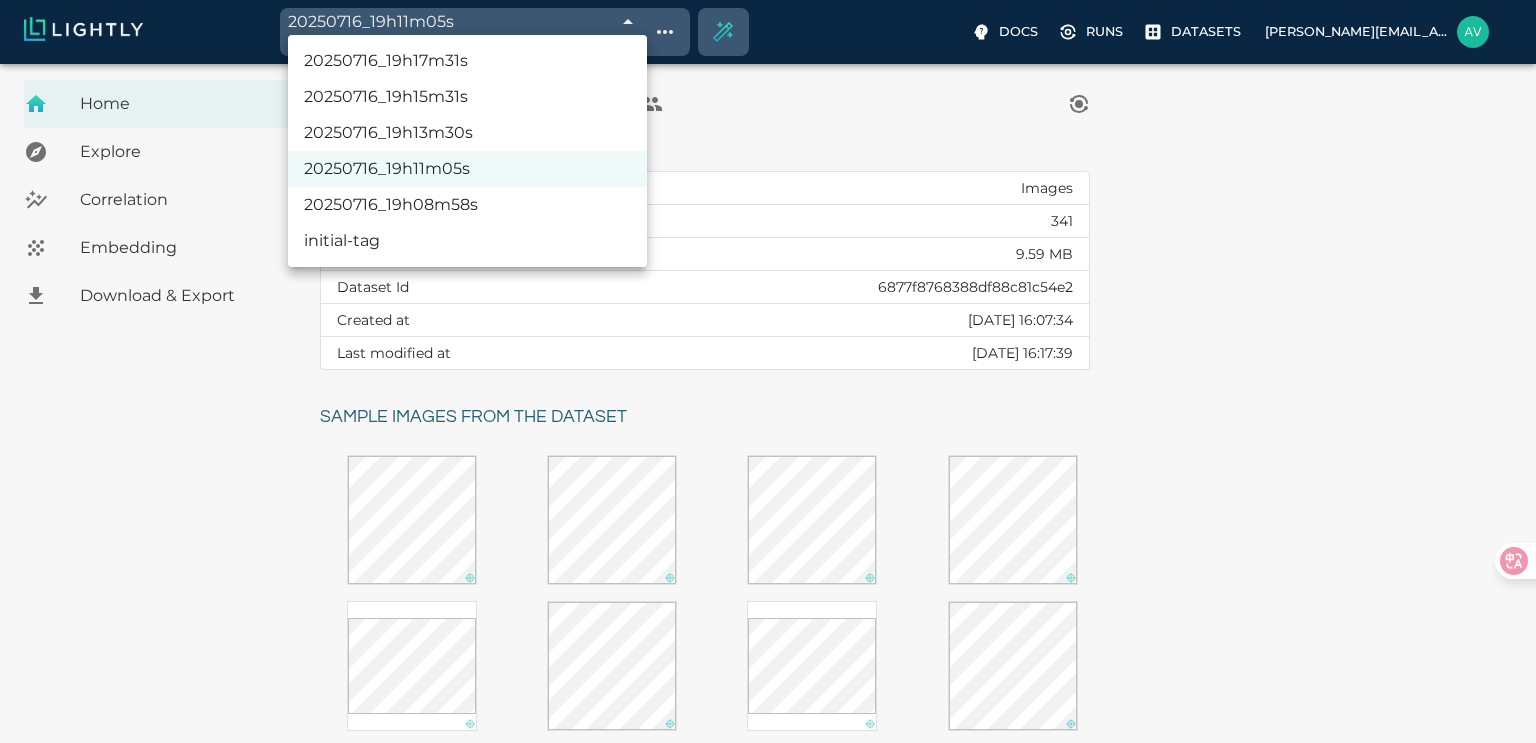 click on "20250716_19h13m30s" at bounding box center (467, 133) 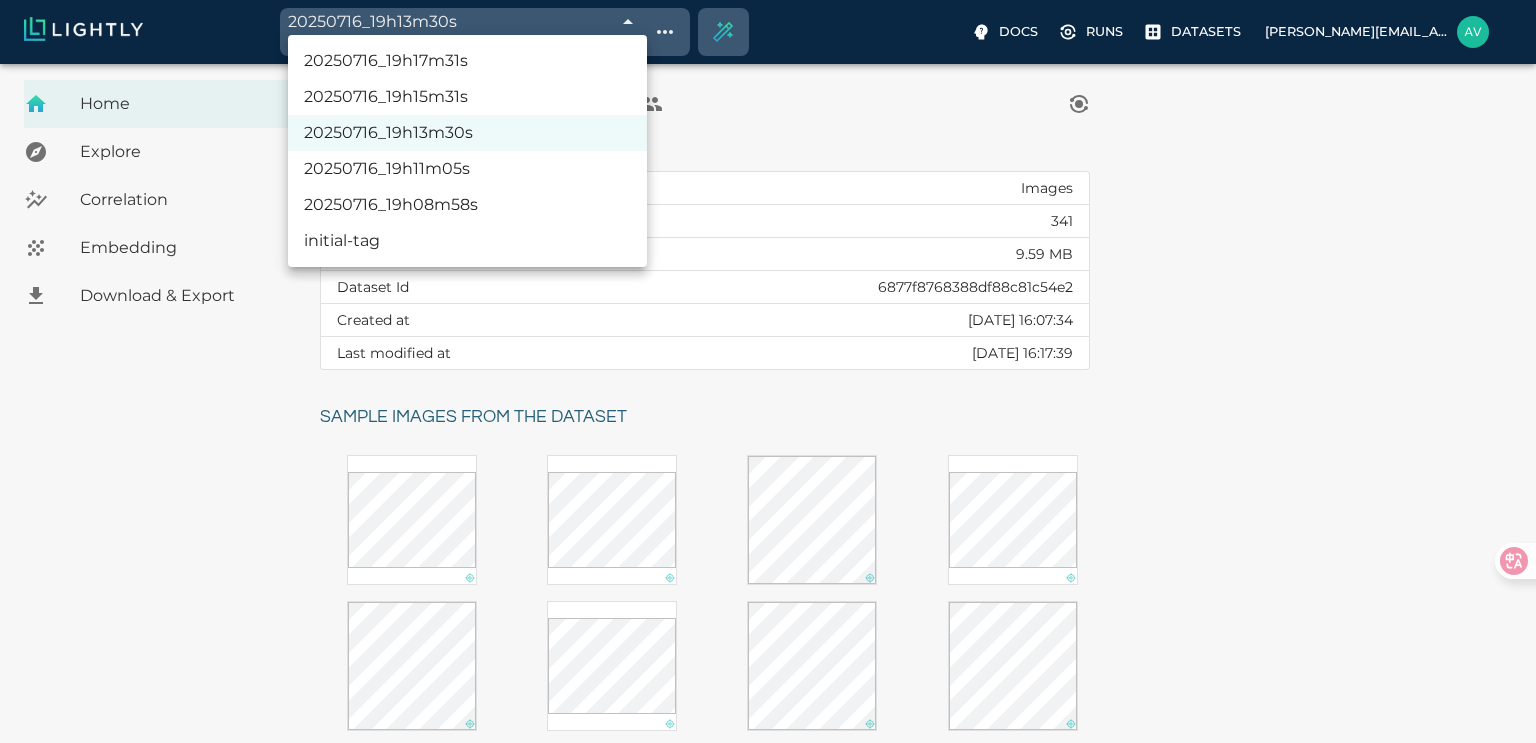 click on "20250716_19h13m30s 6877f9dc39061f365c54e5b4 Working with   68  /  68   of initially 341  samples Docs Runs Datasets avgustavo@alu.ufc.br   Dataset loading completed! It seems like  lightly-serve  is not running. Please start  lightly-serve  and    forward ports if you are using a remote machine .   For more information and solutions to common issues, please see our    documentation . lightly-serve   input_mount =' /home/path/to/input_folder '   lightly_mount =' /home/path/to/lightly_folder '   Home Explore Correlation Embedding Download & Export My Datasets / Teste_proportion2 Summary of full dataset Type Images Total samples 341 Total size 9.59 MB Dataset Id 6877f8768388df88c81c54e2 Created at Wed, 16.07.2025 16:07:34 Last modified at Wed, 16.07.2025 16:17:39 Sample images from the dataset Reload another random batch © Lightly  2025 glossary contact us terms and use privacy policy imprint Preferences Logout 20250716_19h17m31s 20250716_19h15m31s 20250716_19h13m30s 20250716_19h11m05s 20250716_19h08m58s" at bounding box center (768, 623) 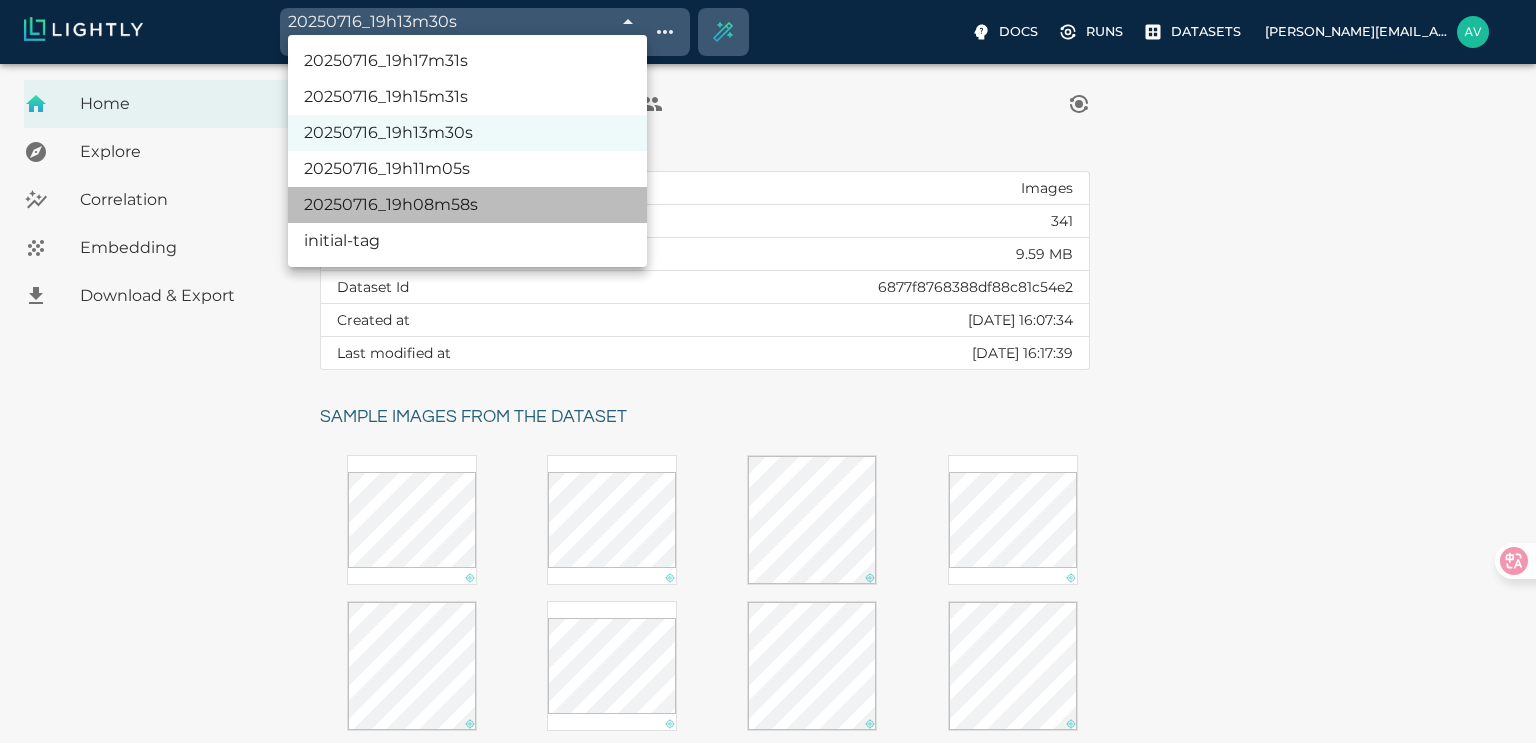 click on "20250716_19h08m58s" at bounding box center [467, 205] 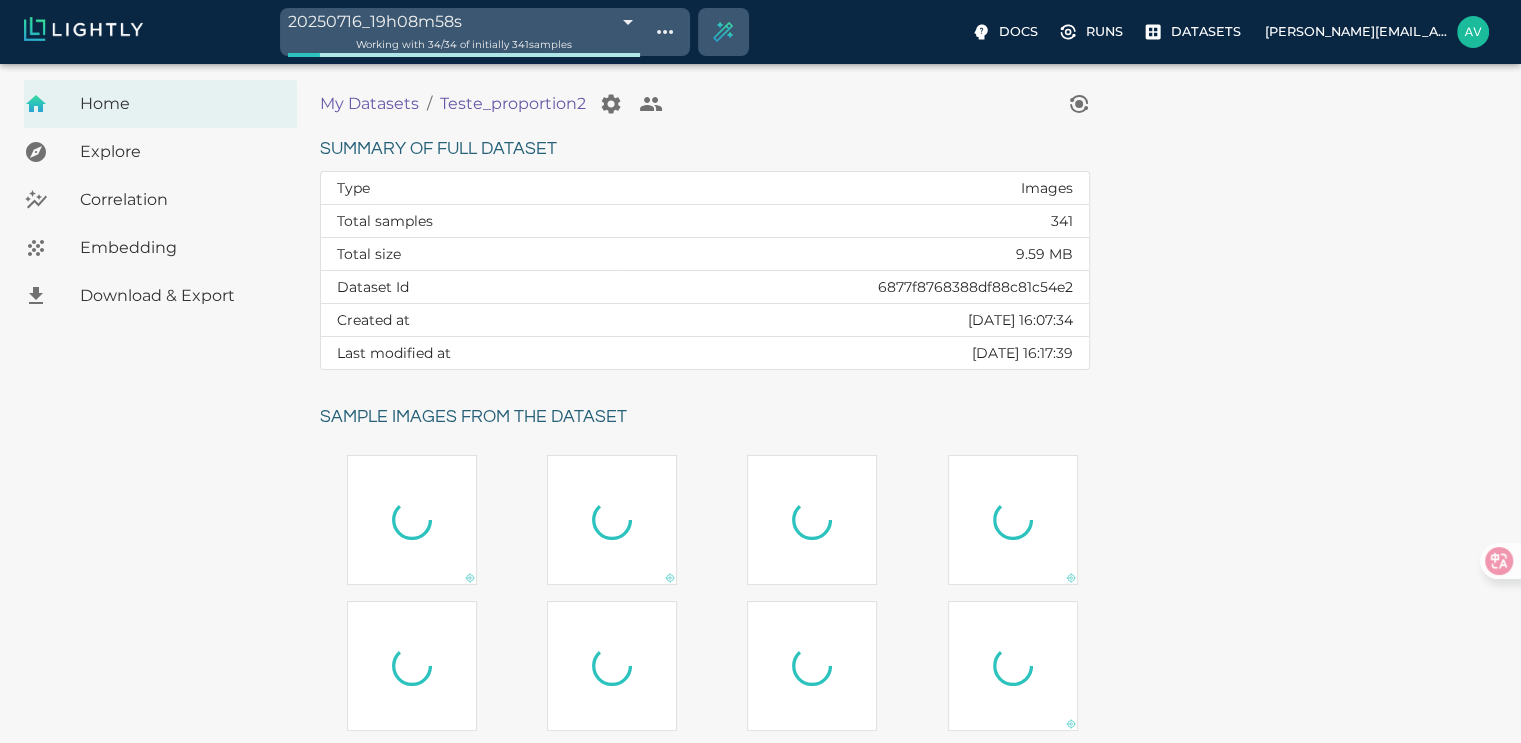 click on "20250716_19h08m58s 6877f8cd39061f365c549a3a Working with   34  /  34   of initially 341  samples Docs Runs Datasets avgustavo@alu.ufc.br   Dataset loading completed! It seems like  lightly-serve  is not running. Please start  lightly-serve  and    forward ports if you are using a remote machine .   For more information and solutions to common issues, please see our    documentation . lightly-serve   input_mount =' /home/path/to/input_folder '   lightly_mount =' /home/path/to/lightly_folder '   Home Explore Correlation Embedding Download & Export My Datasets / Teste_proportion2 Summary of full dataset Type Images Total samples 341 Total size 9.59 MB Dataset Id 6877f8768388df88c81c54e2 Created at Wed, 16.07.2025 16:07:34 Last modified at Wed, 16.07.2025 16:17:39 Sample images from the dataset Reload another random batch © Lightly  2025 glossary contact us terms and use privacy policy imprint Preferences Logout" at bounding box center [760, 623] 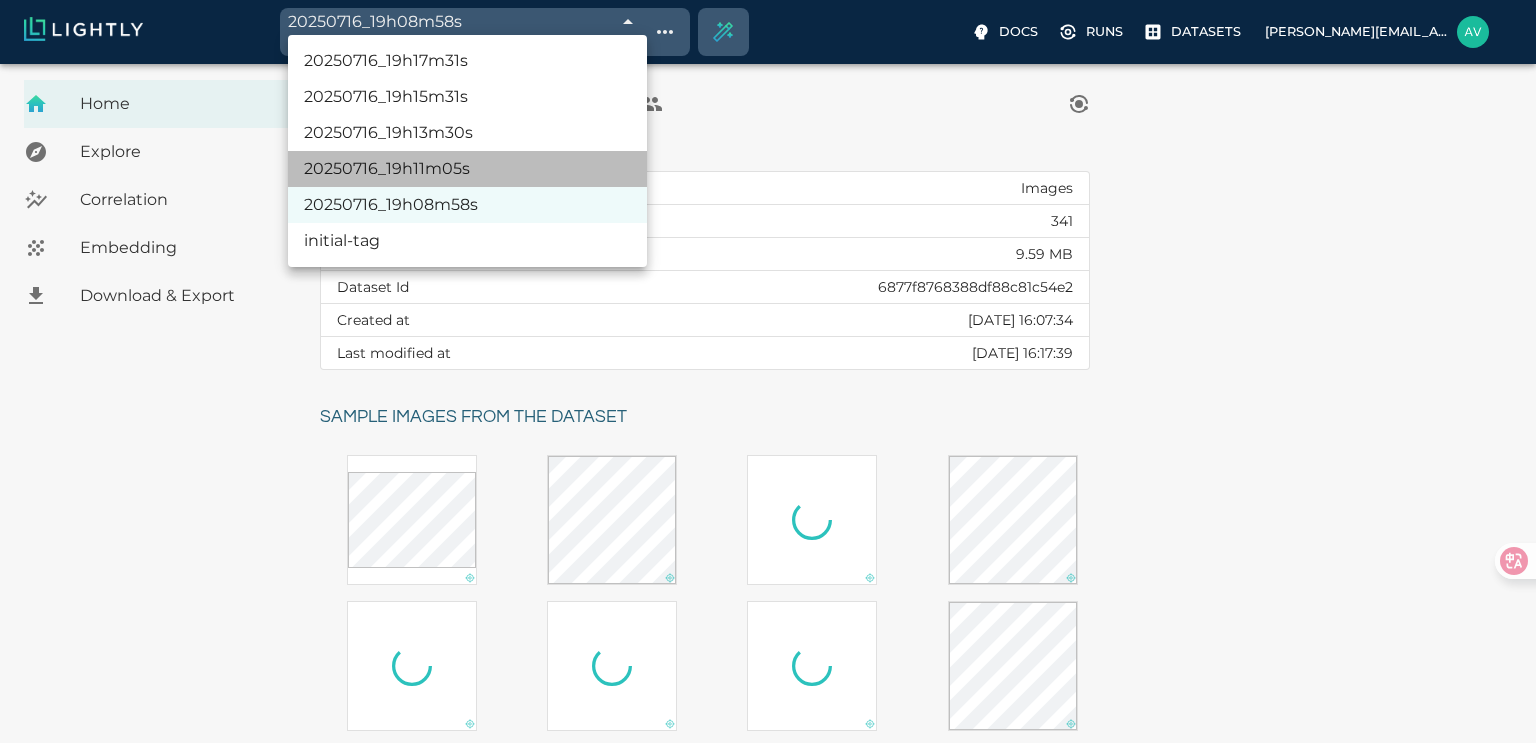 click on "20250716_19h11m05s" at bounding box center [467, 169] 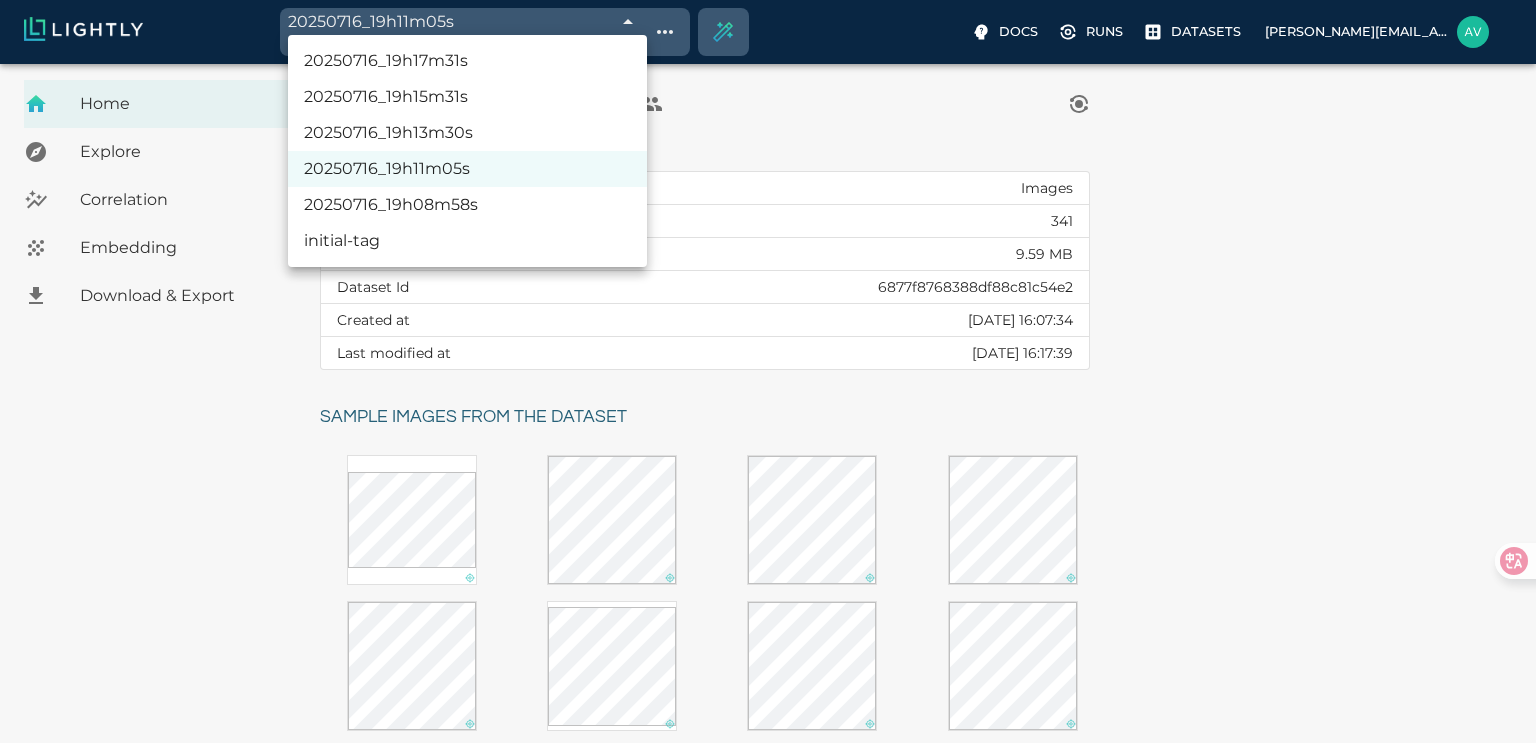 click on "20250716_19h11m05s 6877f94b39061f365c54b8e4 Working with   34  /  34   of initially 341  samples Docs Runs Datasets avgustavo@alu.ufc.br   Dataset loading completed! It seems like  lightly-serve  is not running. Please start  lightly-serve  and    forward ports if you are using a remote machine .   For more information and solutions to common issues, please see our    documentation . lightly-serve   input_mount =' /home/path/to/input_folder '   lightly_mount =' /home/path/to/lightly_folder '   Home Explore Correlation Embedding Download & Export My Datasets / Teste_proportion2 Summary of full dataset Type Images Total samples 341 Total size 9.59 MB Dataset Id 6877f8768388df88c81c54e2 Created at Wed, 16.07.2025 16:07:34 Last modified at Wed, 16.07.2025 16:17:39 Sample images from the dataset Reload another random batch © Lightly  2025 glossary contact us terms and use privacy policy imprint Preferences Logout 20250716_19h17m31s 20250716_19h15m31s 20250716_19h13m30s 20250716_19h11m05s 20250716_19h08m58s" at bounding box center [768, 623] 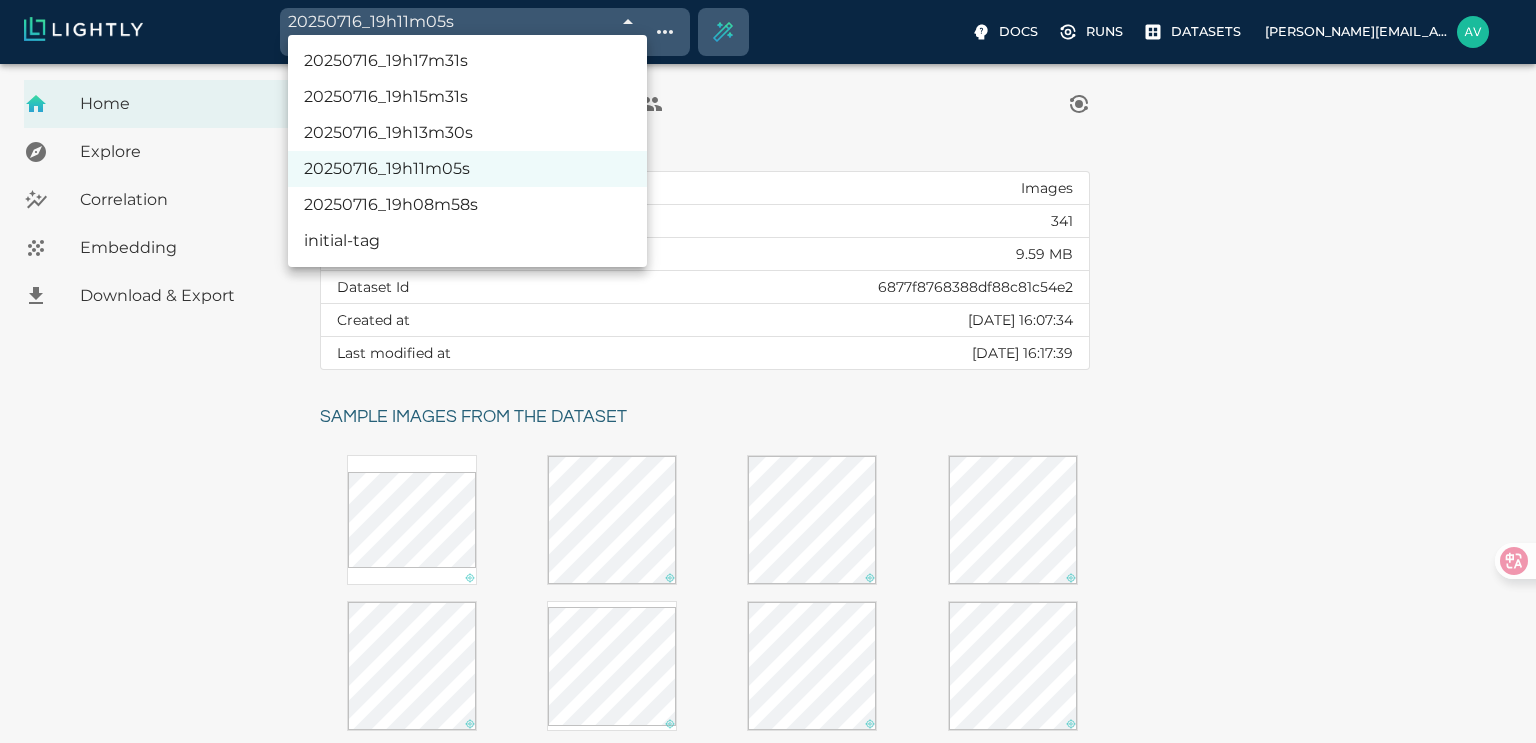 click on "20250716_19h13m30s" at bounding box center (467, 133) 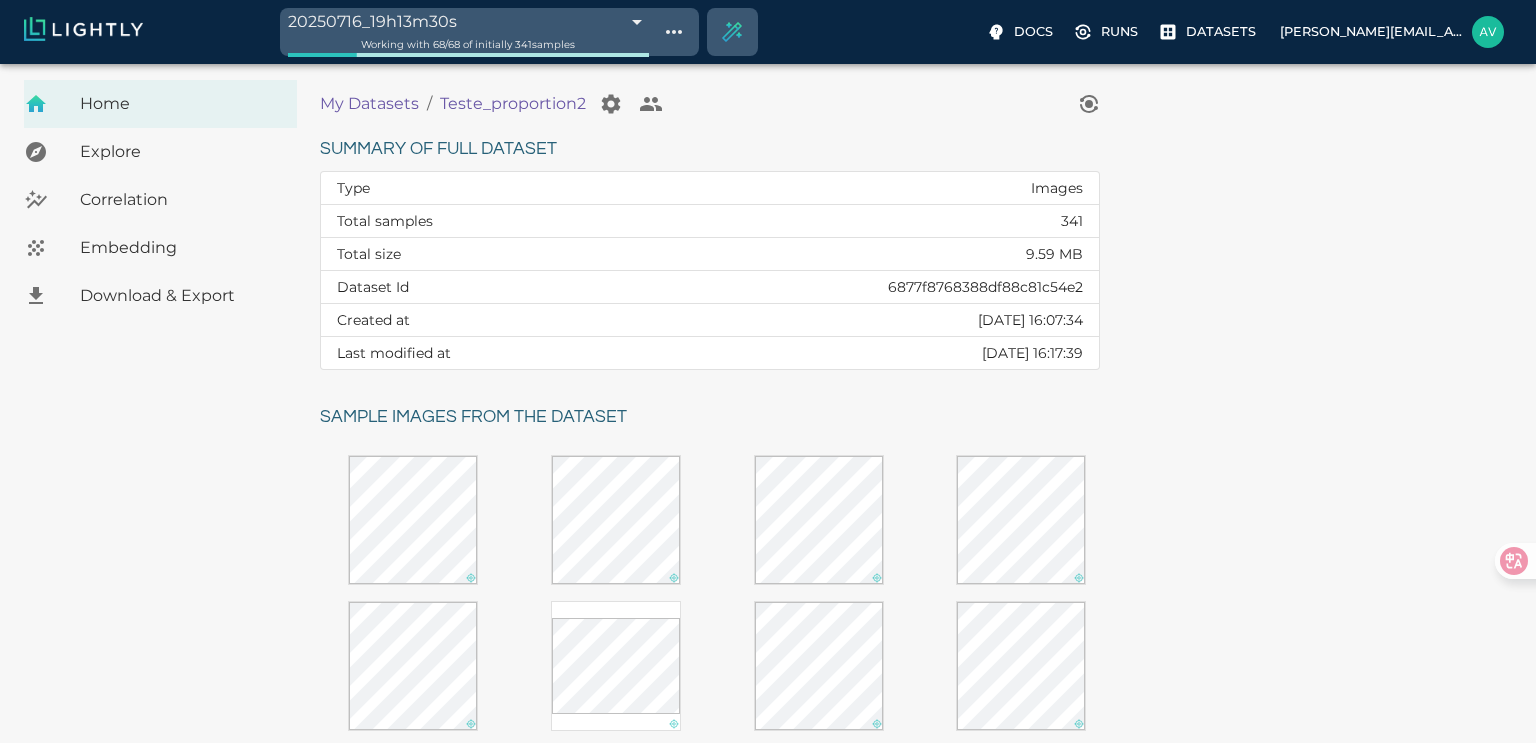 click on "20250716_19h13m30s 6877f9dc39061f365c54e5b4 Working with   68  /  68   of initially 341  samples Docs Runs Datasets avgustavo@alu.ufc.br   Dataset loading completed! It seems like  lightly-serve  is not running. Please start  lightly-serve  and    forward ports if you are using a remote machine .   For more information and solutions to common issues, please see our    documentation . lightly-serve   input_mount =' /home/path/to/input_folder '   lightly_mount =' /home/path/to/lightly_folder '   Home Explore Correlation Embedding Download & Export My Datasets / Teste_proportion2 Summary of full dataset Type Images Total samples 341 Total size 9.59 MB Dataset Id 6877f8768388df88c81c54e2 Created at Wed, 16.07.2025 16:07:34 Last modified at Wed, 16.07.2025 16:17:39 Sample images from the dataset Reload another random batch © Lightly  2025 glossary contact us terms and use privacy policy imprint Preferences Logout" at bounding box center (768, 623) 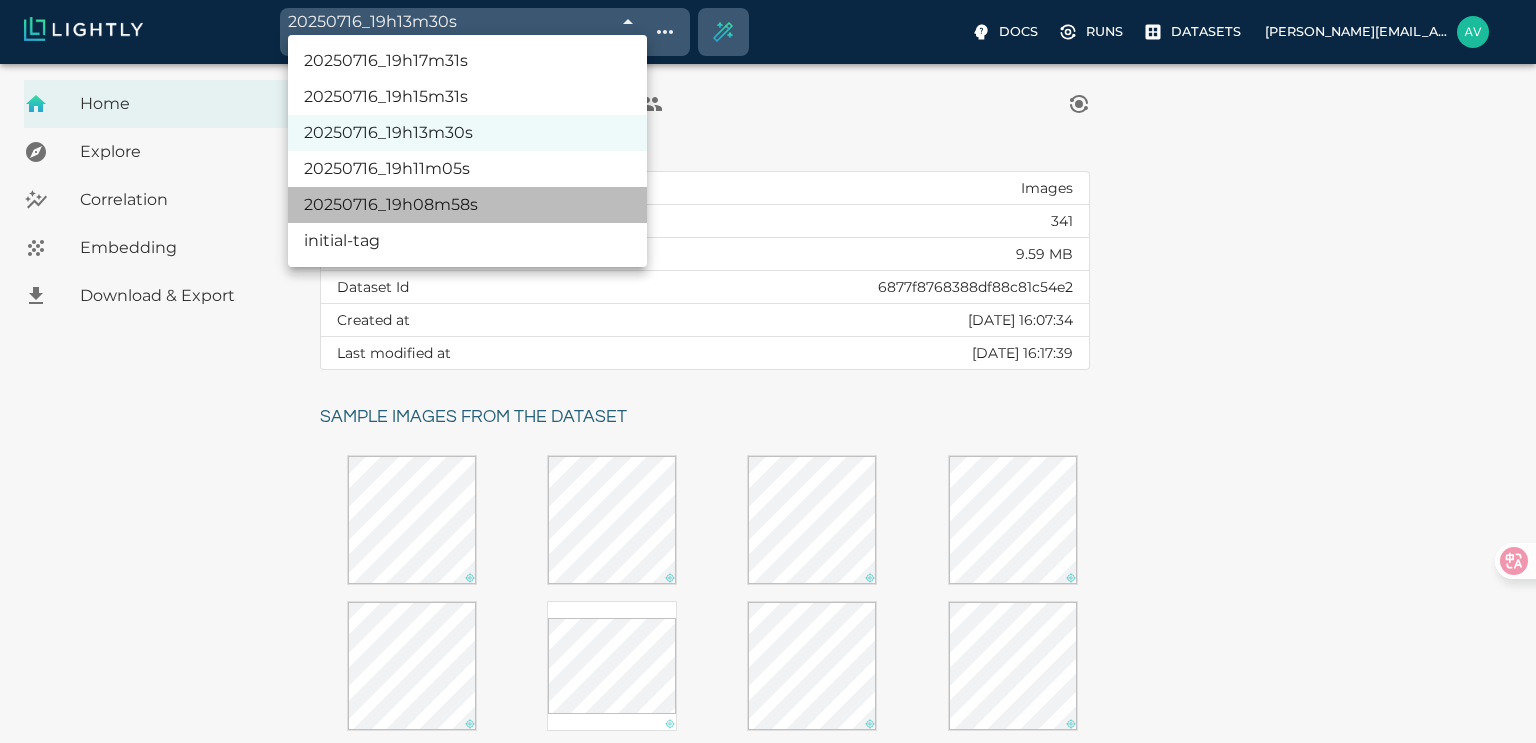 click on "20250716_19h08m58s" at bounding box center [467, 205] 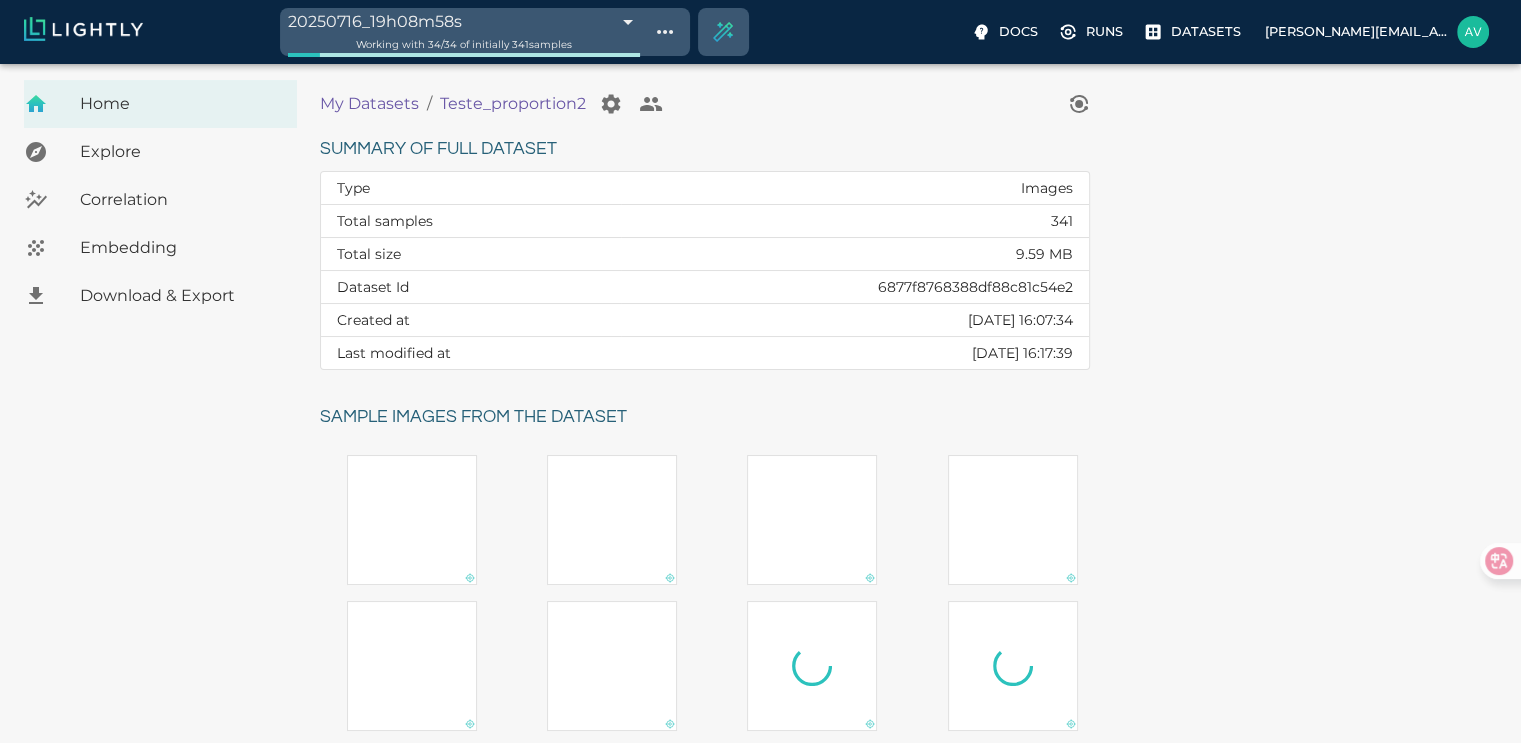 click on "Working with   34  /  34   of initially 341  samples" at bounding box center (464, 44) 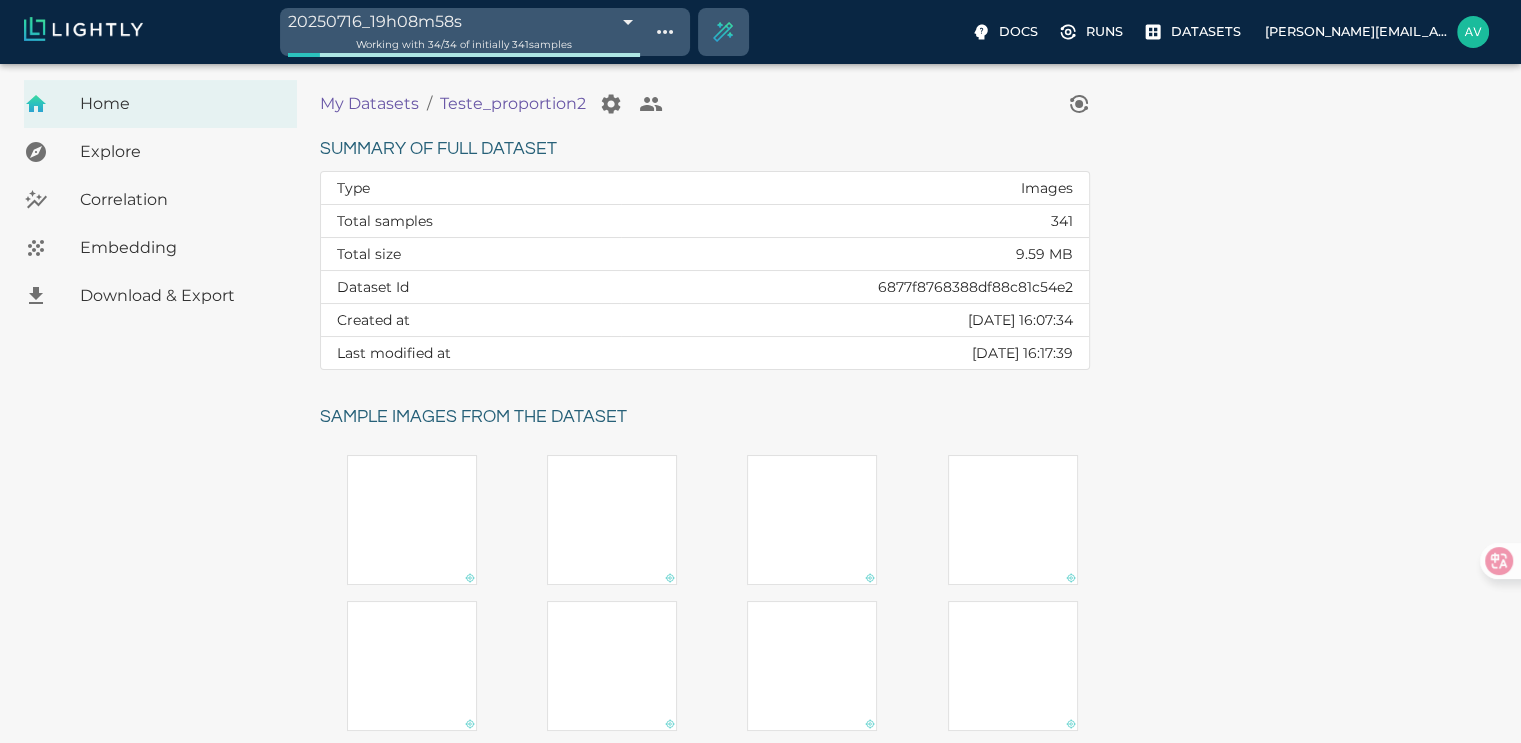 click on "20250716_19h08m58s 6877f8cd39061f365c549a3a Working with   34  /  34   of initially 341  samples Docs Runs Datasets avgustavo@alu.ufc.br   Dataset loading completed! It seems like  lightly-serve  is not running. Please start  lightly-serve  and    forward ports if you are using a remote machine .   For more information and solutions to common issues, please see our    documentation . lightly-serve   input_mount =' /home/path/to/input_folder '   lightly_mount =' /home/path/to/lightly_folder '   Home Explore Correlation Embedding Download & Export My Datasets / Teste_proportion2 Summary of full dataset Type Images Total samples 341 Total size 9.59 MB Dataset Id 6877f8768388df88c81c54e2 Created at Wed, 16.07.2025 16:07:34 Last modified at Wed, 16.07.2025 16:17:39 Sample images from the dataset Reload another random batch © Lightly  2025 glossary contact us terms and use privacy policy imprint Preferences Logout" at bounding box center (760, 623) 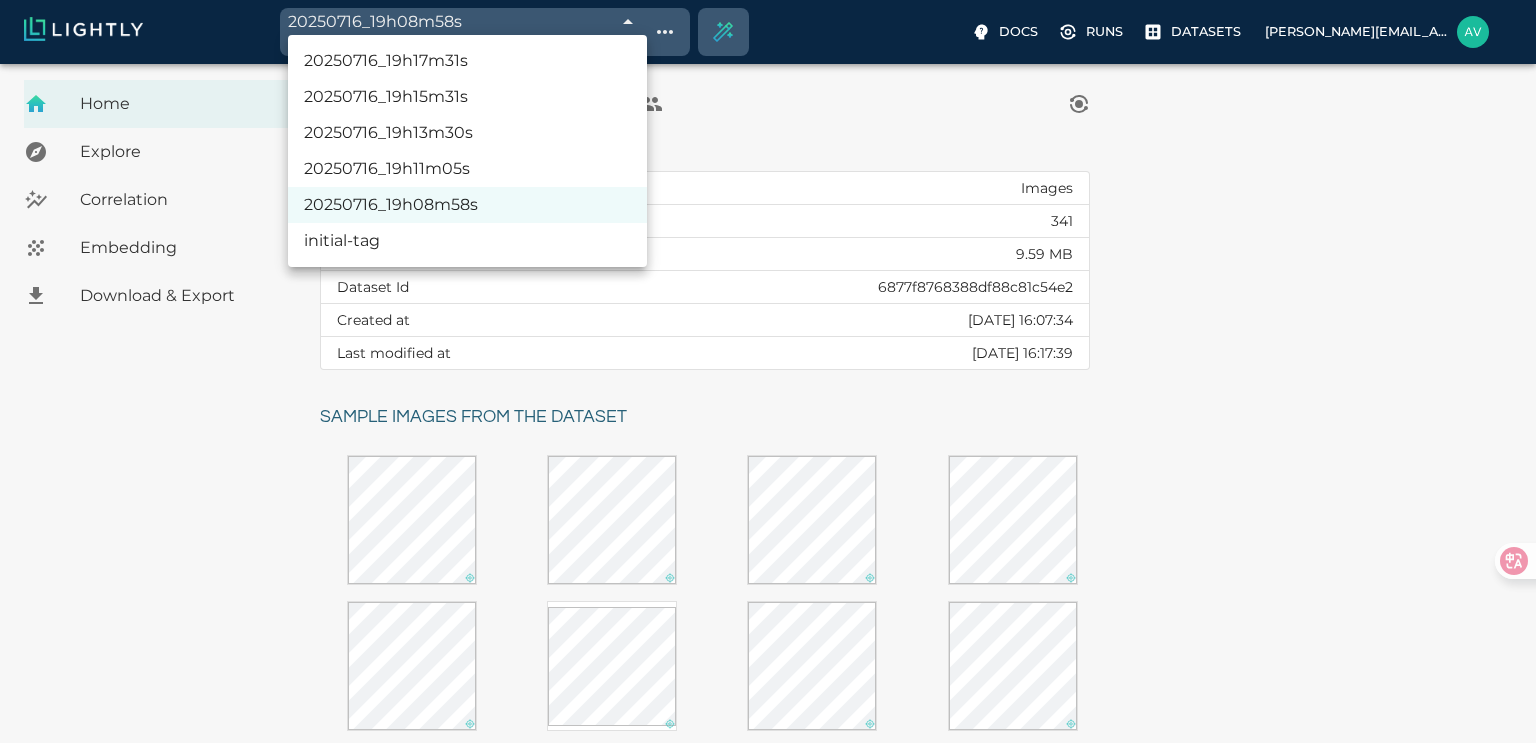 click on "20250716_19h11m05s" at bounding box center (467, 169) 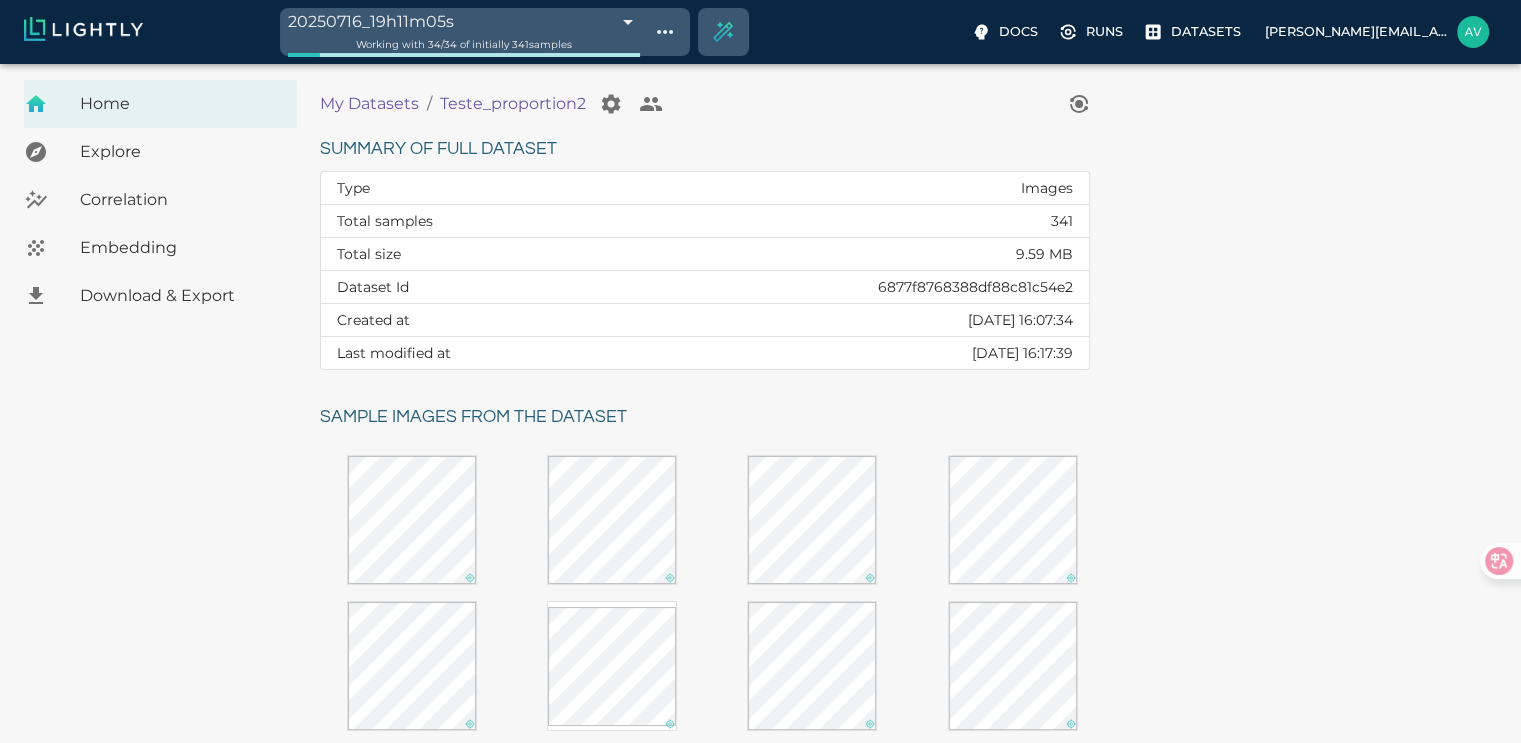 click on "20250716_19h11m05s 6877f94b39061f365c54b8e4 Working with   34  /  34   of initially 341  samples Docs Runs Datasets avgustavo@alu.ufc.br   Dataset loading completed! It seems like  lightly-serve  is not running. Please start  lightly-serve  and    forward ports if you are using a remote machine .   For more information and solutions to common issues, please see our    documentation . lightly-serve   input_mount =' /home/path/to/input_folder '   lightly_mount =' /home/path/to/lightly_folder '   Home Explore Correlation Embedding Download & Export My Datasets / Teste_proportion2 Summary of full dataset Type Images Total samples 341 Total size 9.59 MB Dataset Id 6877f8768388df88c81c54e2 Created at Wed, 16.07.2025 16:07:34 Last modified at Wed, 16.07.2025 16:17:39 Sample images from the dataset Reload another random batch © Lightly  2025 glossary contact us terms and use privacy policy imprint Preferences Logout" at bounding box center (760, 623) 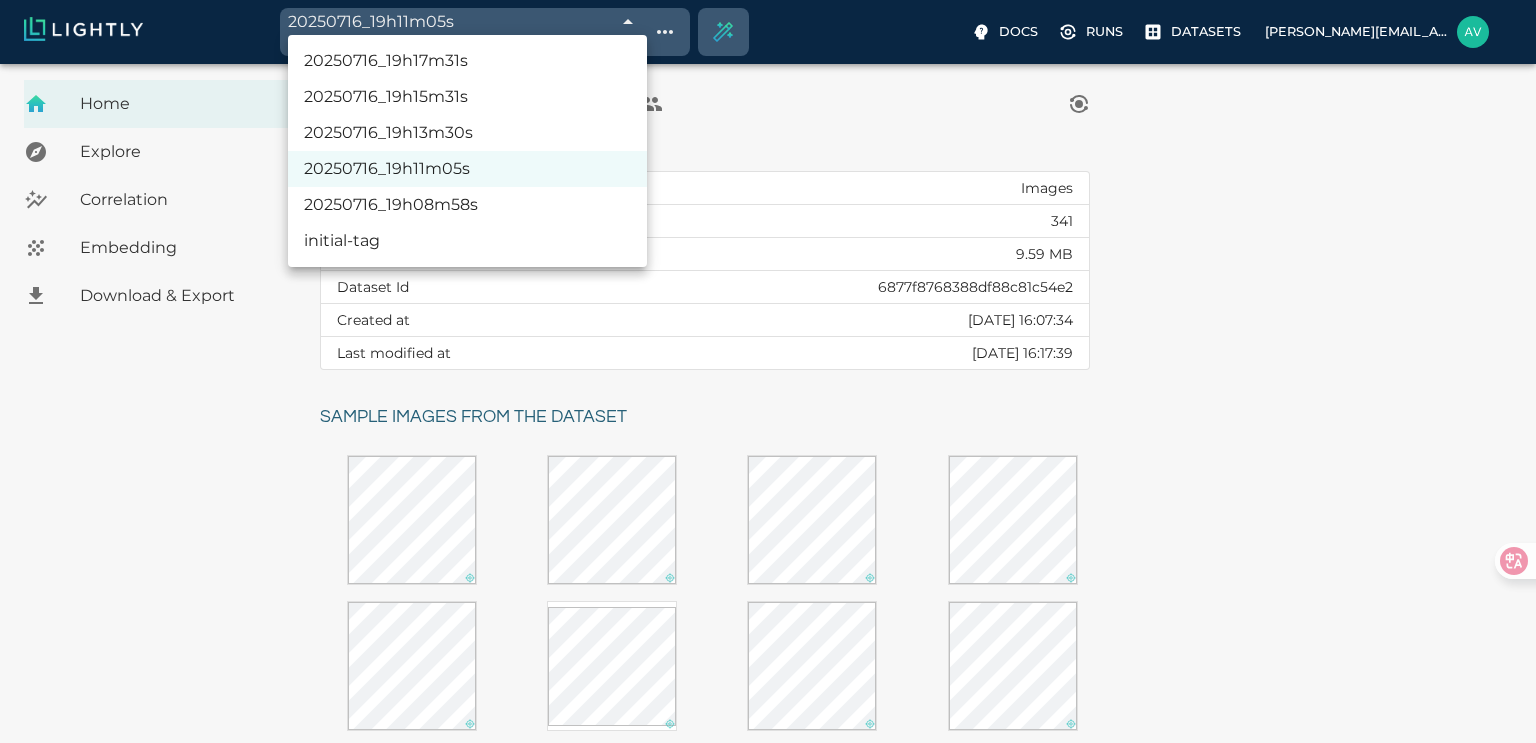 click on "20250716_19h13m30s" at bounding box center [467, 133] 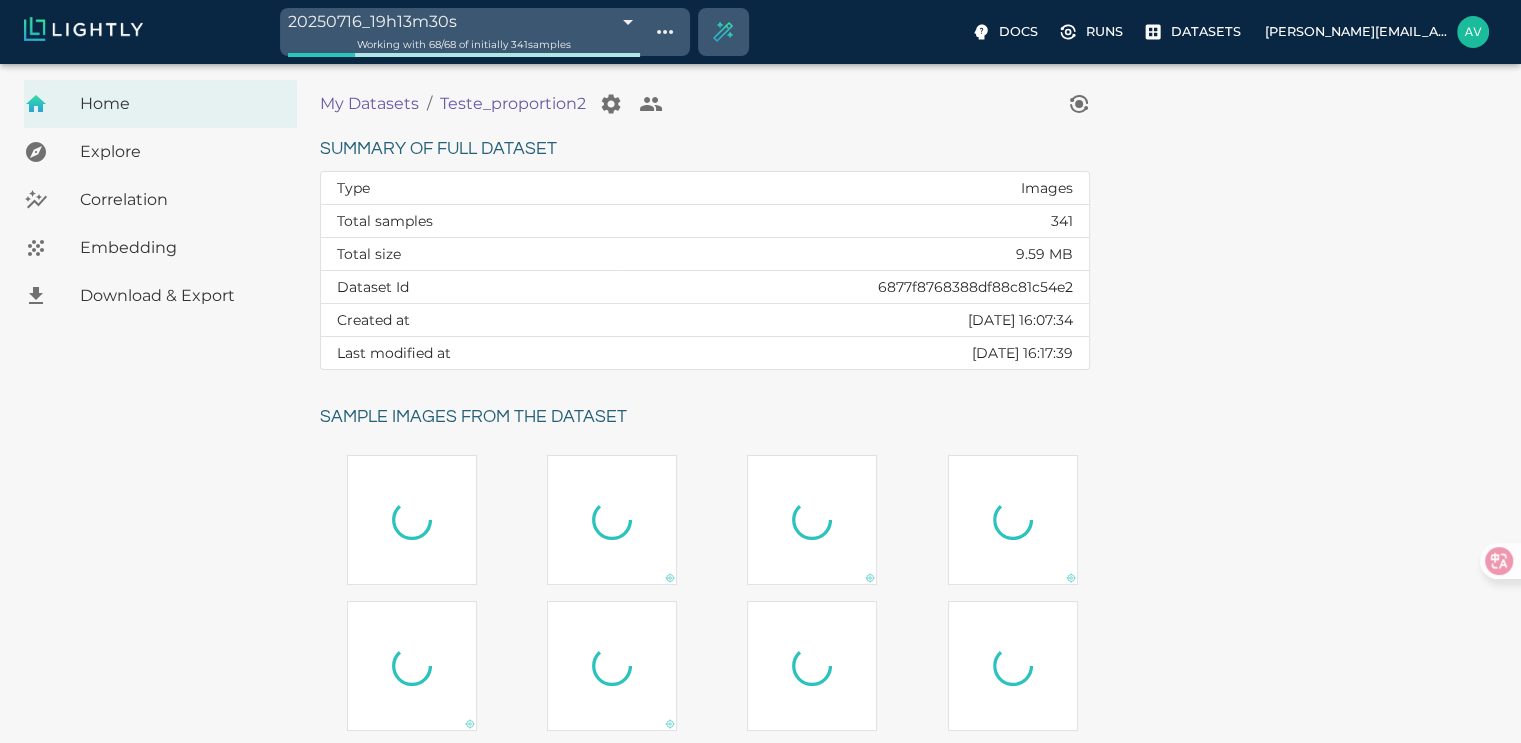 click on "20250716_19h13m30s 6877f9dc39061f365c54e5b4 Working with   68  /  68   of initially 341  samples Docs Runs Datasets avgustavo@alu.ufc.br   Dataset loading completed! It seems like  lightly-serve  is not running. Please start  lightly-serve  and    forward ports if you are using a remote machine .   For more information and solutions to common issues, please see our    documentation . lightly-serve   input_mount =' /home/path/to/input_folder '   lightly_mount =' /home/path/to/lightly_folder '   Home Explore Correlation Embedding Download & Export My Datasets / Teste_proportion2 Summary of full dataset Type Images Total samples 341 Total size 9.59 MB Dataset Id 6877f8768388df88c81c54e2 Created at Wed, 16.07.2025 16:07:34 Last modified at Wed, 16.07.2025 16:17:39 Sample images from the dataset Reload another random batch © Lightly  2025 glossary contact us terms and use privacy policy imprint Preferences Logout" at bounding box center (760, 623) 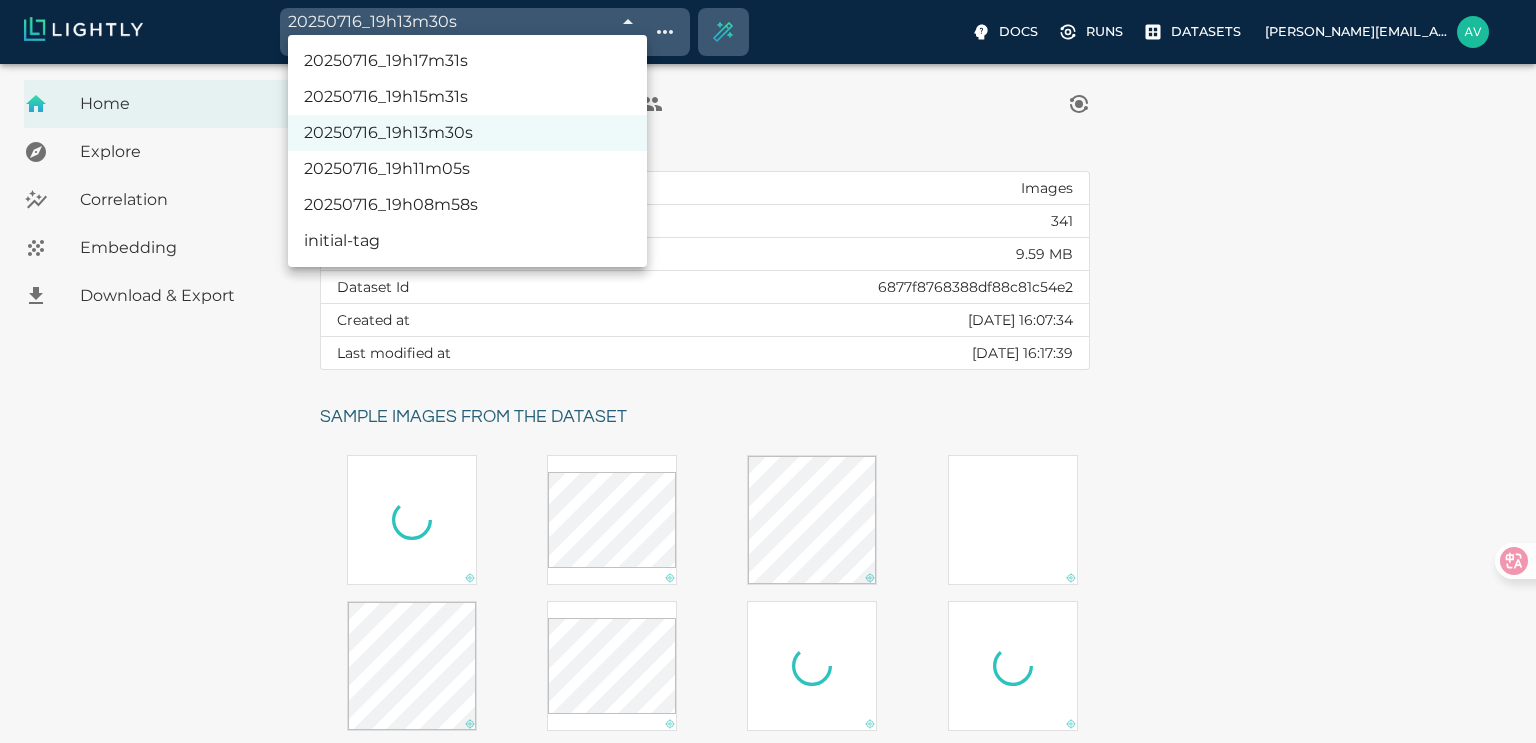 click on "20250716_19h15m31s" at bounding box center (467, 97) 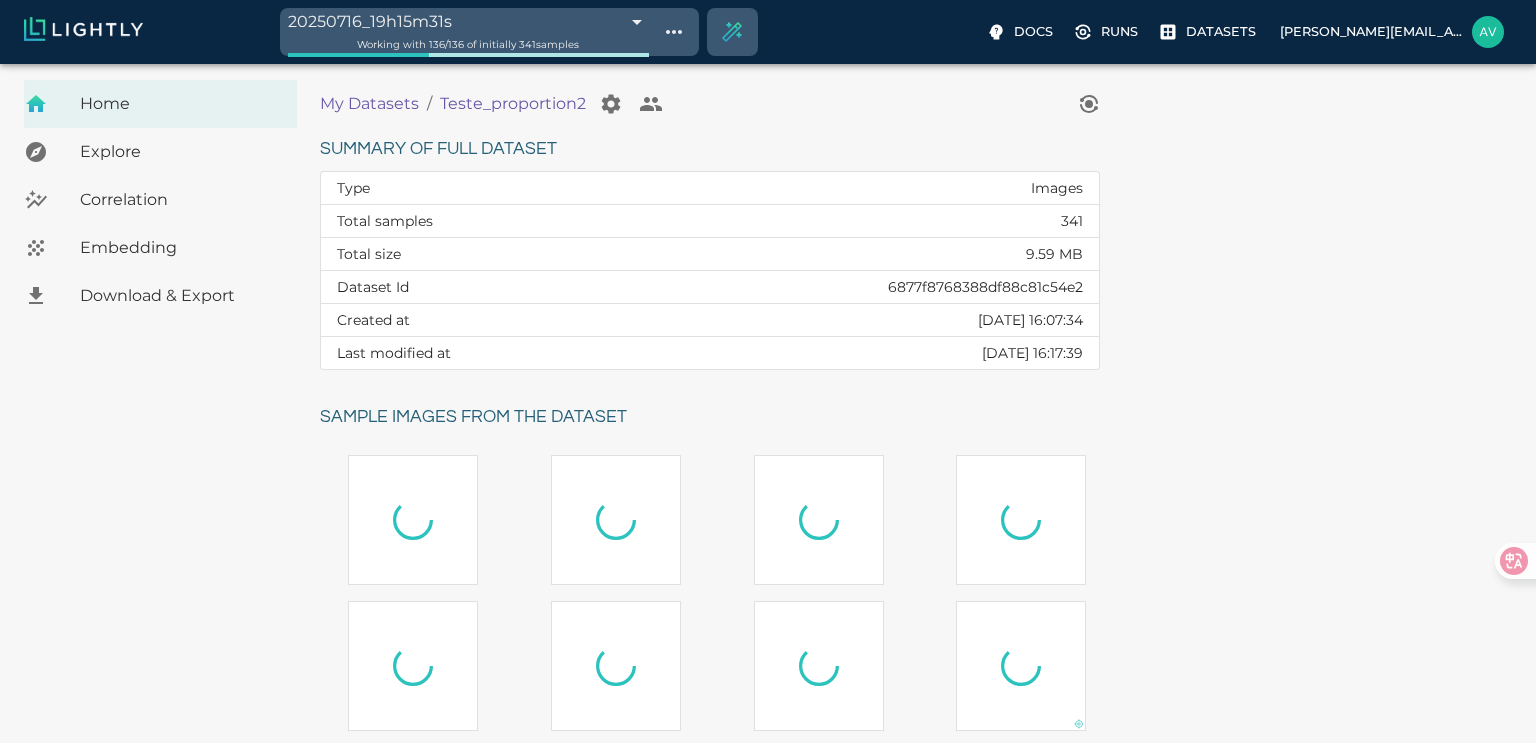 click on "20250716_19h15m31s 6877fa5439061f365c55235a Working with   136  /  136   of initially 341  samples Docs Runs Datasets avgustavo@alu.ufc.br   Dataset loading completed! It seems like  lightly-serve  is not running. Please start  lightly-serve  and    forward ports if you are using a remote machine .   For more information and solutions to common issues, please see our    documentation . lightly-serve   input_mount =' /home/path/to/input_folder '   lightly_mount =' /home/path/to/lightly_folder '   Home Explore Correlation Embedding Download & Export My Datasets / Teste_proportion2 Summary of full dataset Type Images Total samples 341 Total size 9.59 MB Dataset Id 6877f8768388df88c81c54e2 Created at Wed, 16.07.2025 16:07:34 Last modified at Wed, 16.07.2025 16:17:39 Sample images from the dataset Reload another random batch © Lightly  2025 glossary contact us terms and use privacy policy imprint Preferences Logout" at bounding box center (768, 623) 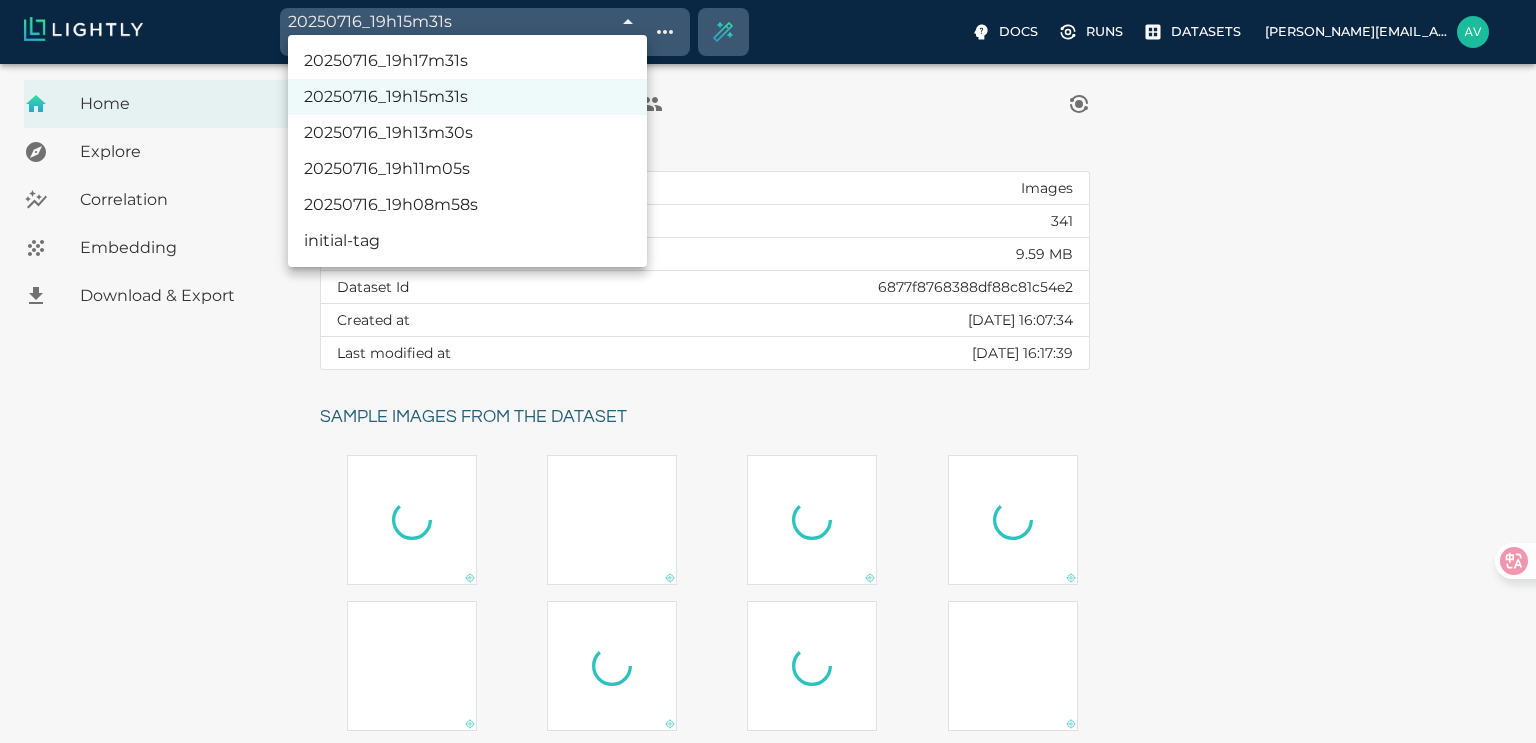 click on "20250716_19h17m31s" at bounding box center [467, 61] 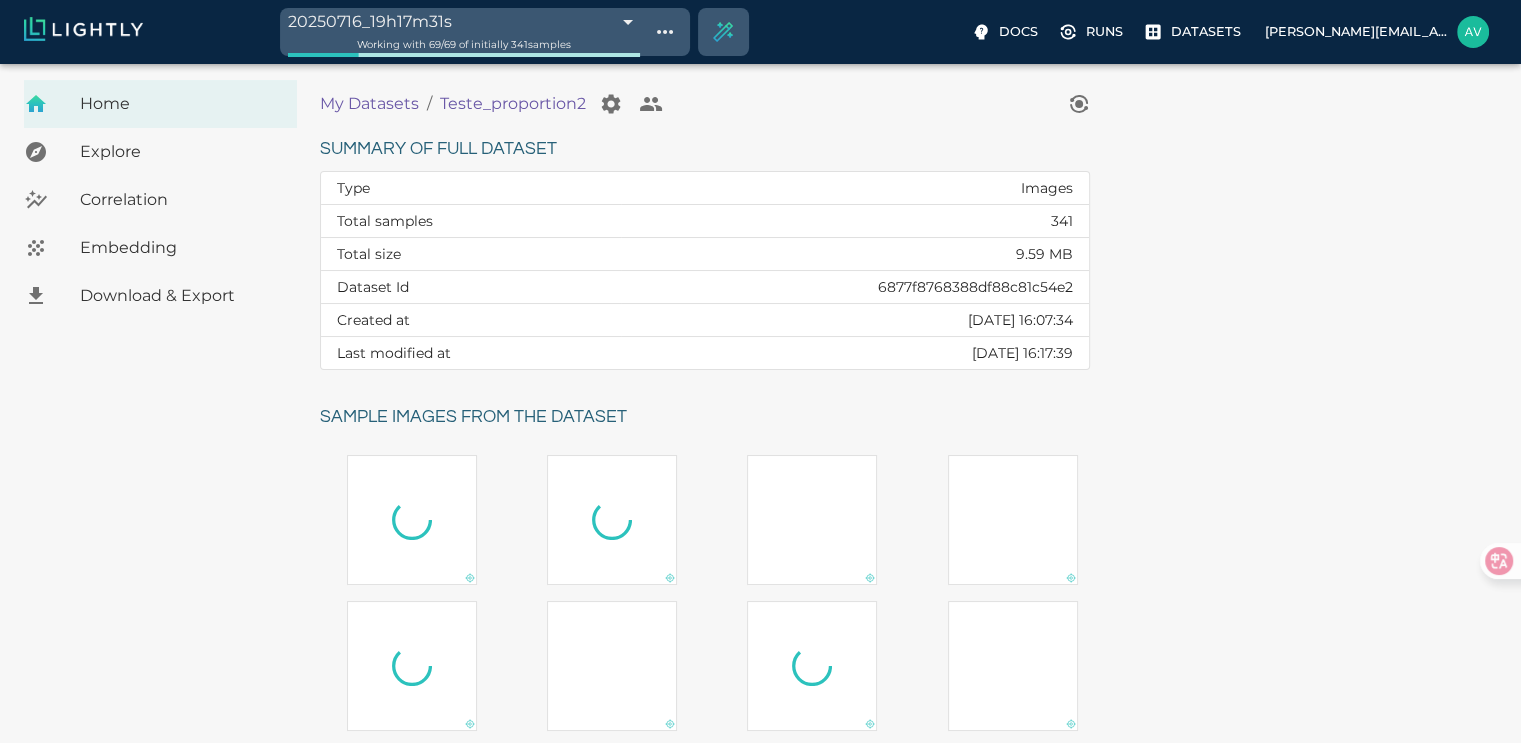 click on "20250716_19h17m31s 6877face39061f365c555007 Working with   69  /  69   of initially 341  samples Docs Runs Datasets avgustavo@alu.ufc.br   Dataset loading completed! It seems like  lightly-serve  is not running. Please start  lightly-serve  and    forward ports if you are using a remote machine .   For more information and solutions to common issues, please see our    documentation . lightly-serve   input_mount =' /home/path/to/input_folder '   lightly_mount =' /home/path/to/lightly_folder '   Home Explore Correlation Embedding Download & Export My Datasets / Teste_proportion2 Summary of full dataset Type Images Total samples 341 Total size 9.59 MB Dataset Id 6877f8768388df88c81c54e2 Created at Wed, 16.07.2025 16:07:34 Last modified at Wed, 16.07.2025 16:17:39 Sample images from the dataset Reload another random batch © Lightly  2025 glossary contact us terms and use privacy policy imprint Preferences Logout" at bounding box center (760, 623) 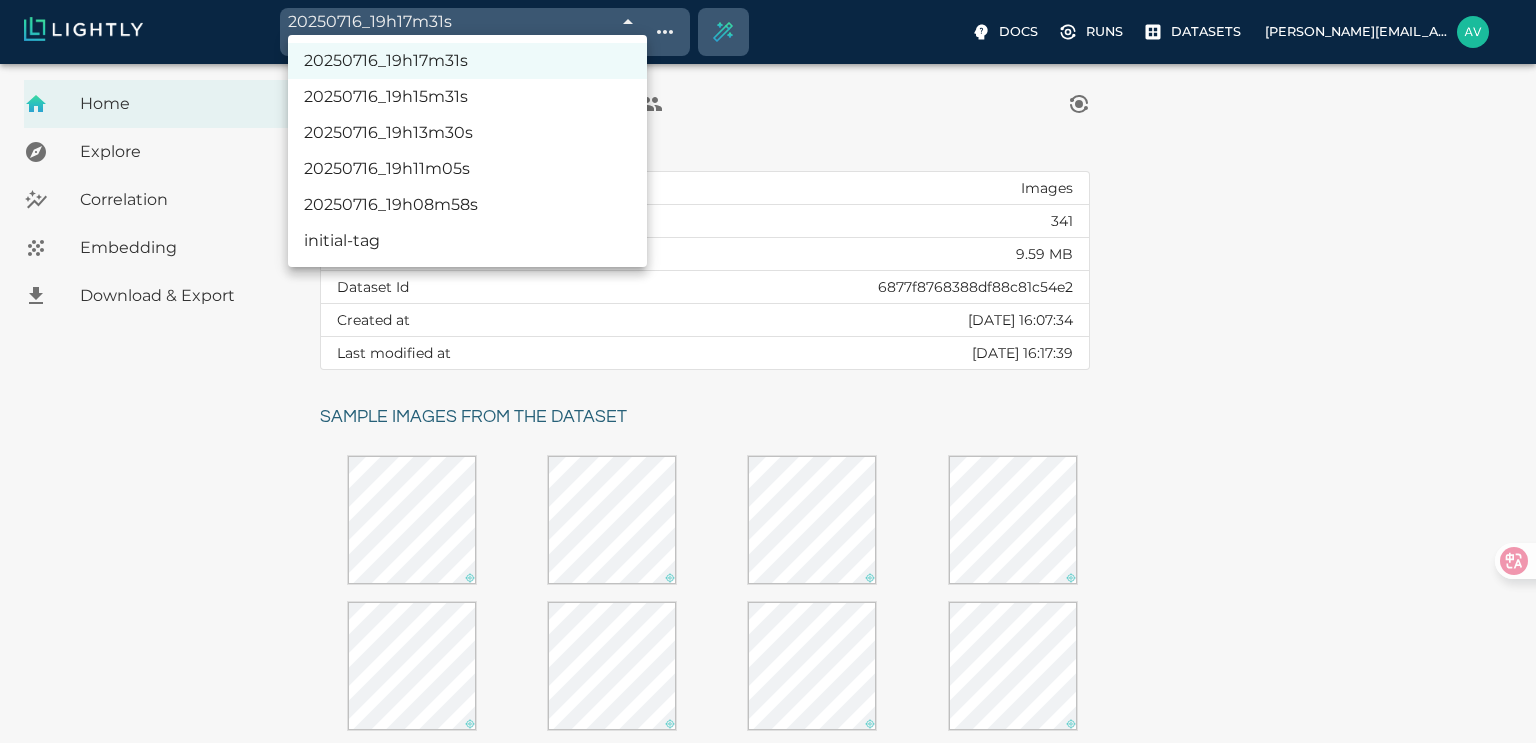 drag, startPoint x: 584, startPoint y: 75, endPoint x: 512, endPoint y: 101, distance: 76.55064 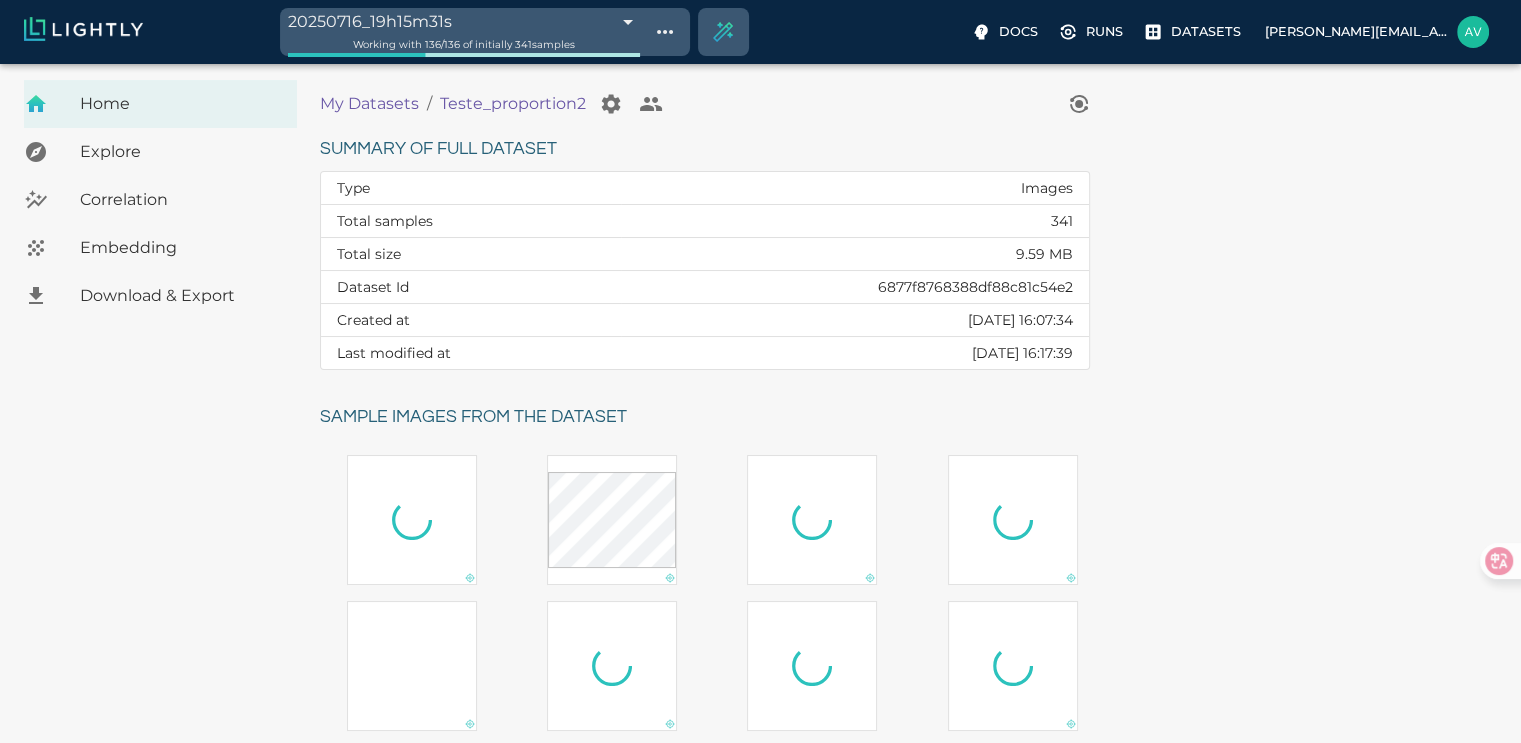 click on "20250716_19h15m31s 6877fa5439061f365c55235a Working with   136  /  136   of initially 341  samples Docs Runs Datasets avgustavo@alu.ufc.br   Dataset loading completed! It seems like  lightly-serve  is not running. Please start  lightly-serve  and    forward ports if you are using a remote machine .   For more information and solutions to common issues, please see our    documentation . lightly-serve   input_mount =' /home/path/to/input_folder '   lightly_mount =' /home/path/to/lightly_folder '   Home Explore Correlation Embedding Download & Export My Datasets / Teste_proportion2 Summary of full dataset Type Images Total samples 341 Total size 9.59 MB Dataset Id 6877f8768388df88c81c54e2 Created at Wed, 16.07.2025 16:07:34 Last modified at Wed, 16.07.2025 16:17:39 Sample images from the dataset Reload another random batch © Lightly  2025 glossary contact us terms and use privacy policy imprint Preferences Logout" at bounding box center (760, 623) 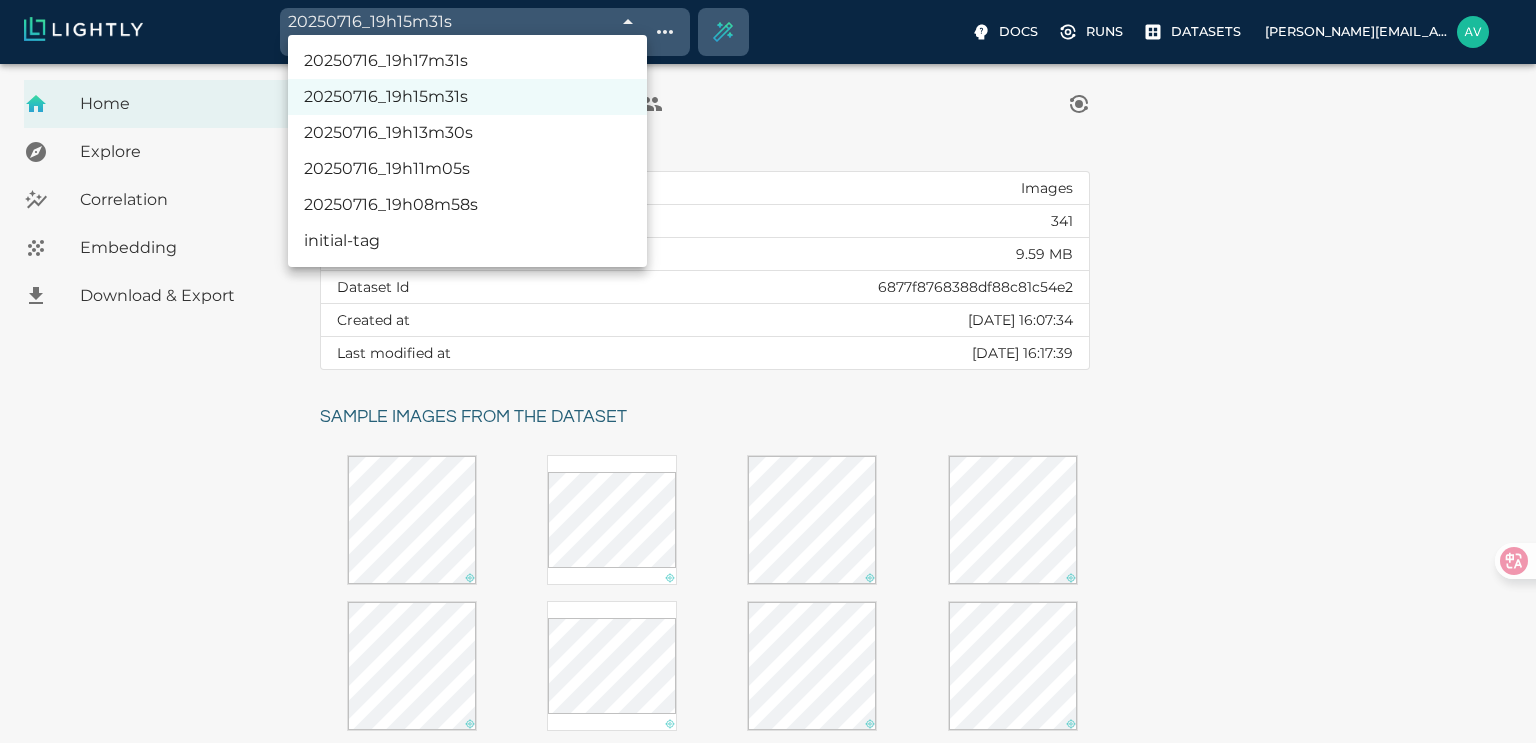 click at bounding box center [768, 371] 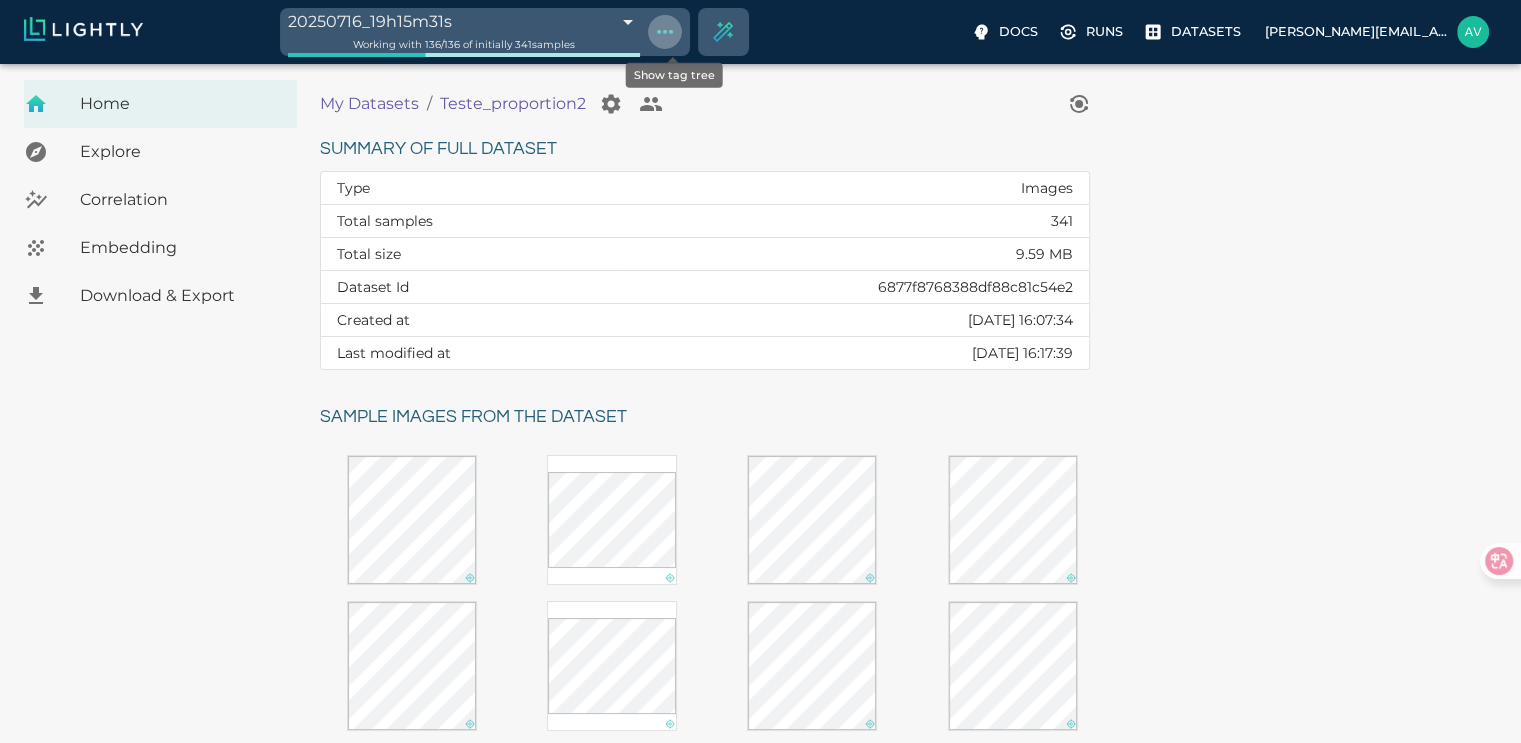click 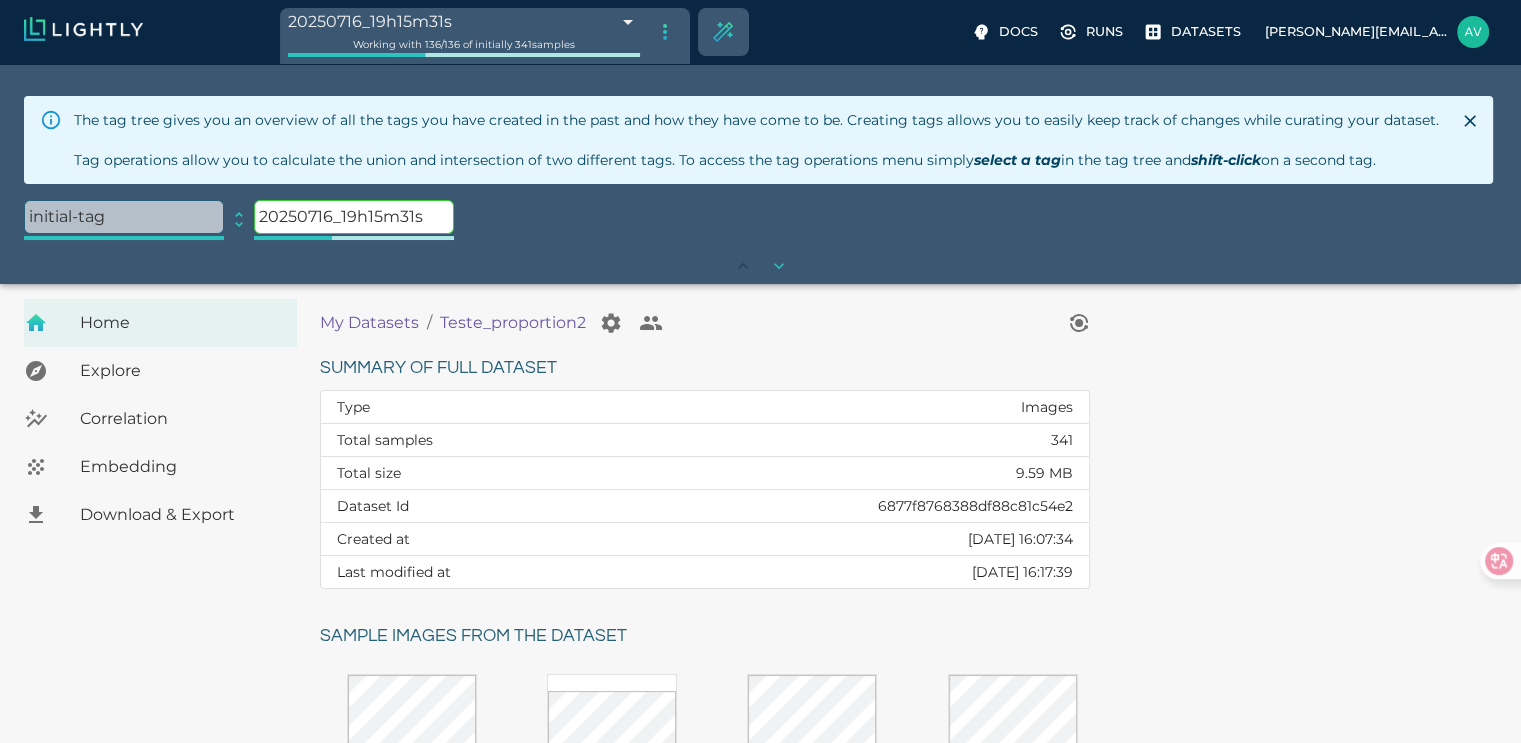 click at bounding box center [661, 28] 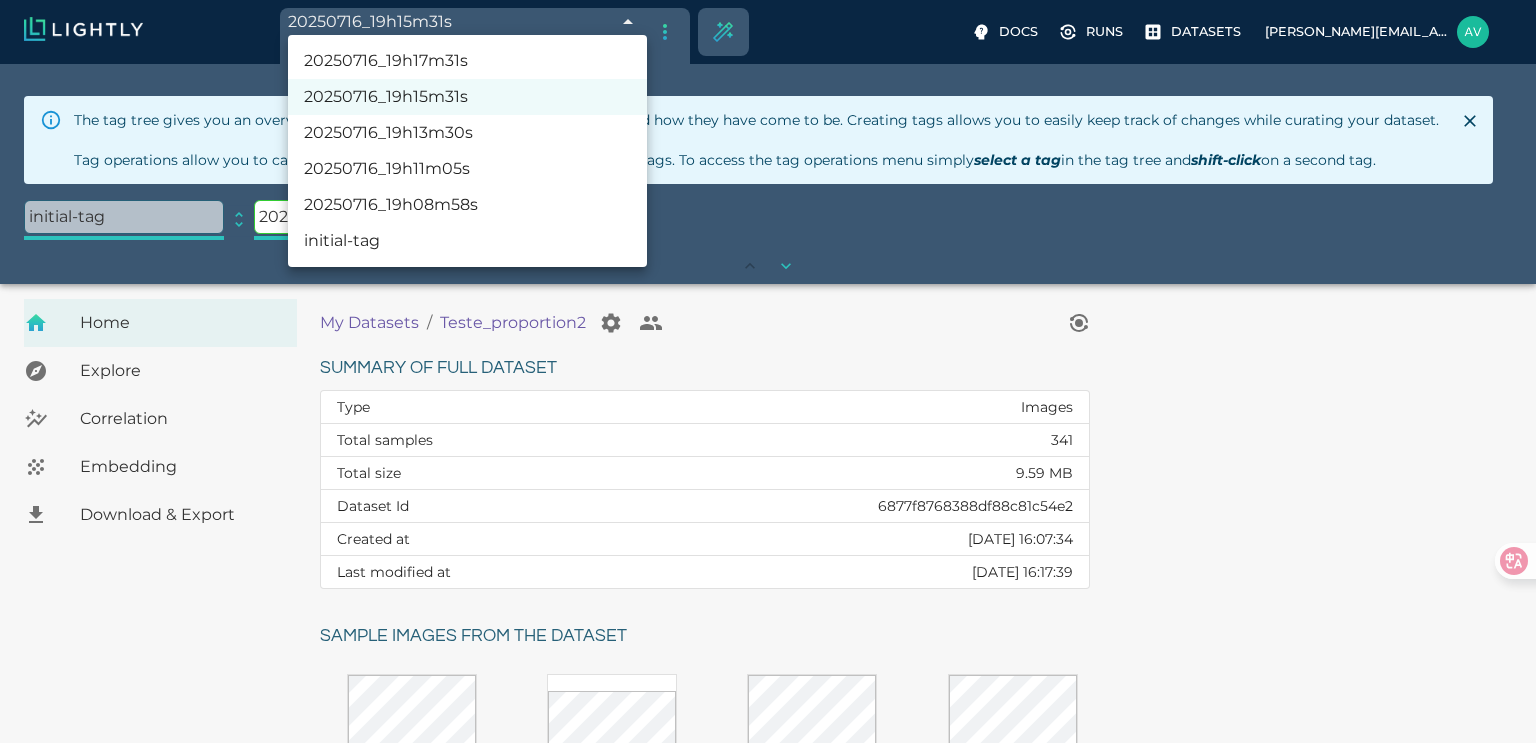 click at bounding box center (768, 371) 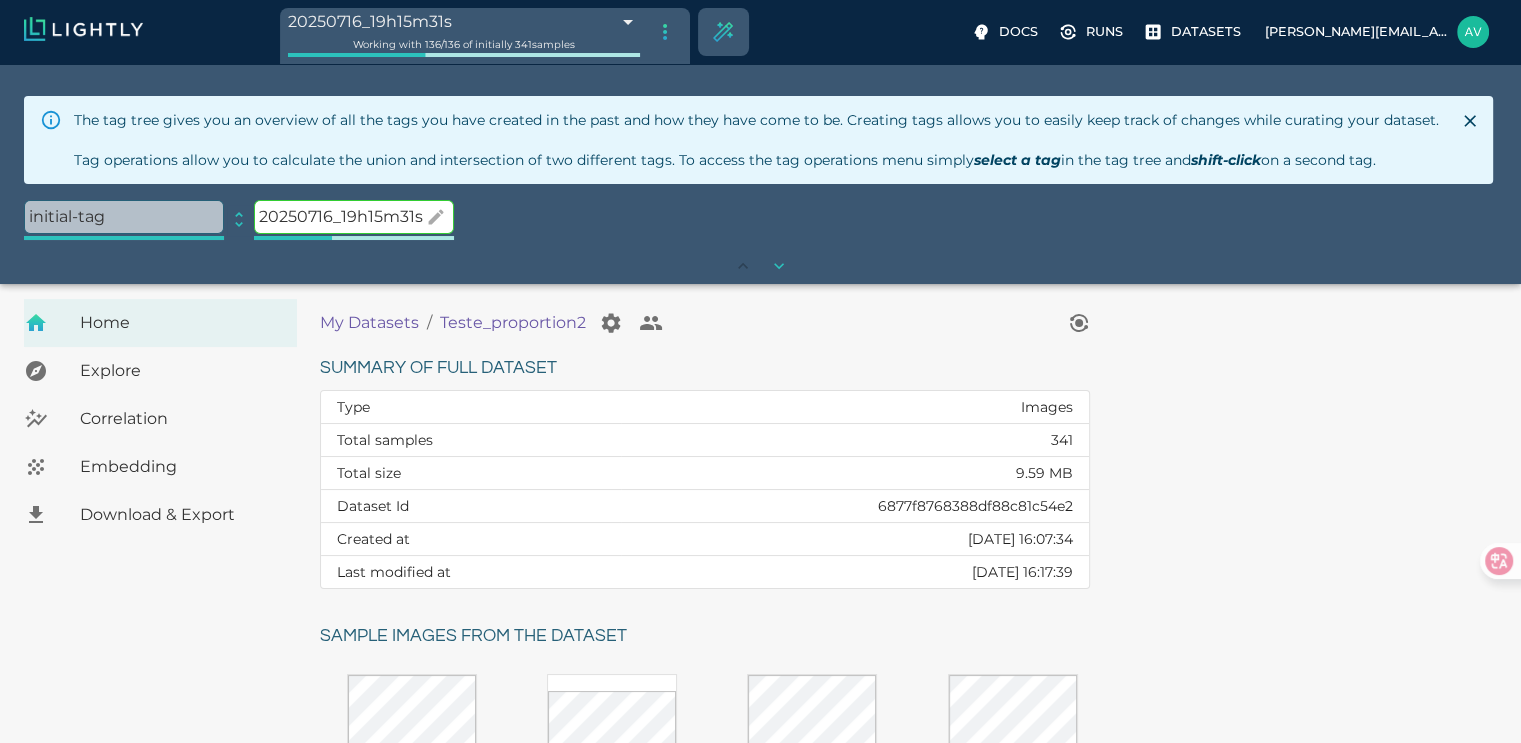 click on "20250716_19h15m31s" at bounding box center [354, 217] 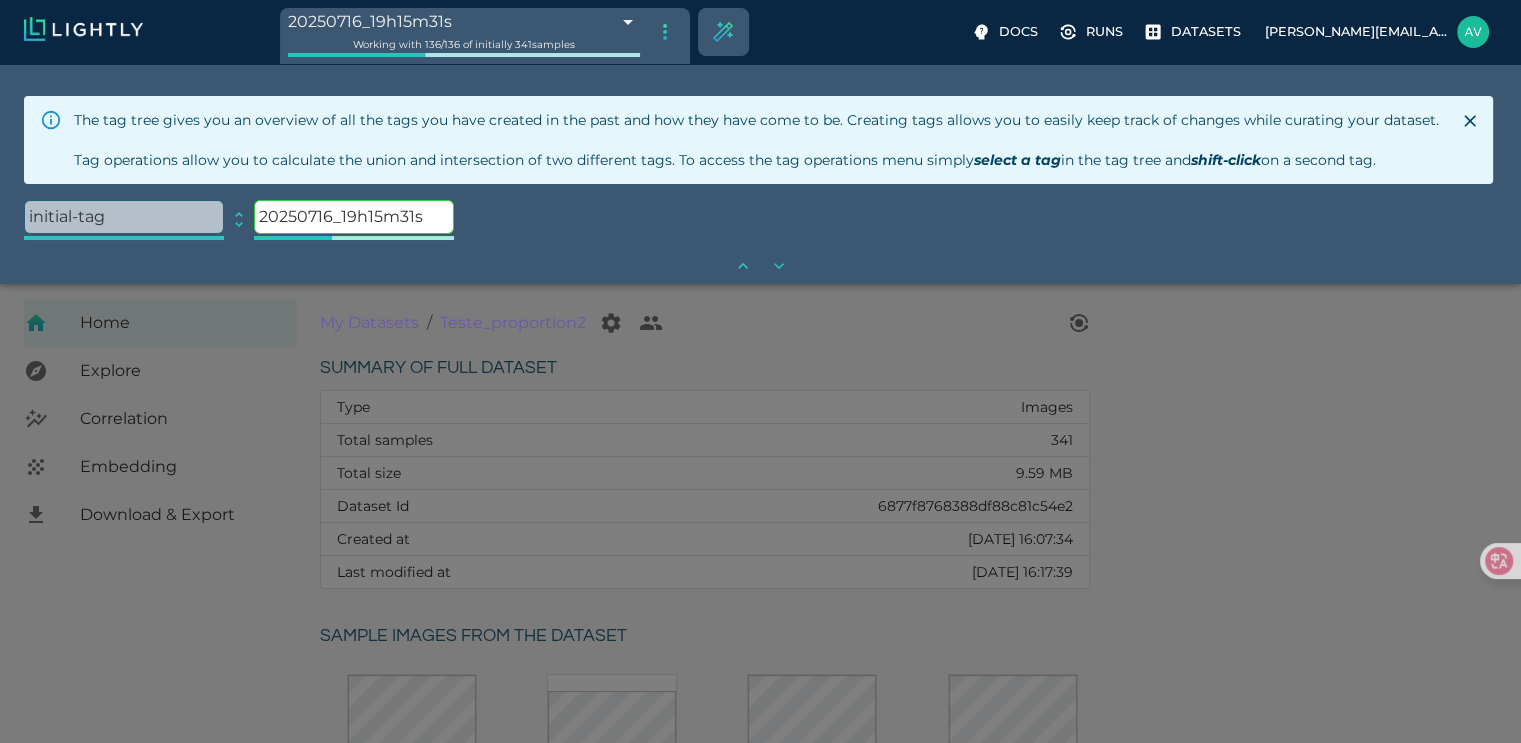 click on "initial-tag expand 20250716_19h15m31s" at bounding box center [760, 221] 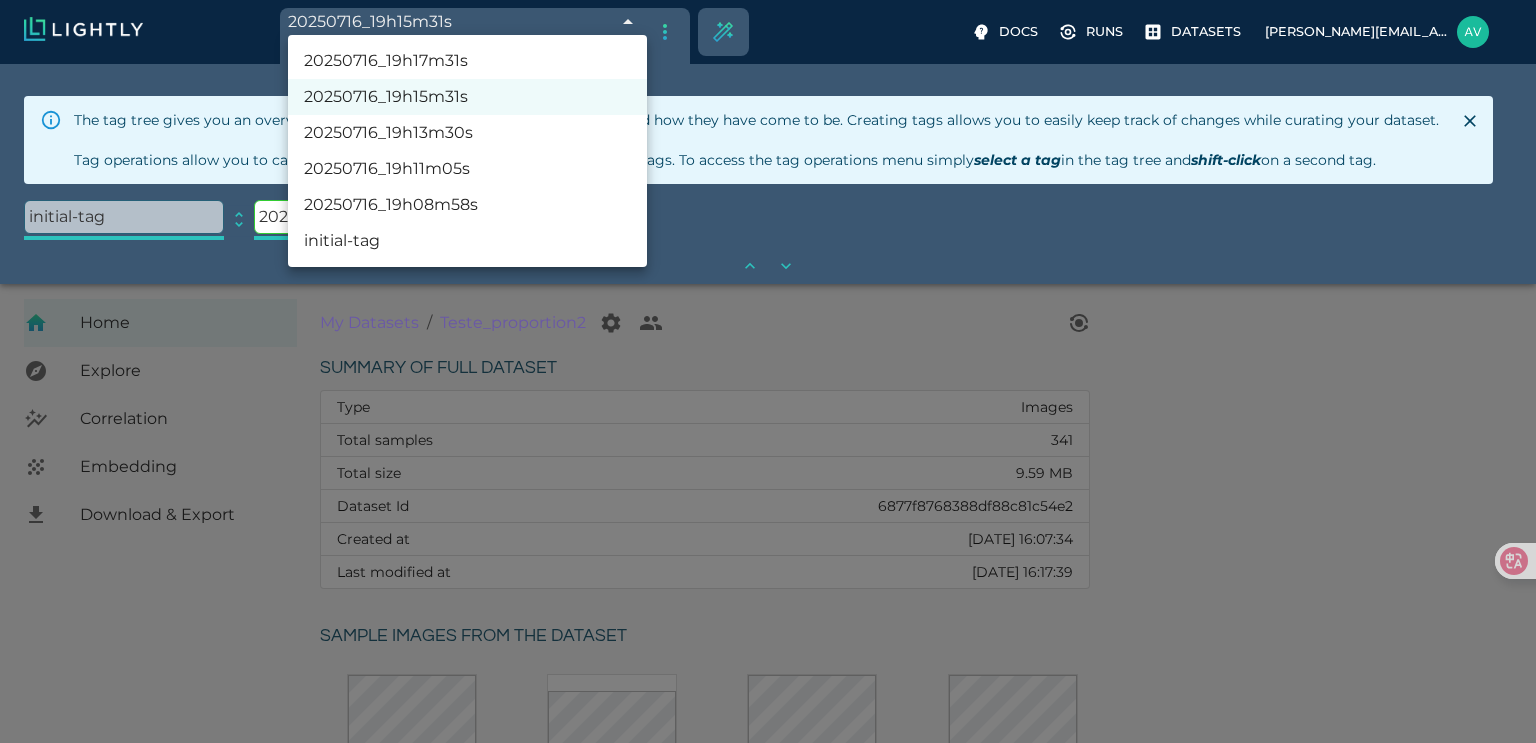 click at bounding box center (768, 371) 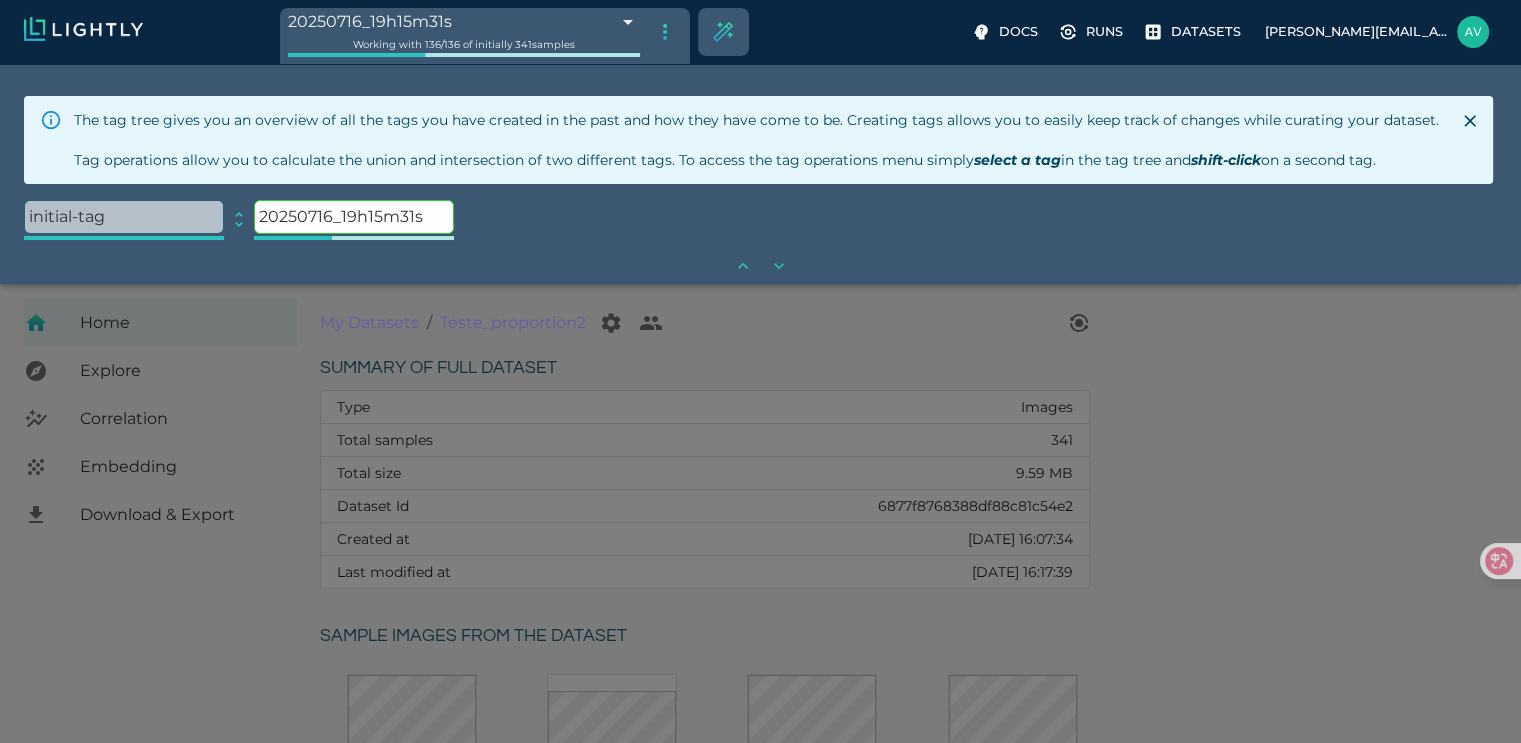 click on "expand" 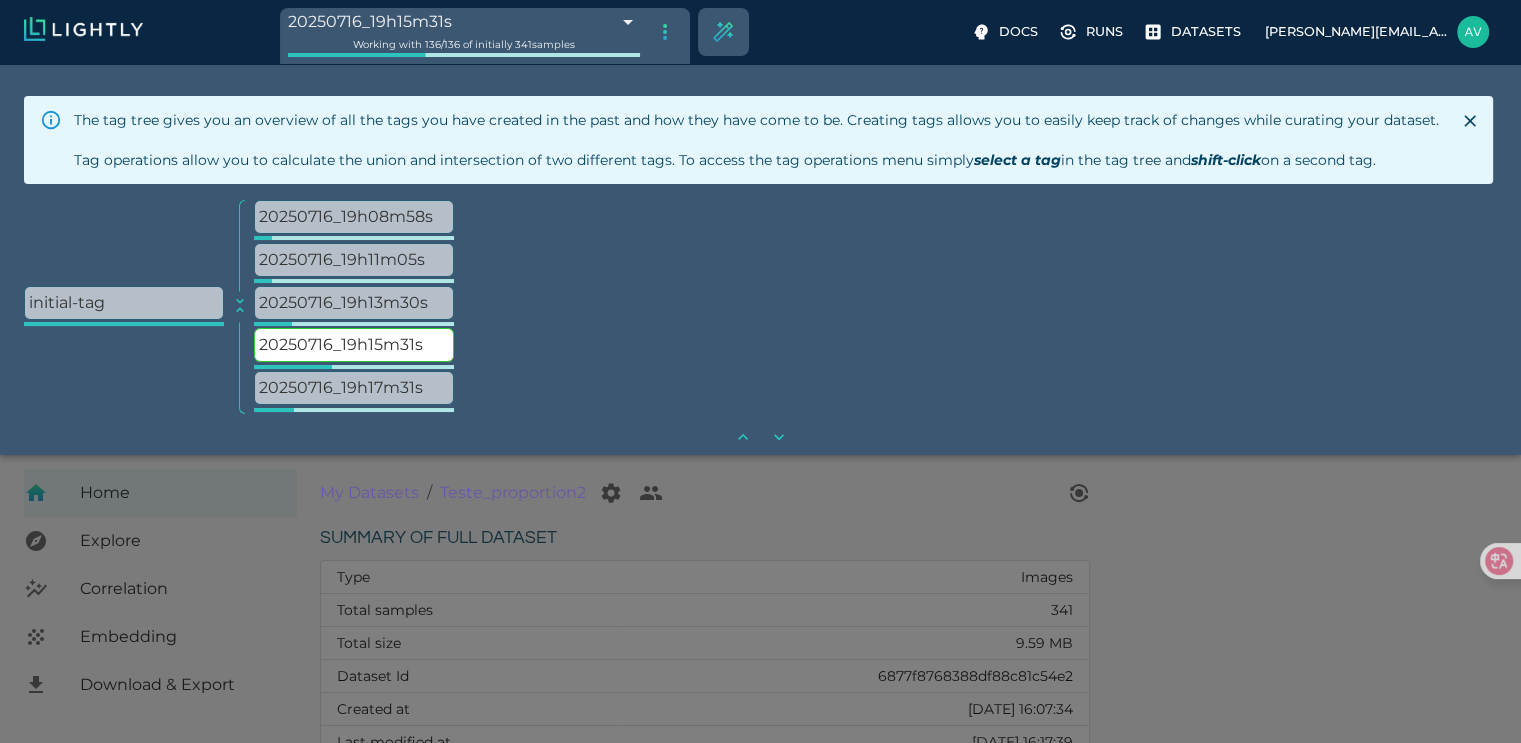 click on "initial-tag collapse 20250716_19h08m58s 20250716_19h11m05s 20250716_19h13m30s 20250716_19h15m31s 20250716_19h17m31s" at bounding box center [760, 307] 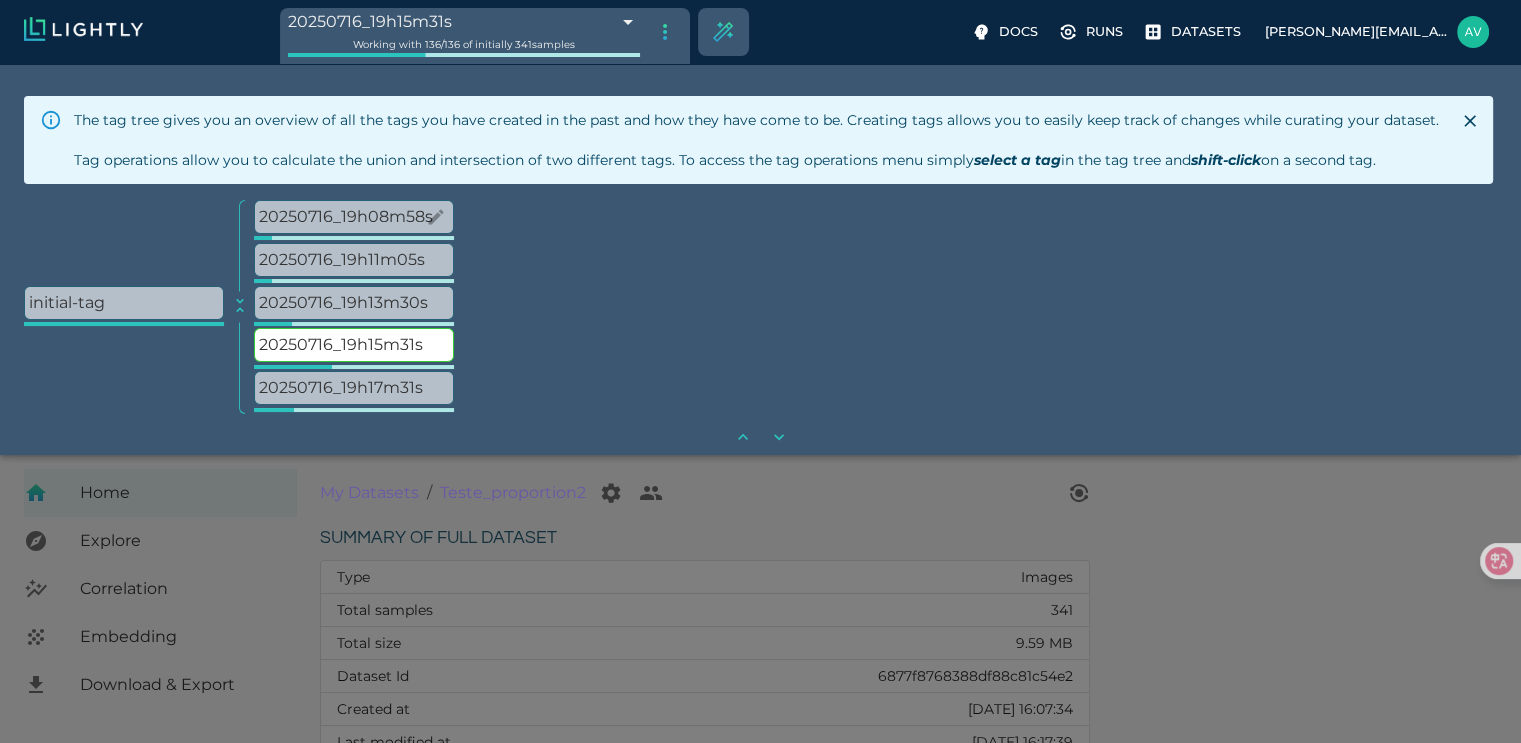 click on "20250716_19h08m58s" at bounding box center (354, 217) 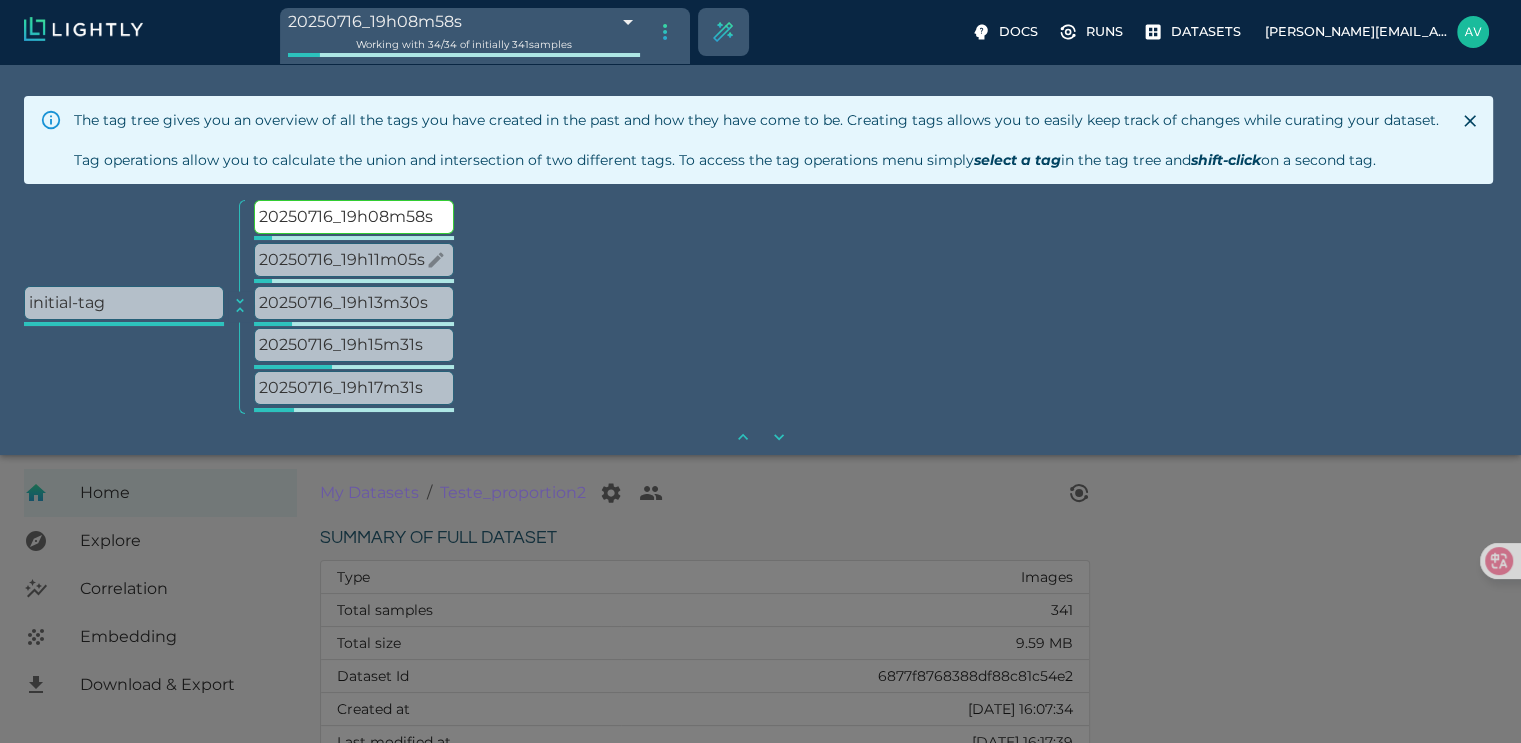 click on "20250716_19h11m05s" at bounding box center [354, 260] 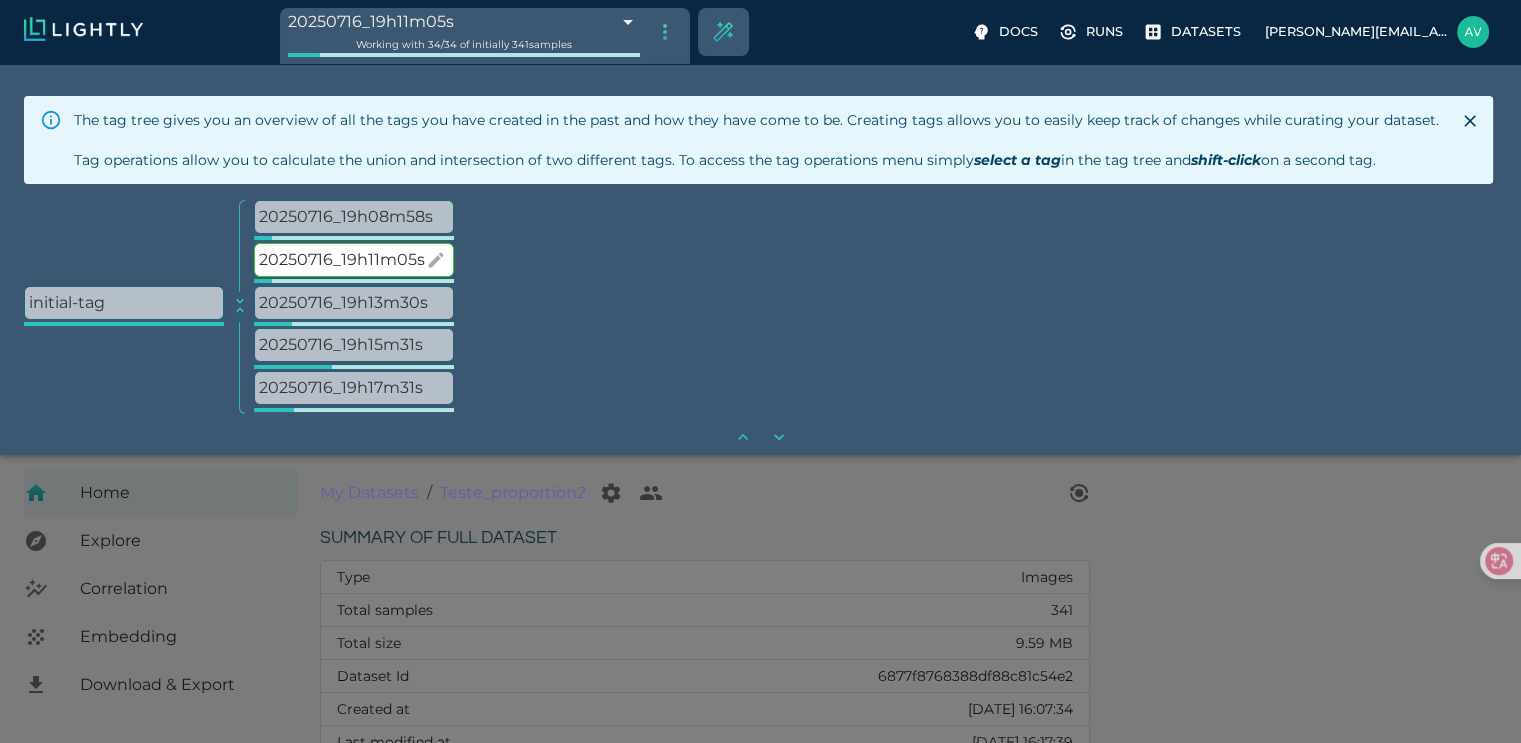 click at bounding box center [354, 281] 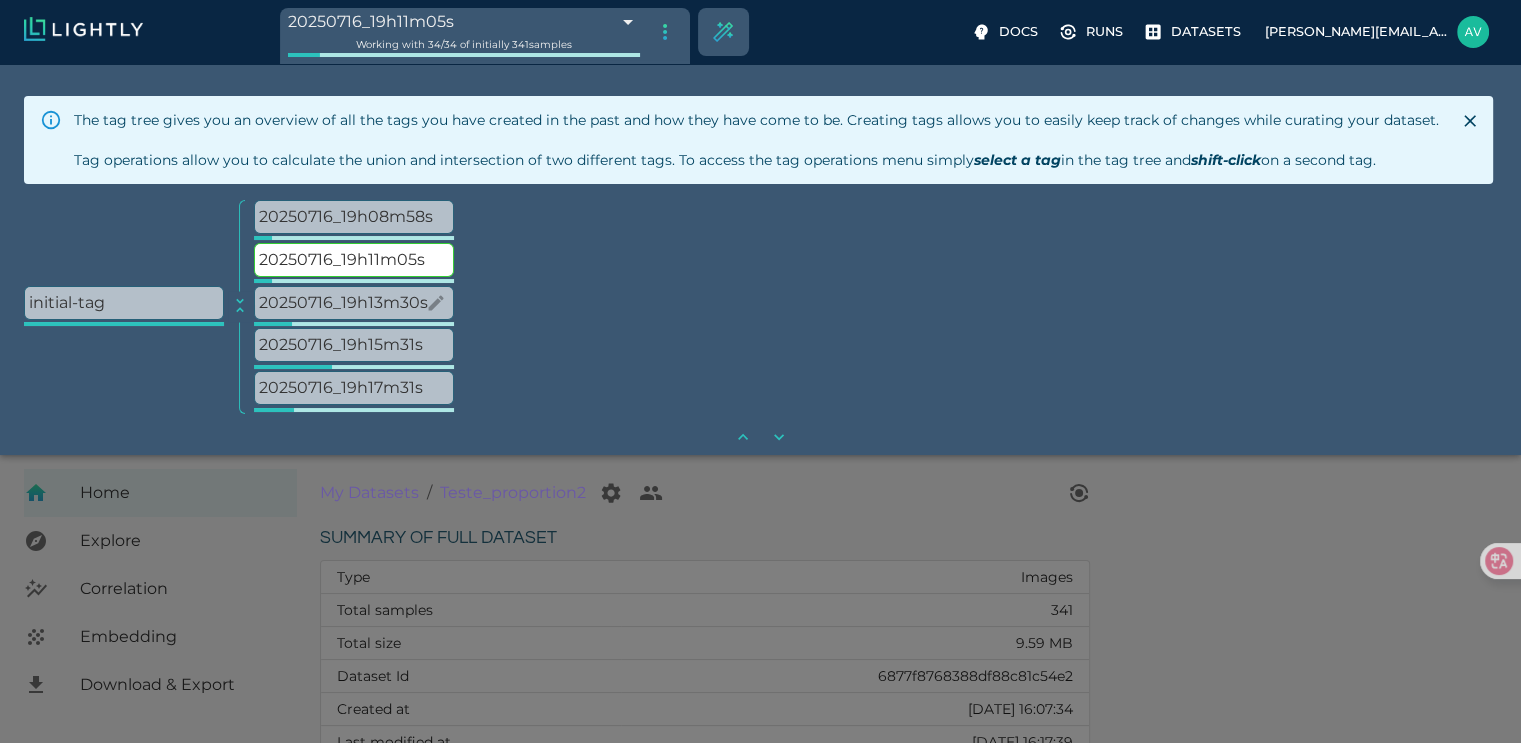 click on "20250716_19h13m30s" at bounding box center (354, 303) 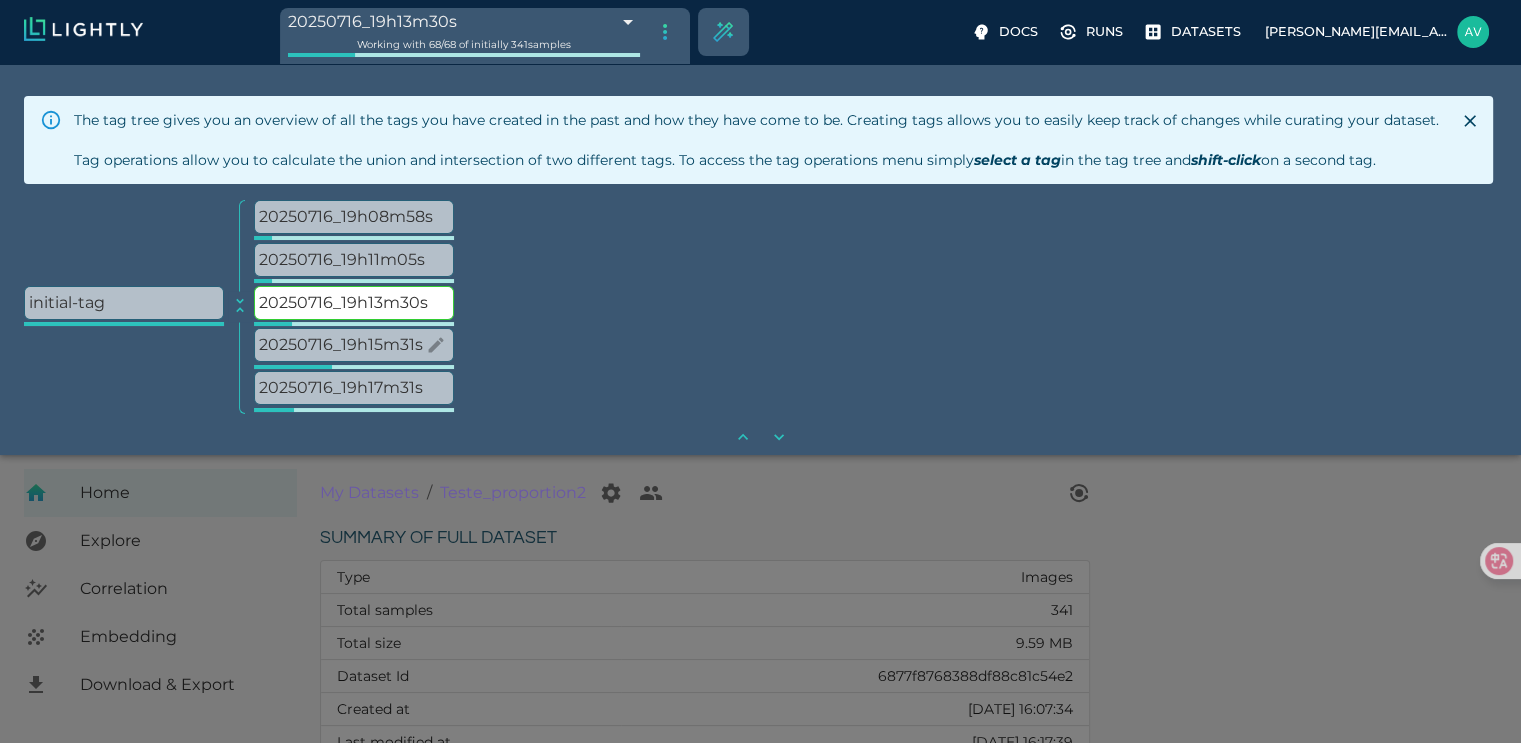 click on "20250716_19h15m31s" at bounding box center (354, 345) 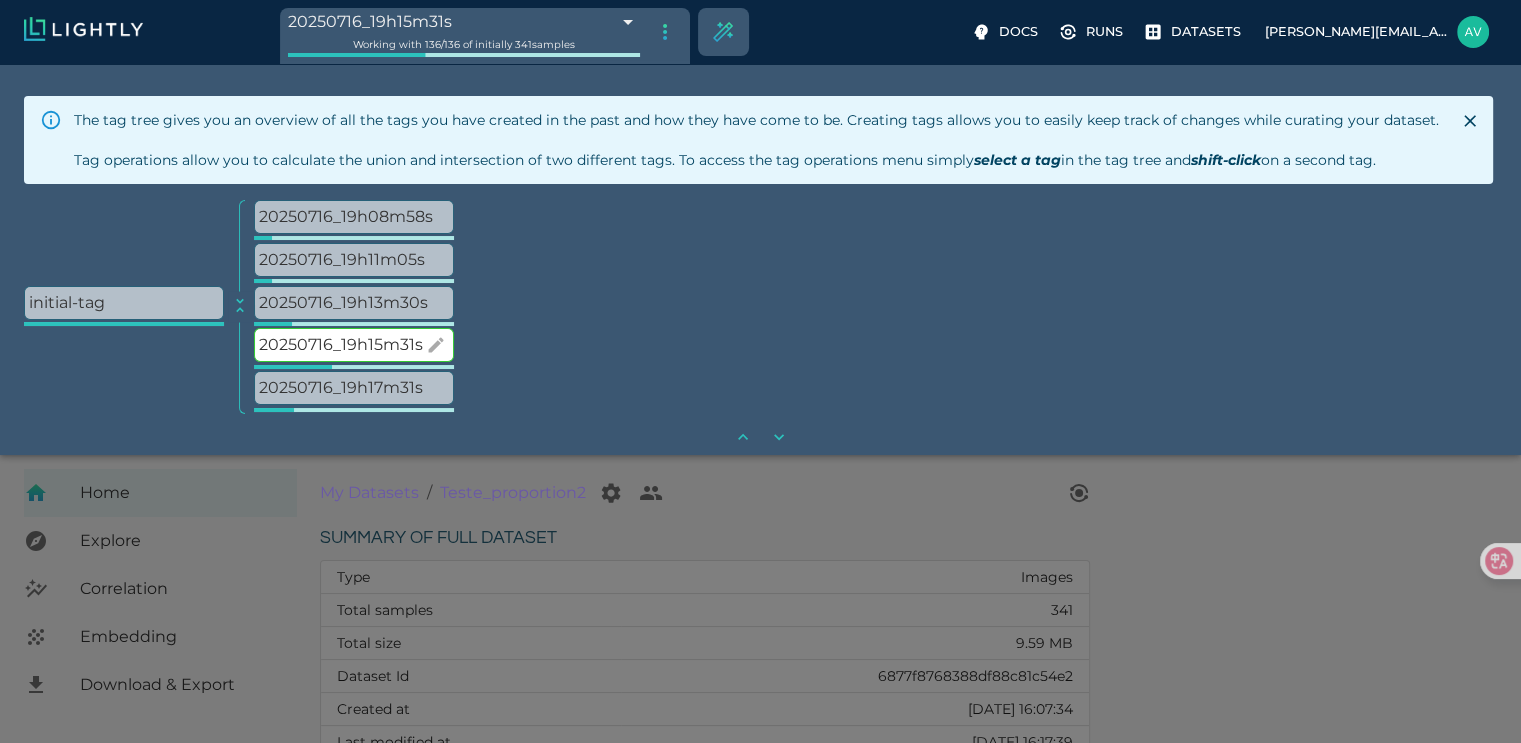 click at bounding box center [354, 367] 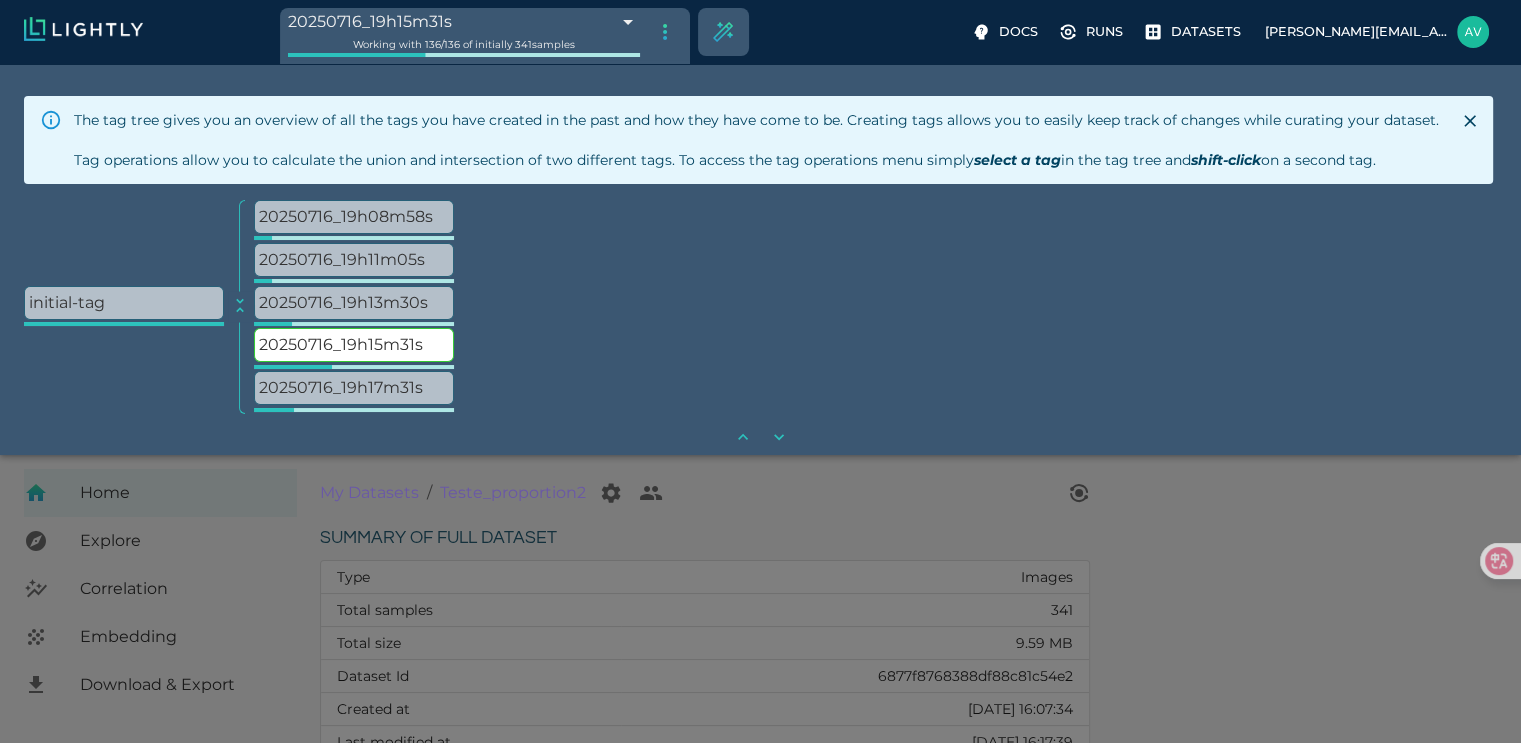 click on "20250716_19h15m31s" at bounding box center [354, 349] 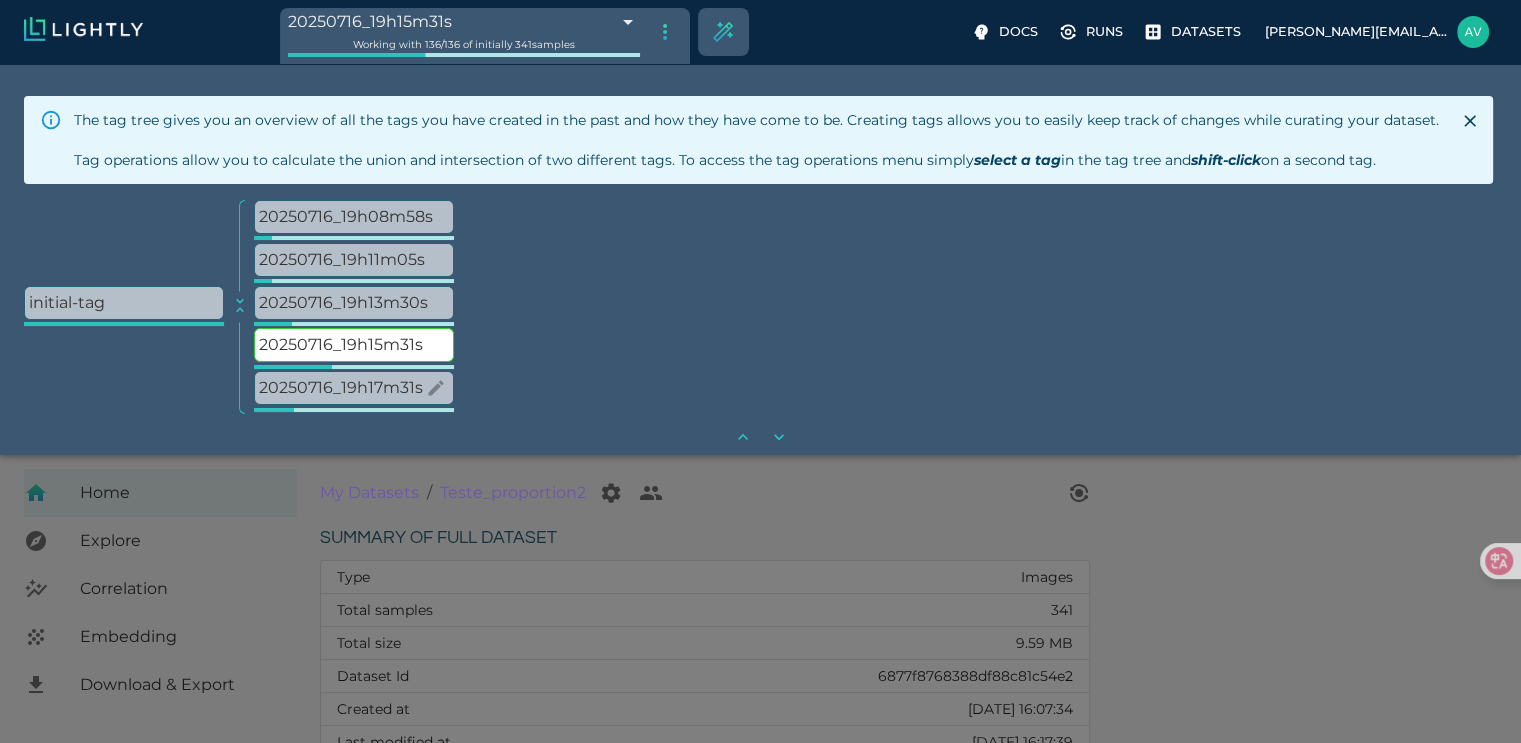 click on "20250716_19h17m31s" at bounding box center [354, 388] 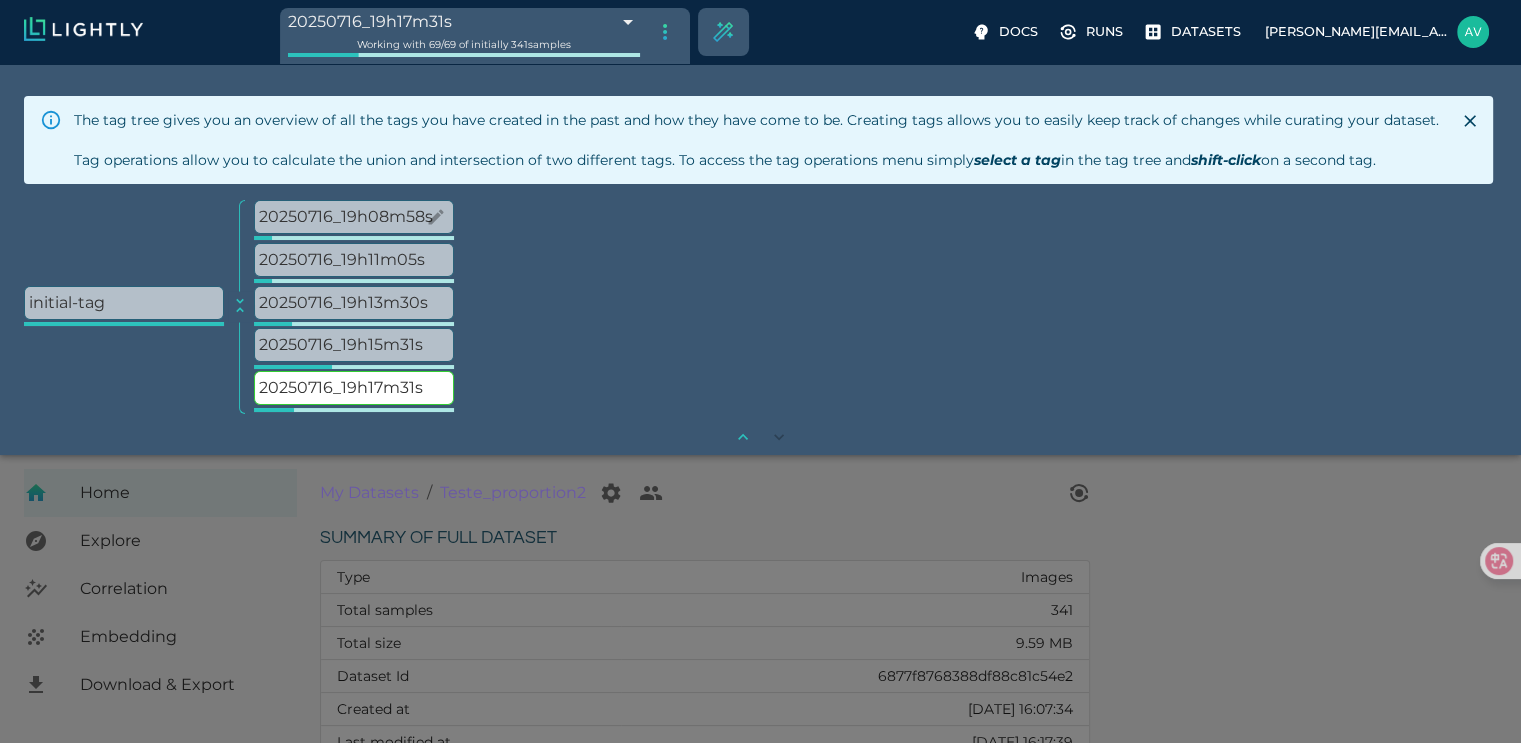 click on "20250716_19h08m58s" at bounding box center (354, 217) 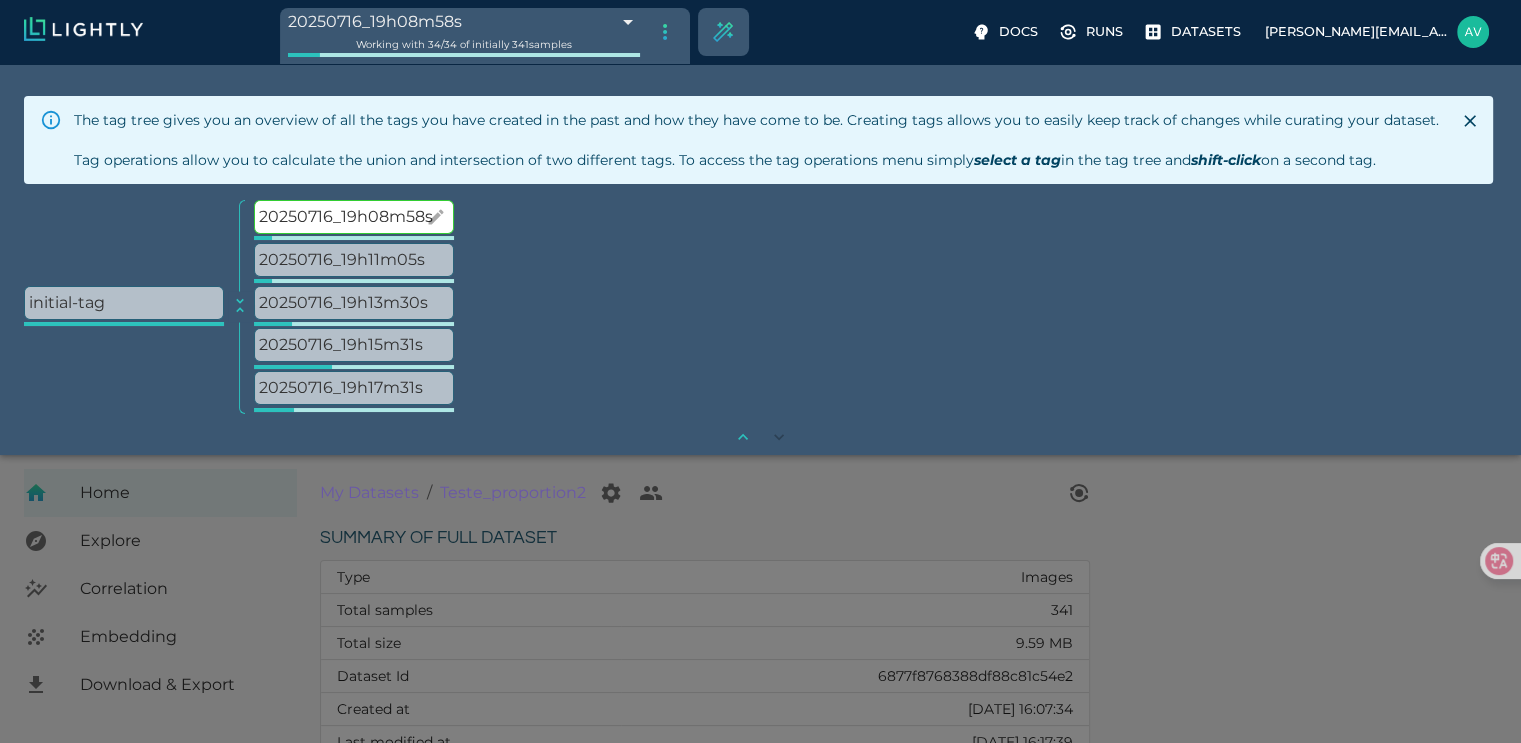 click on "20250716_19h08m58s" at bounding box center [354, 217] 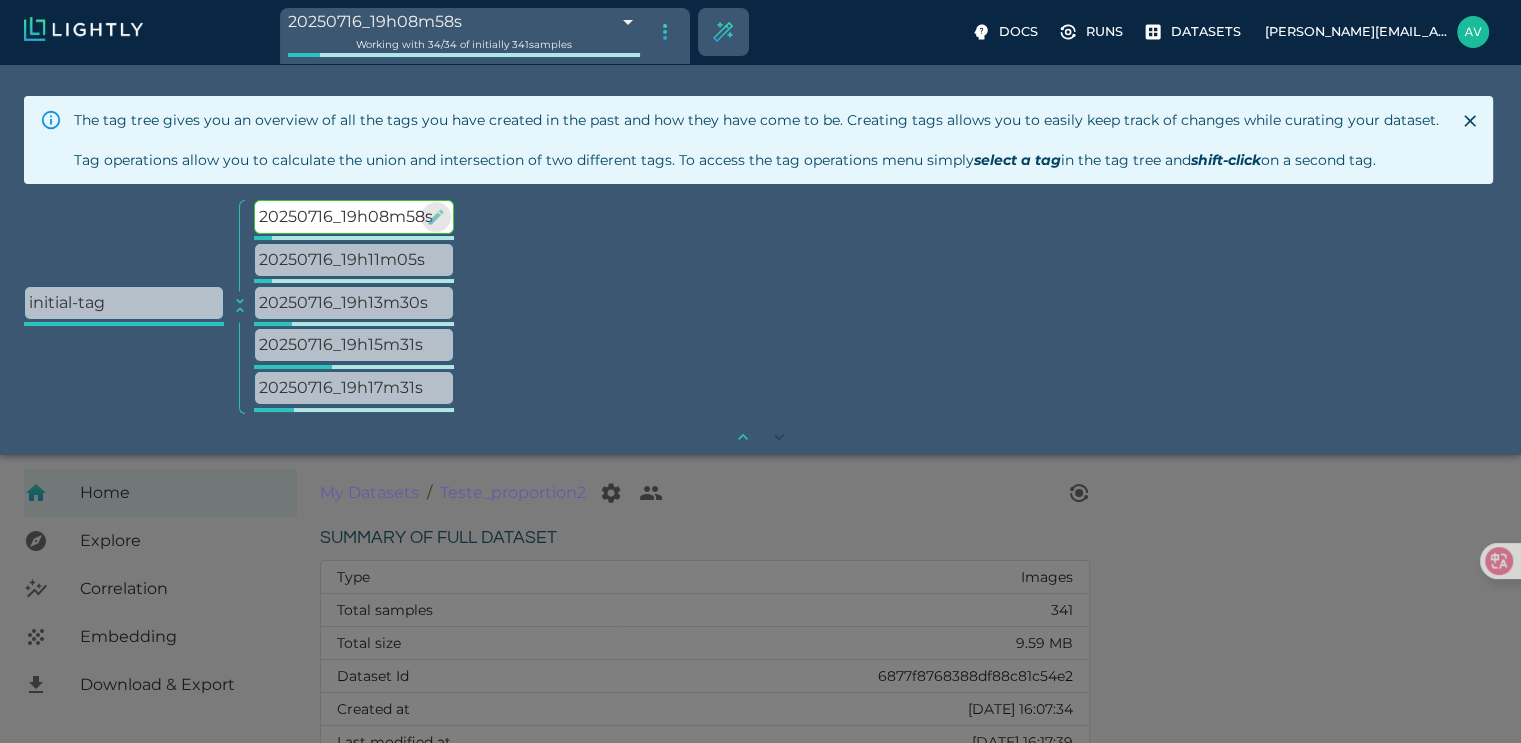 click 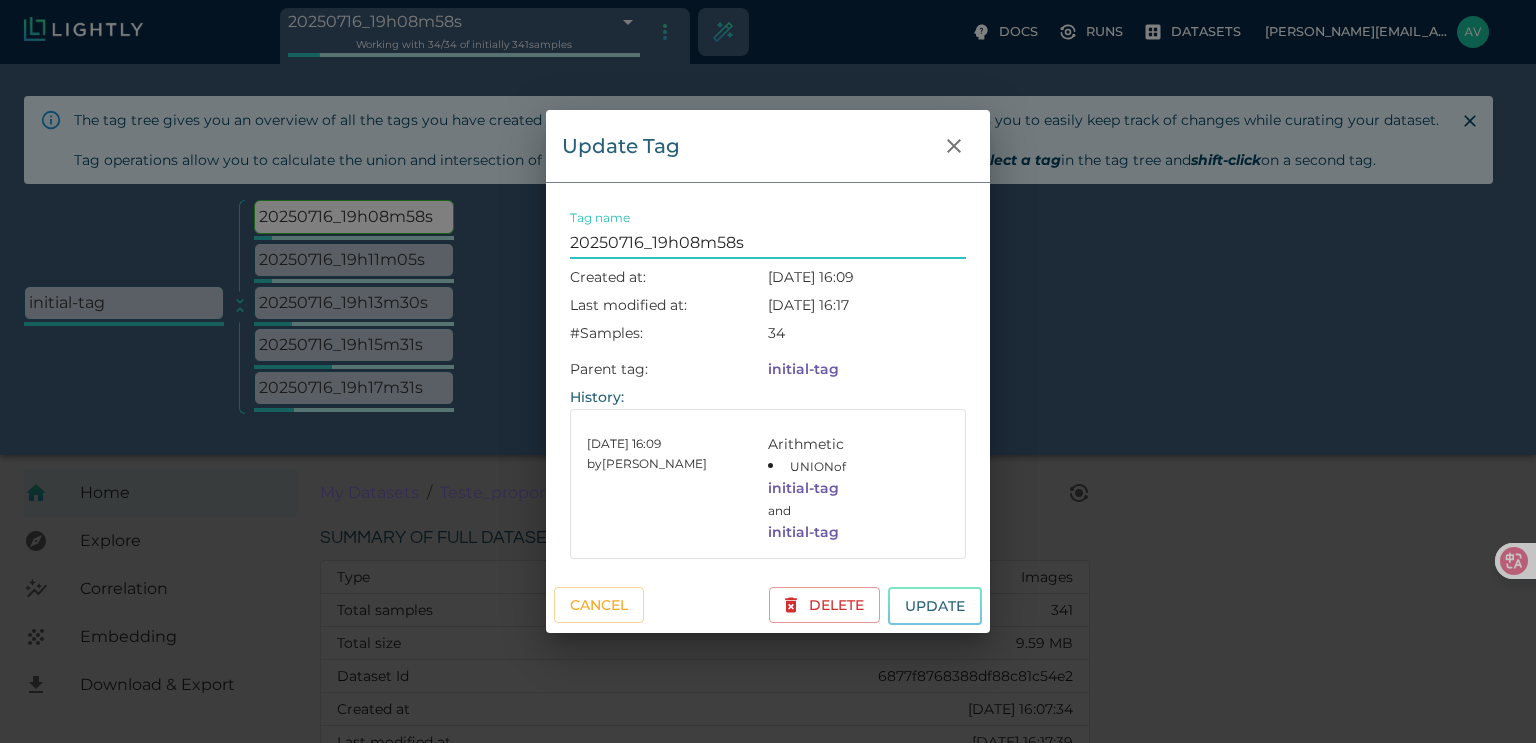 drag, startPoint x: 775, startPoint y: 249, endPoint x: 474, endPoint y: 231, distance: 301.53772 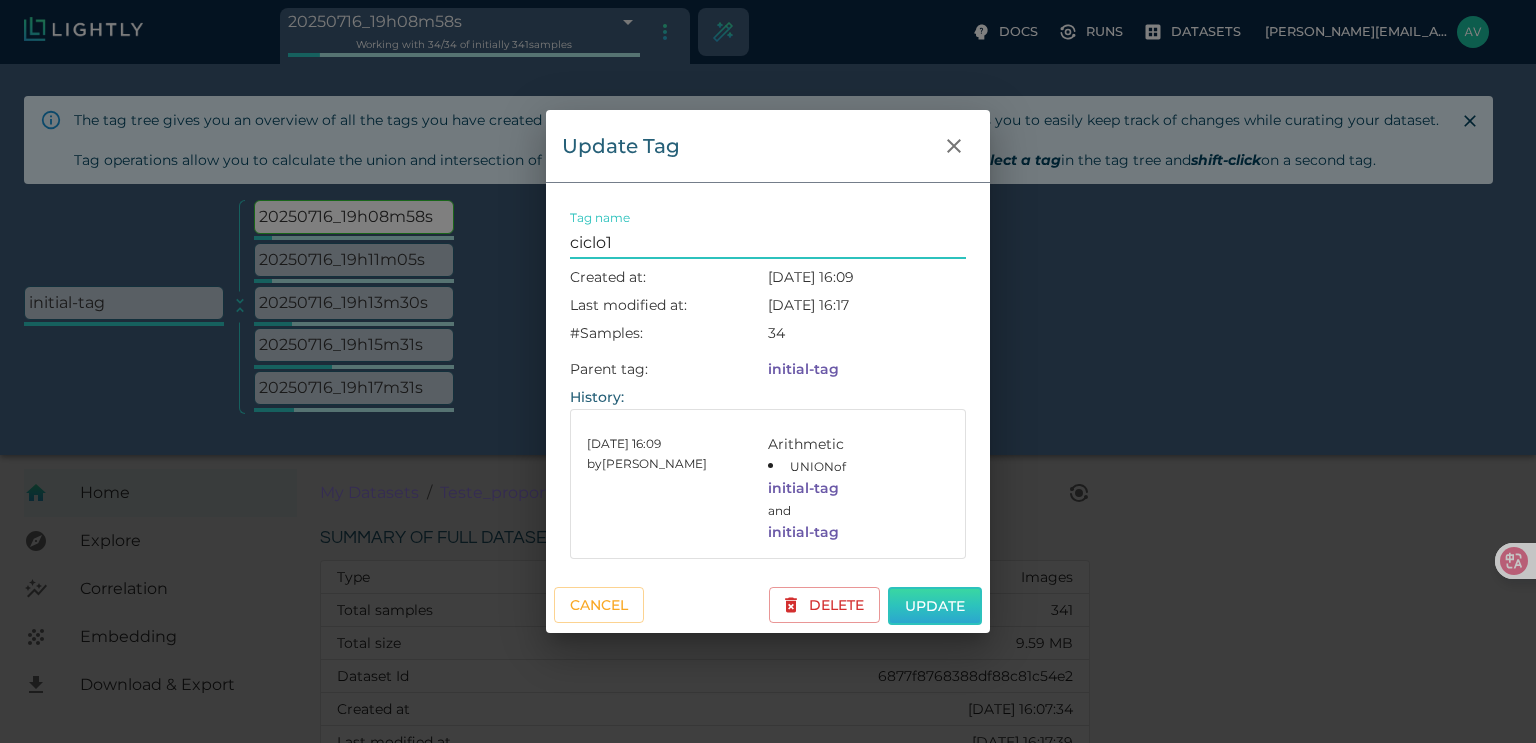 type on "ciclo1" 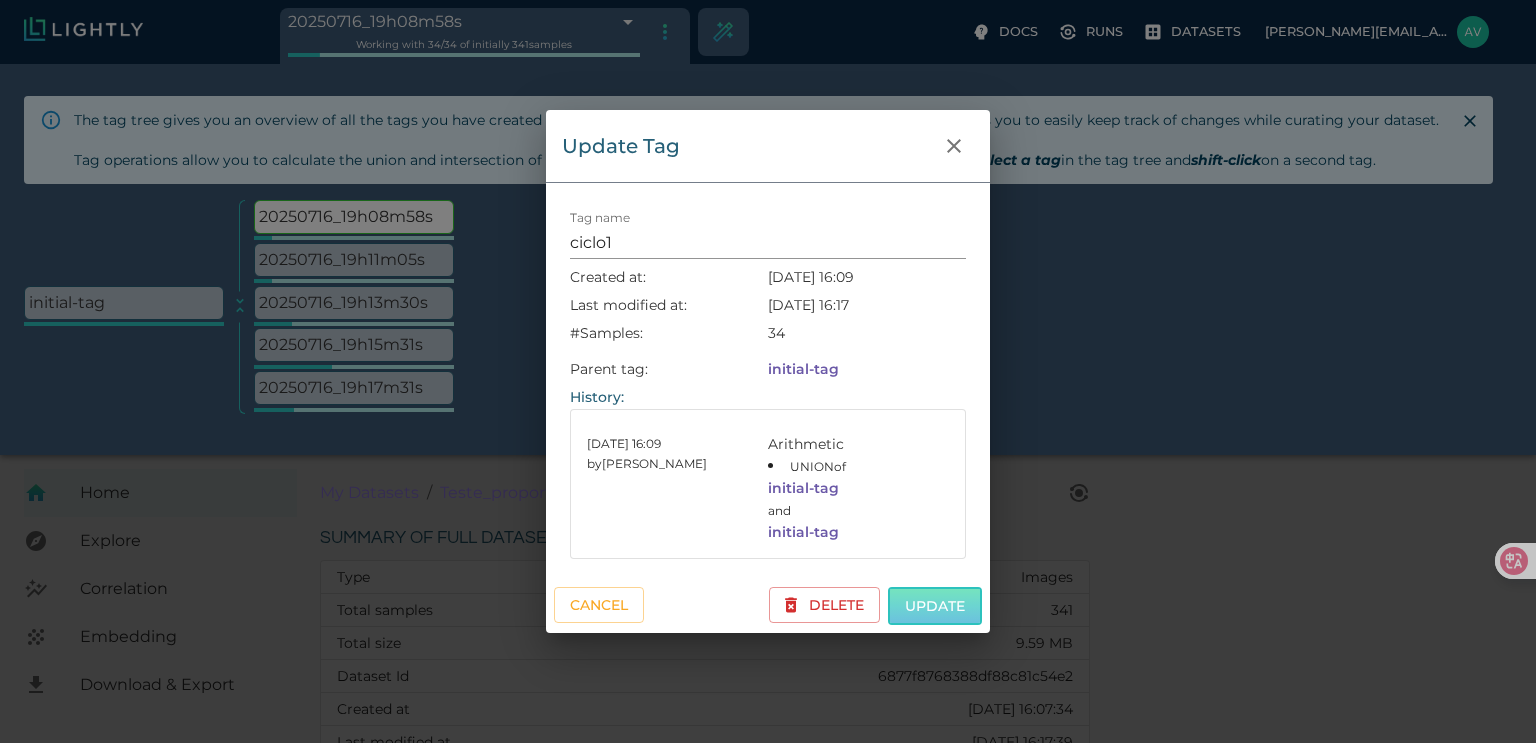click on "Update" at bounding box center (935, 606) 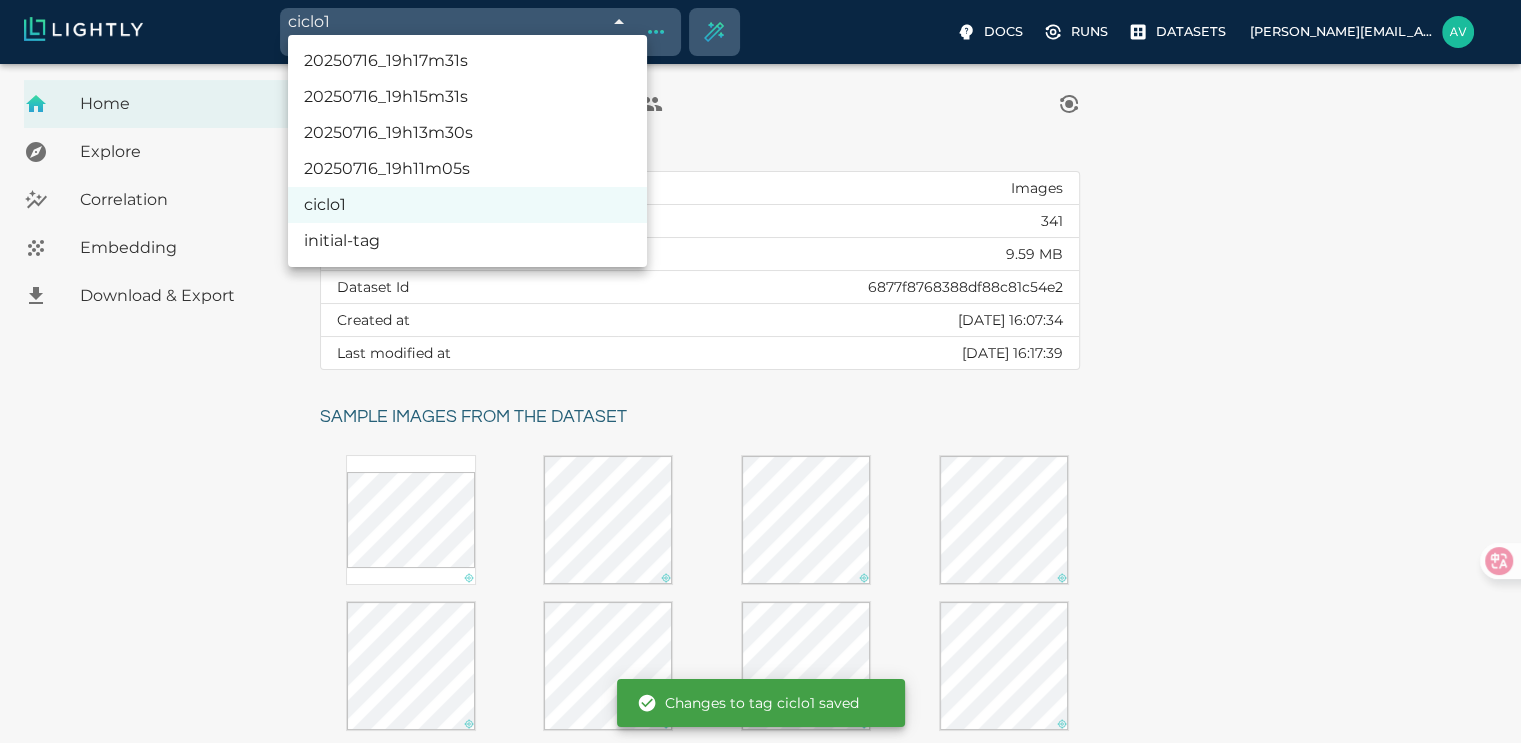 click on "ciclo1 6877f8cd39061f365c549a3a Working with   34  /  34   of initially 341  samples Docs Runs Datasets avgustavo@alu.ufc.br   Dataset loading completed! It seems like  lightly-serve  is not running. Please start  lightly-serve  and    forward ports if you are using a remote machine .   For more information and solutions to common issues, please see our    documentation . lightly-serve   input_mount =' /home/path/to/input_folder '   lightly_mount =' /home/path/to/lightly_folder '   Home Explore Correlation Embedding Download & Export My Datasets / Teste_proportion2 Summary of full dataset Type Images Total samples 341 Total size 9.59 MB Dataset Id 6877f8768388df88c81c54e2 Created at Wed, 16.07.2025 16:07:34 Last modified at Wed, 16.07.2025 16:17:39 Sample images from the dataset Reload another random batch © Lightly  2025 glossary contact us terms and use privacy policy imprint Changes to tag ciclo1 saved Preferences Logout 20250716_19h17m31s 20250716_19h15m31s 20250716_19h13m30s 20250716_19h11m05s ciclo1" at bounding box center [760, 623] 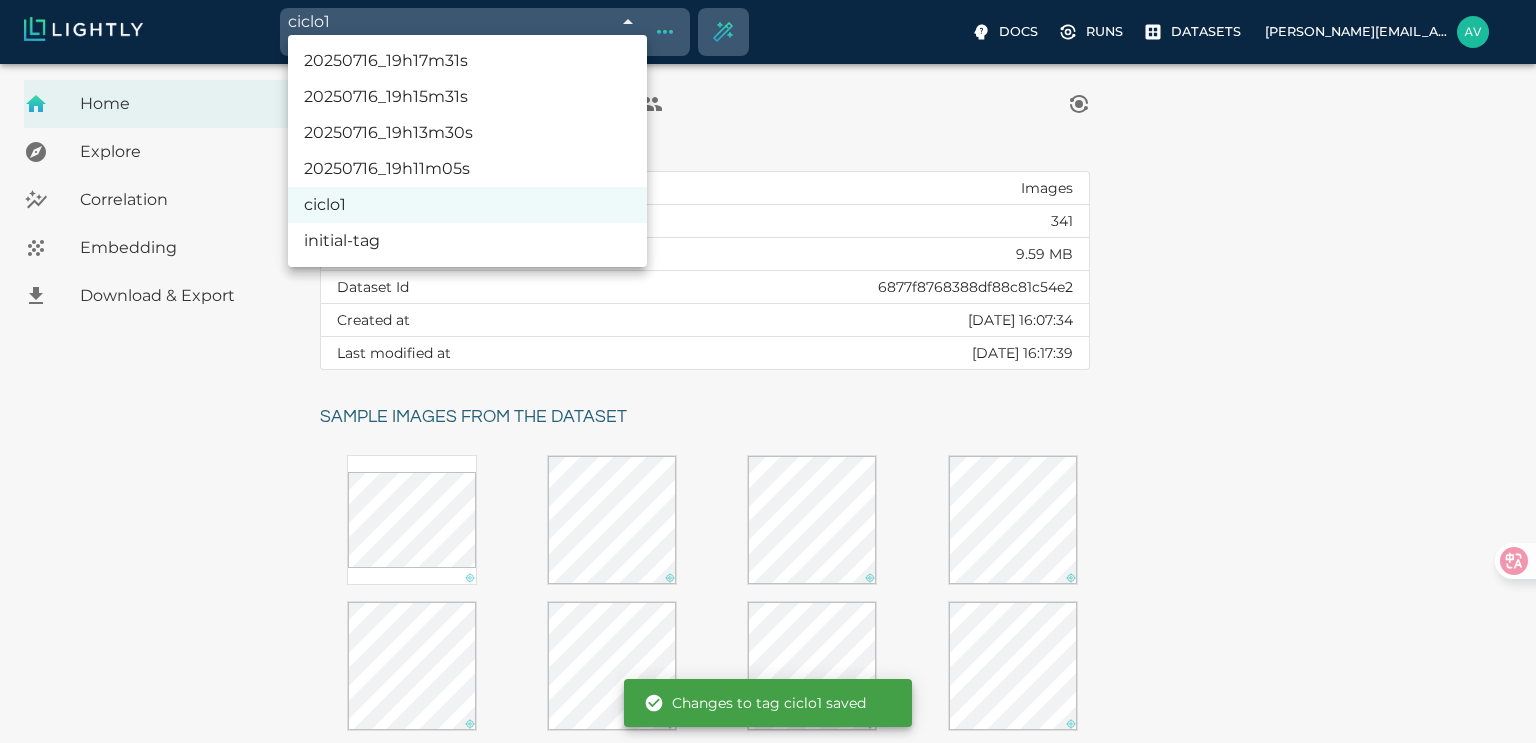 click at bounding box center [768, 371] 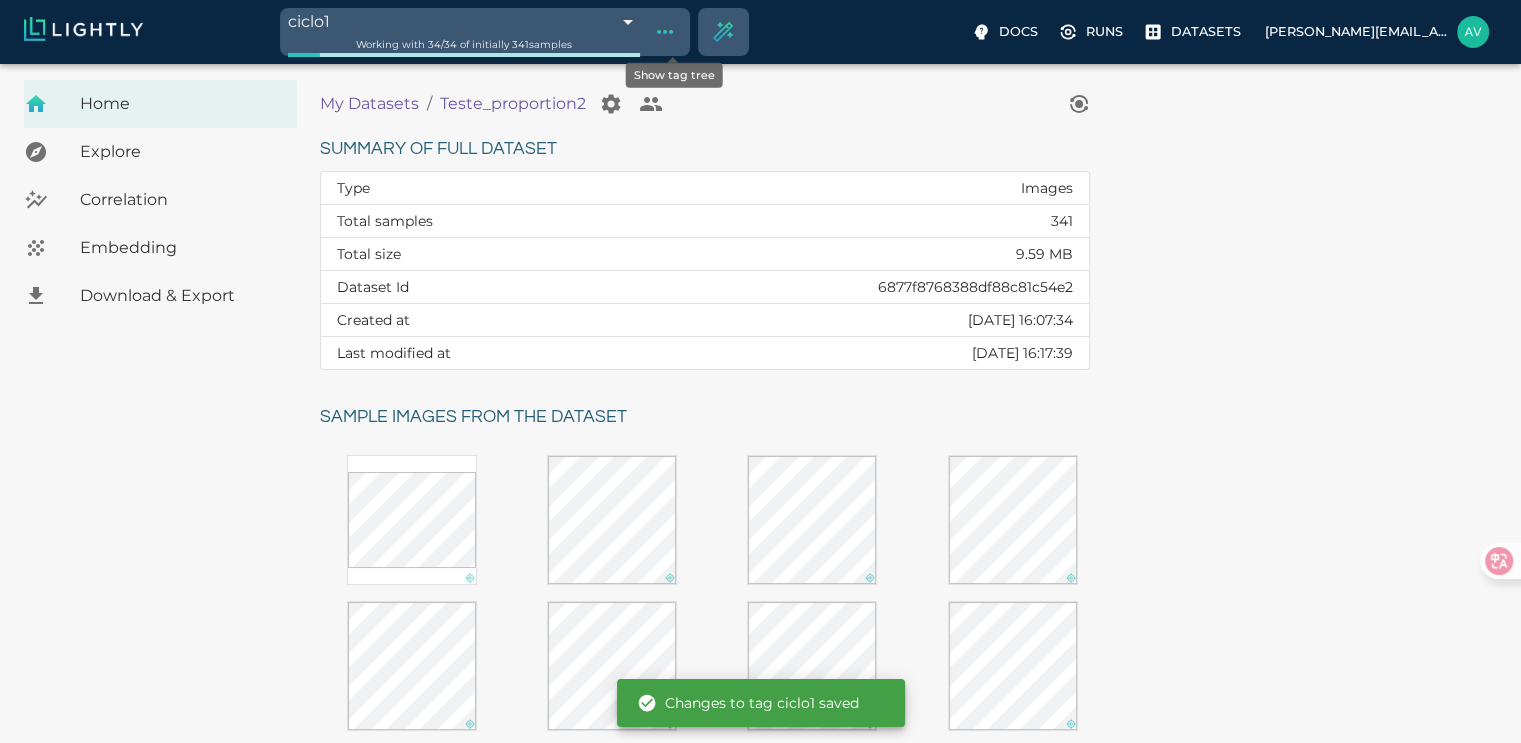 click 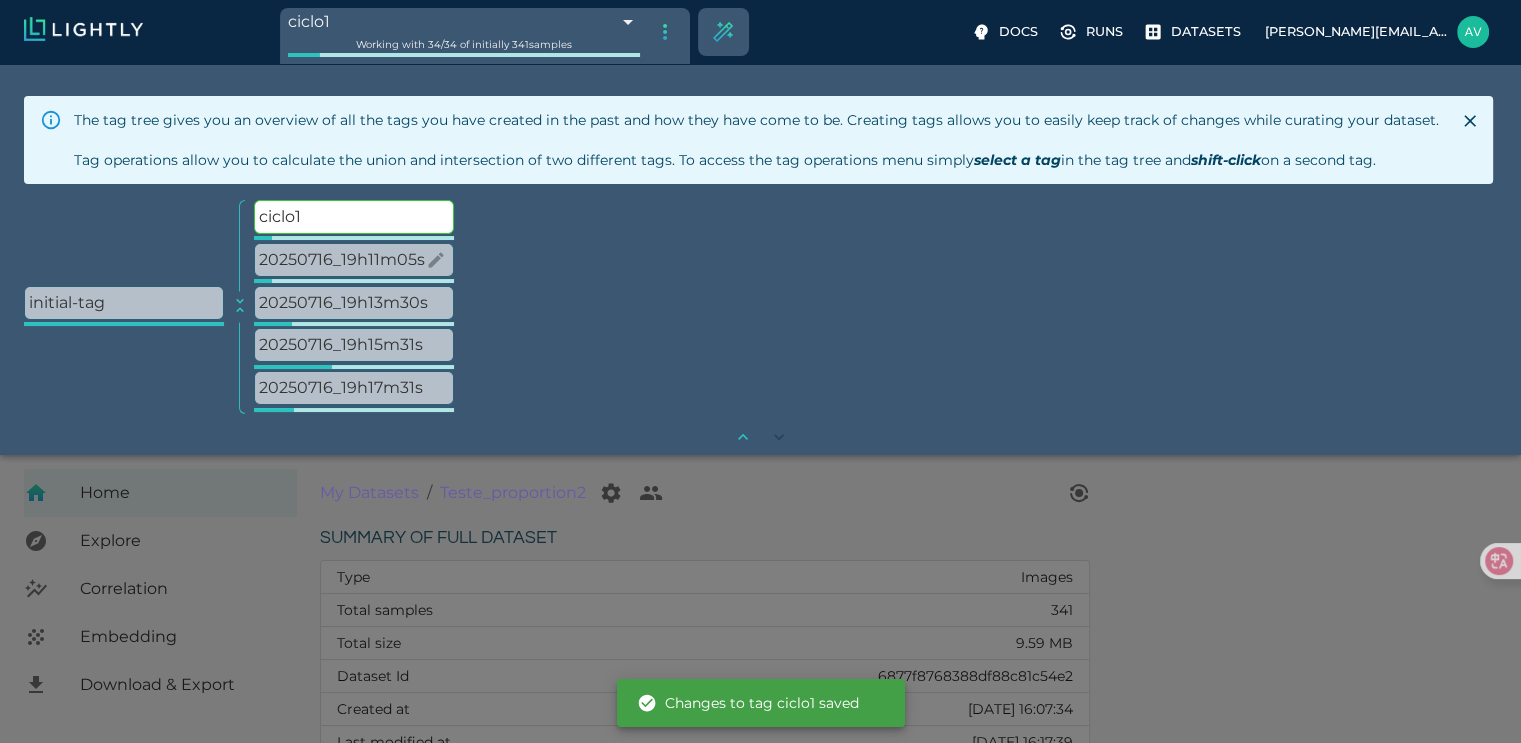 click on "20250716_19h11m05s" at bounding box center [354, 260] 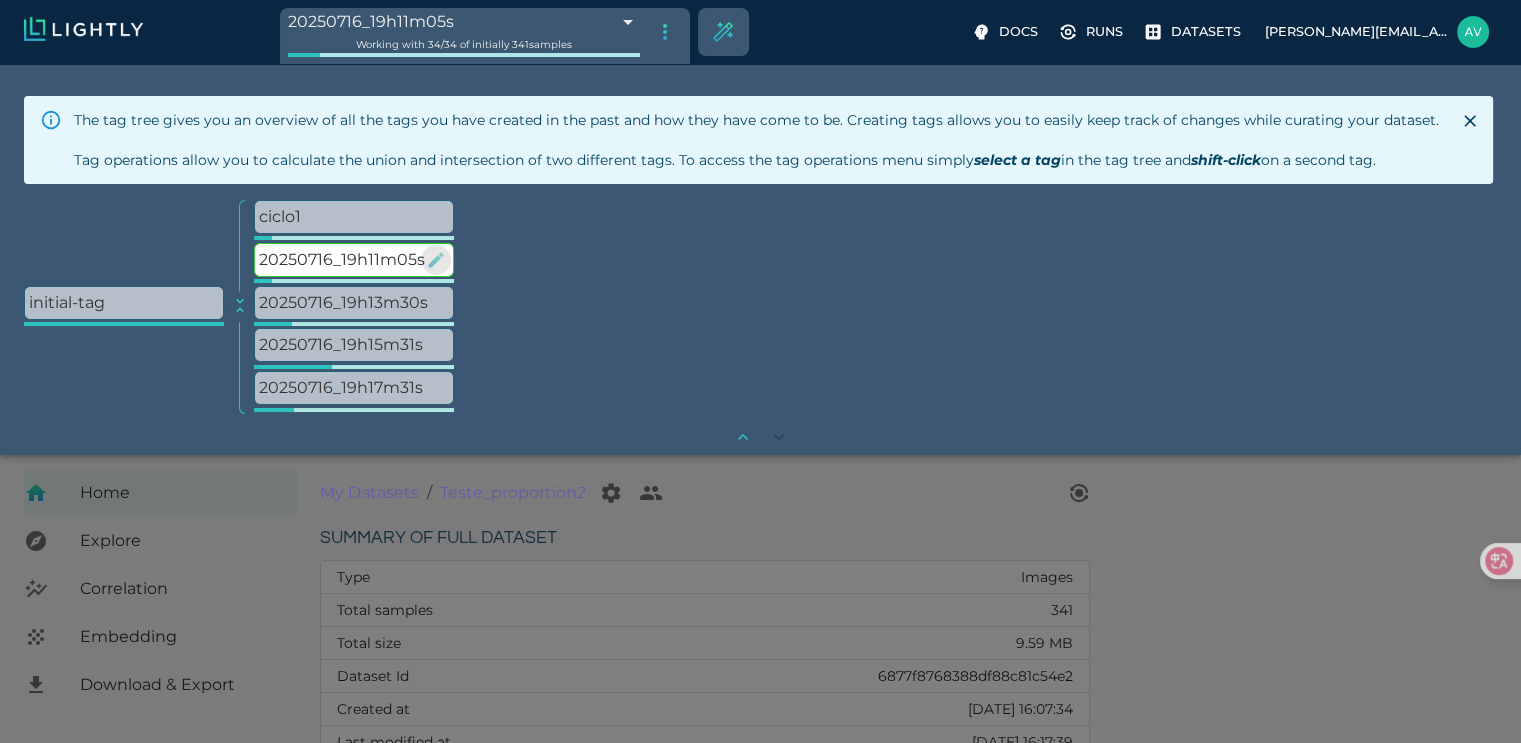 click 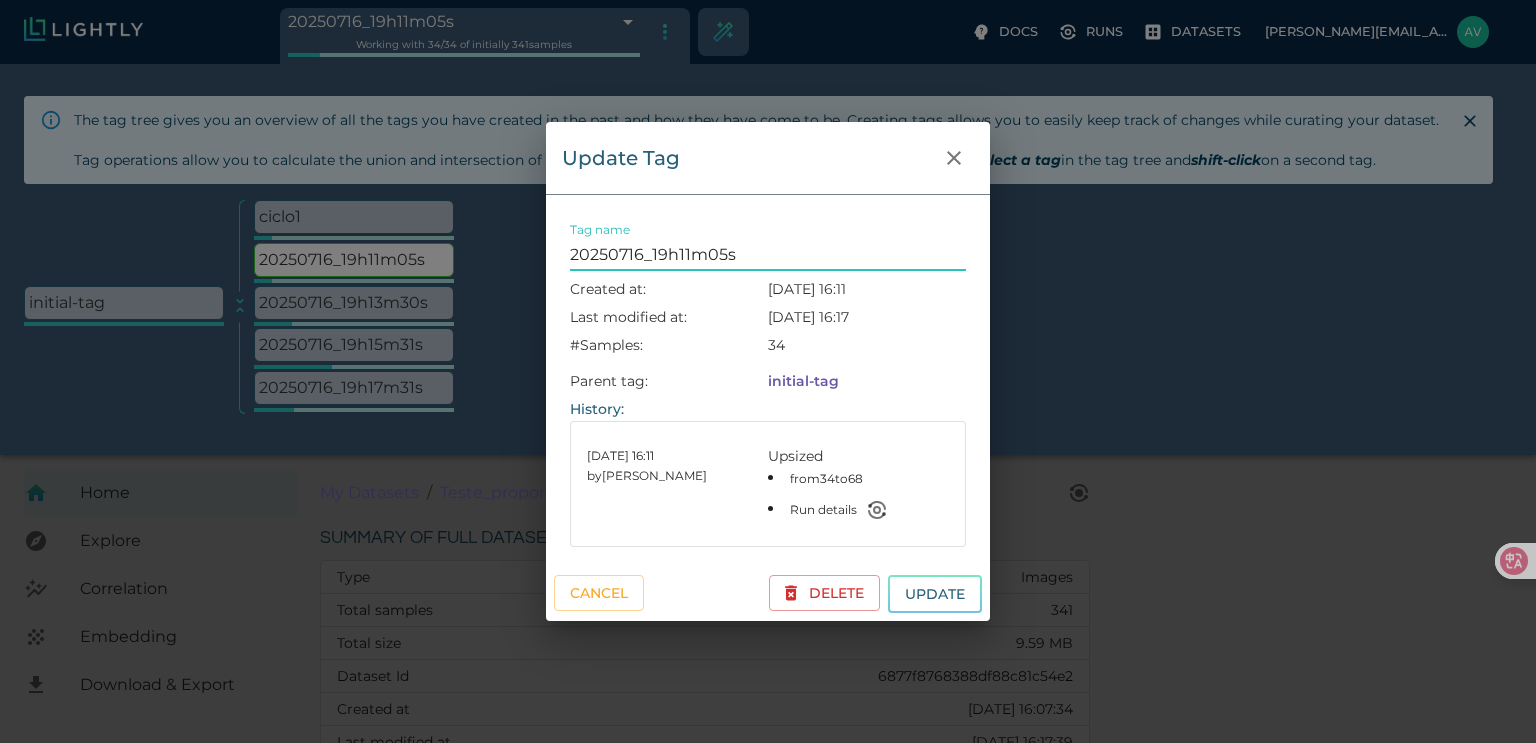 click on "20250716_19h11m05s" at bounding box center [768, 255] 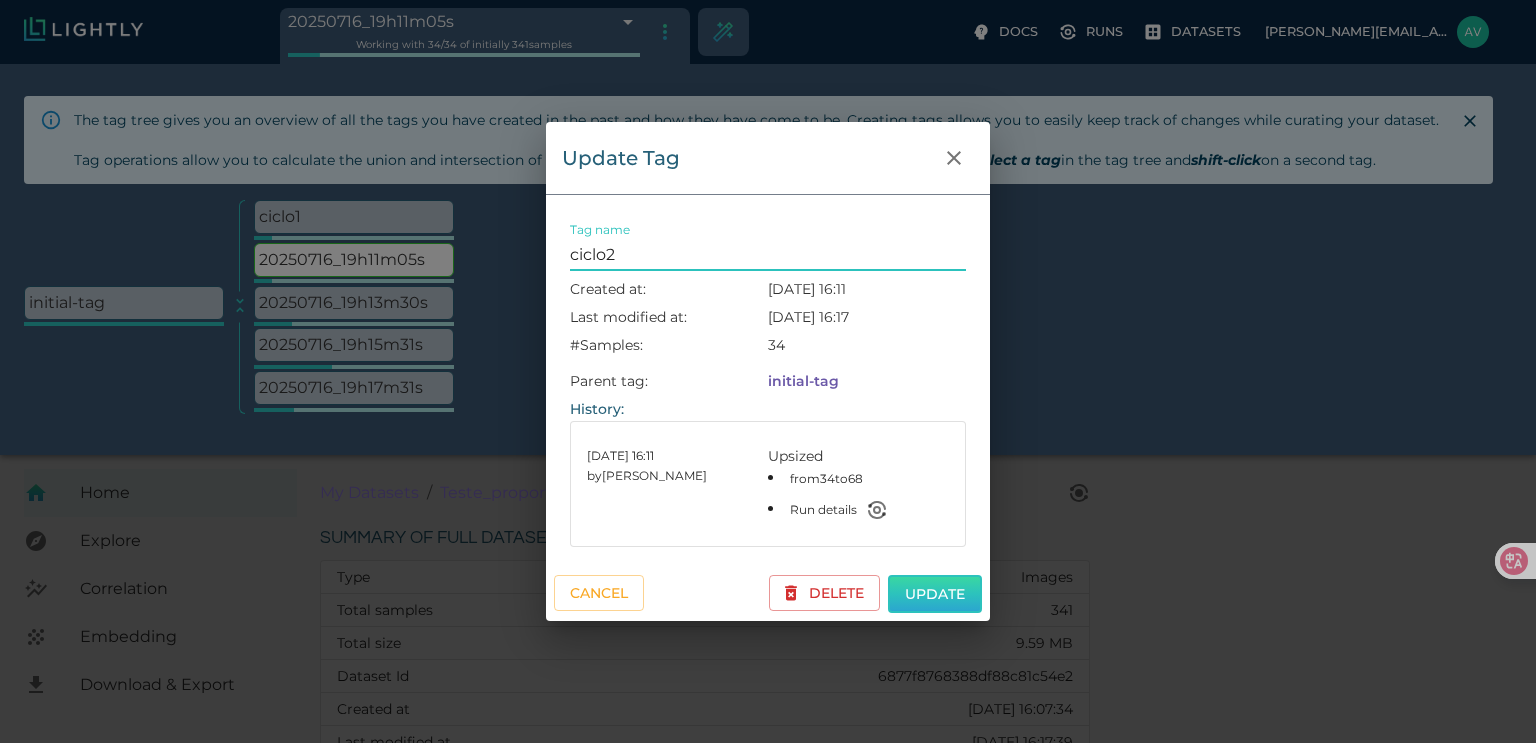 type on "ciclo2" 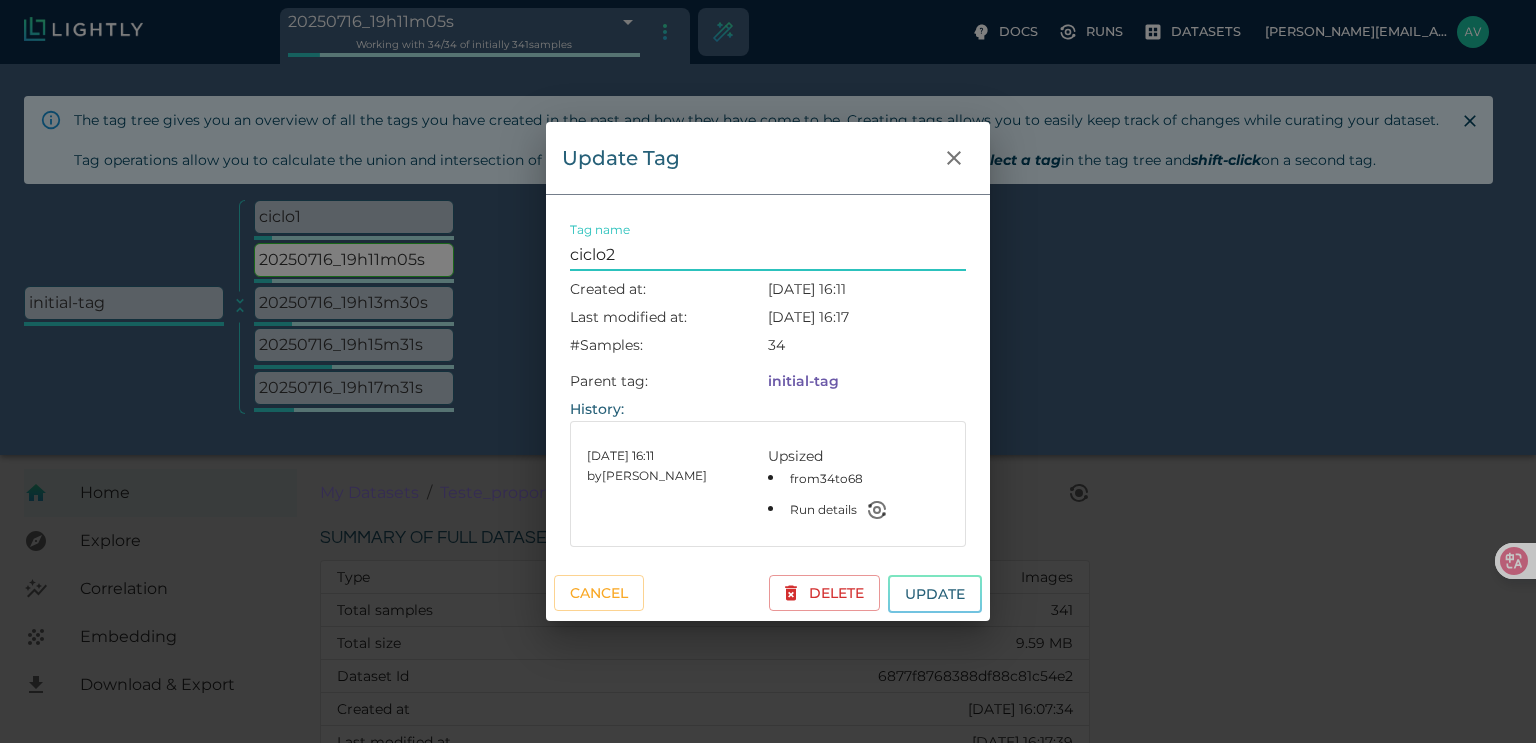 drag, startPoint x: 968, startPoint y: 598, endPoint x: 957, endPoint y: 591, distance: 13.038404 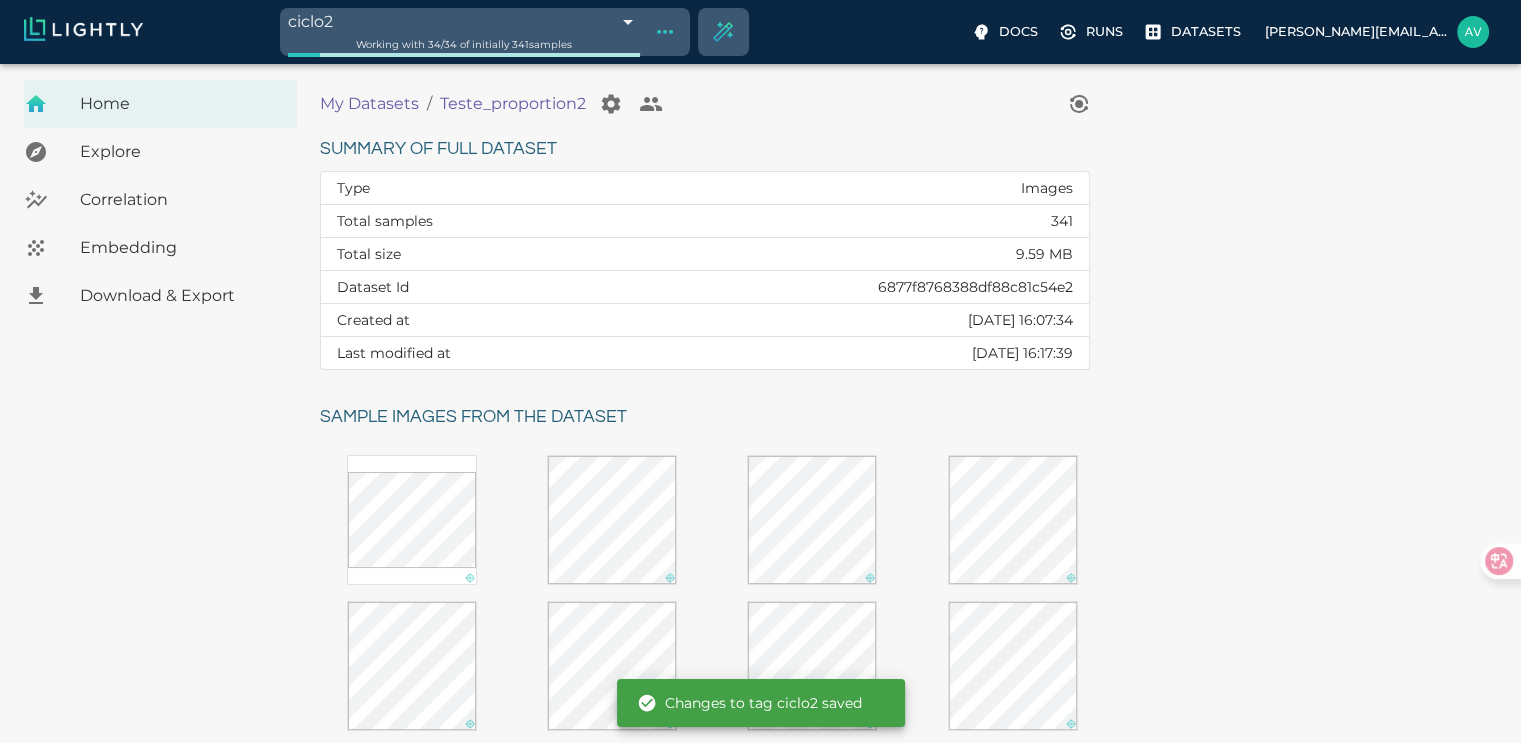 click on "ciclo2 6877f94b39061f365c54b8e4 Working with   34  /  34   of initially 341  samples Docs Runs Datasets avgustavo@alu.ufc.br   Dataset loading completed! It seems like  lightly-serve  is not running. Please start  lightly-serve  and    forward ports if you are using a remote machine .   For more information and solutions to common issues, please see our    documentation . lightly-serve   input_mount =' /home/path/to/input_folder '   lightly_mount =' /home/path/to/lightly_folder '   Home Explore Correlation Embedding Download & Export My Datasets / Teste_proportion2 Summary of full dataset Type Images Total samples 341 Total size 9.59 MB Dataset Id 6877f8768388df88c81c54e2 Created at Wed, 16.07.2025 16:07:34 Last modified at Wed, 16.07.2025 16:17:39 Sample images from the dataset Reload another random batch © Lightly  2025 glossary contact us terms and use privacy policy imprint Changes to tag ciclo2 saved Preferences Logout" at bounding box center [760, 623] 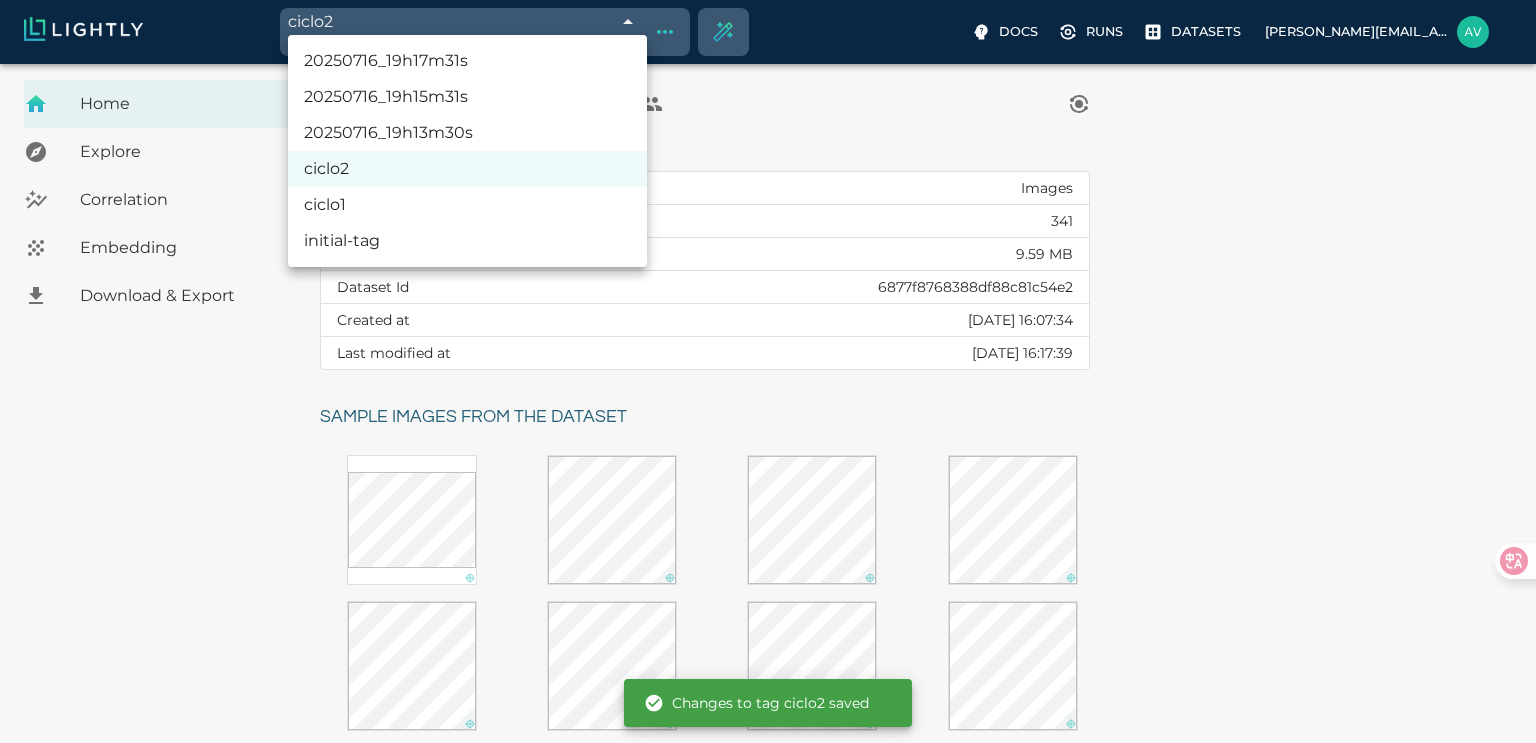 click at bounding box center (768, 371) 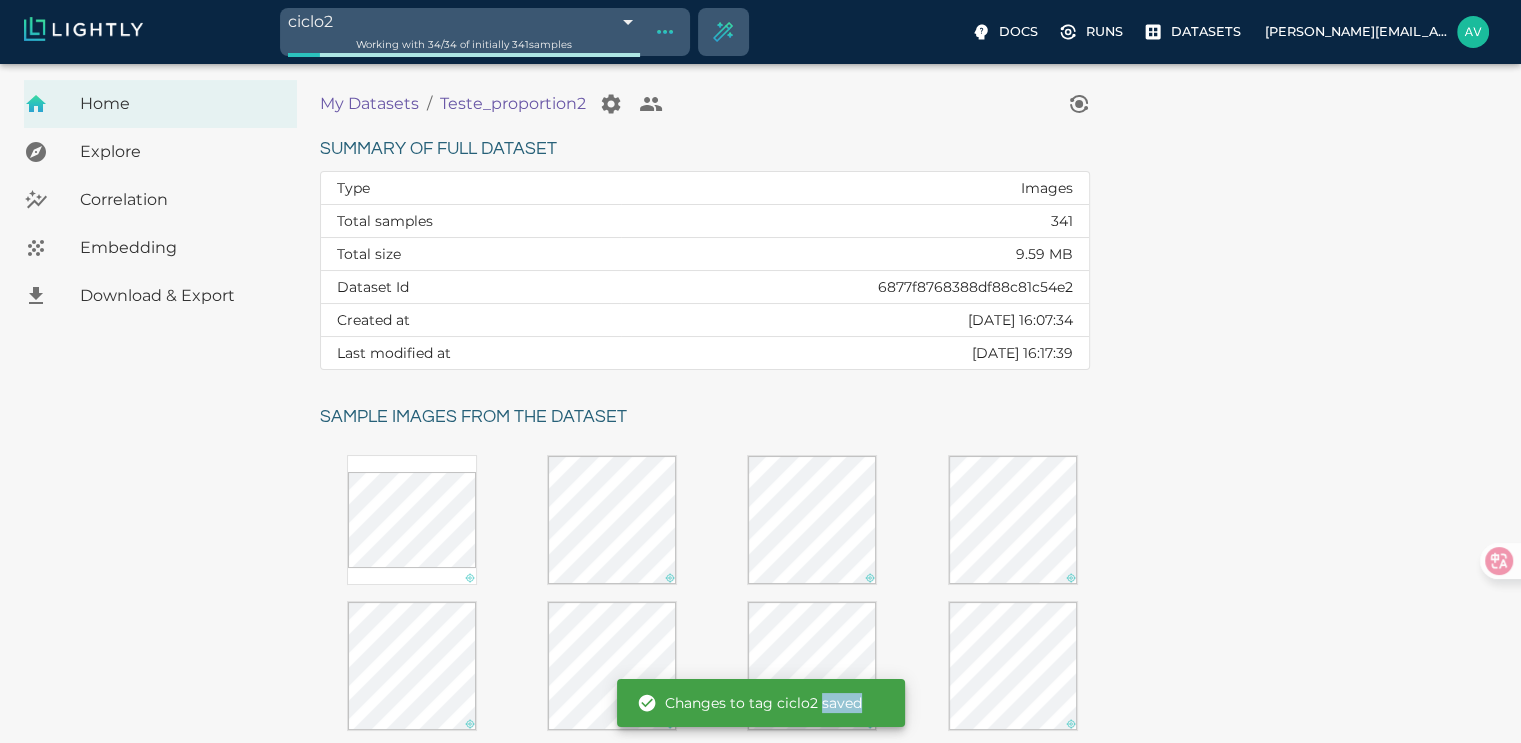 click on "ciclo2 6877f94b39061f365c54b8e4 Working with   34  /  34   of initially 341  samples Docs Runs Datasets avgustavo@alu.ufc.br   Dataset loading completed! It seems like  lightly-serve  is not running. Please start  lightly-serve  and    forward ports if you are using a remote machine .   For more information and solutions to common issues, please see our    documentation . lightly-serve   input_mount =' /home/path/to/input_folder '   lightly_mount =' /home/path/to/lightly_folder '   Home Explore Correlation Embedding Download & Export My Datasets / Teste_proportion2 Summary of full dataset Type Images Total samples 341 Total size 9.59 MB Dataset Id 6877f8768388df88c81c54e2 Created at Wed, 16.07.2025 16:07:34 Last modified at Wed, 16.07.2025 16:17:39 Sample images from the dataset Reload another random batch © Lightly  2025 glossary contact us terms and use privacy policy imprint Changes to tag ciclo2 saved Preferences Logout" at bounding box center (760, 623) 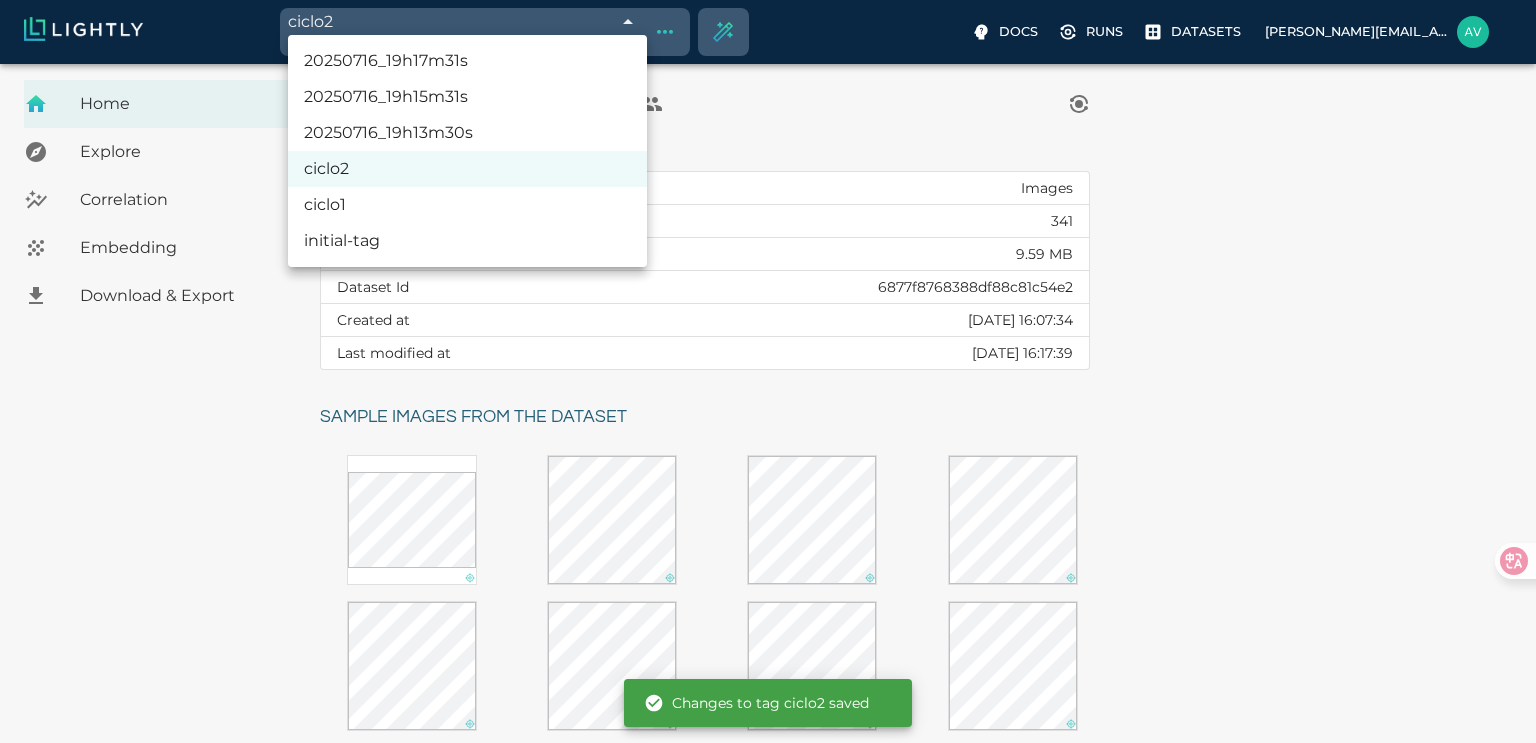 click at bounding box center (768, 371) 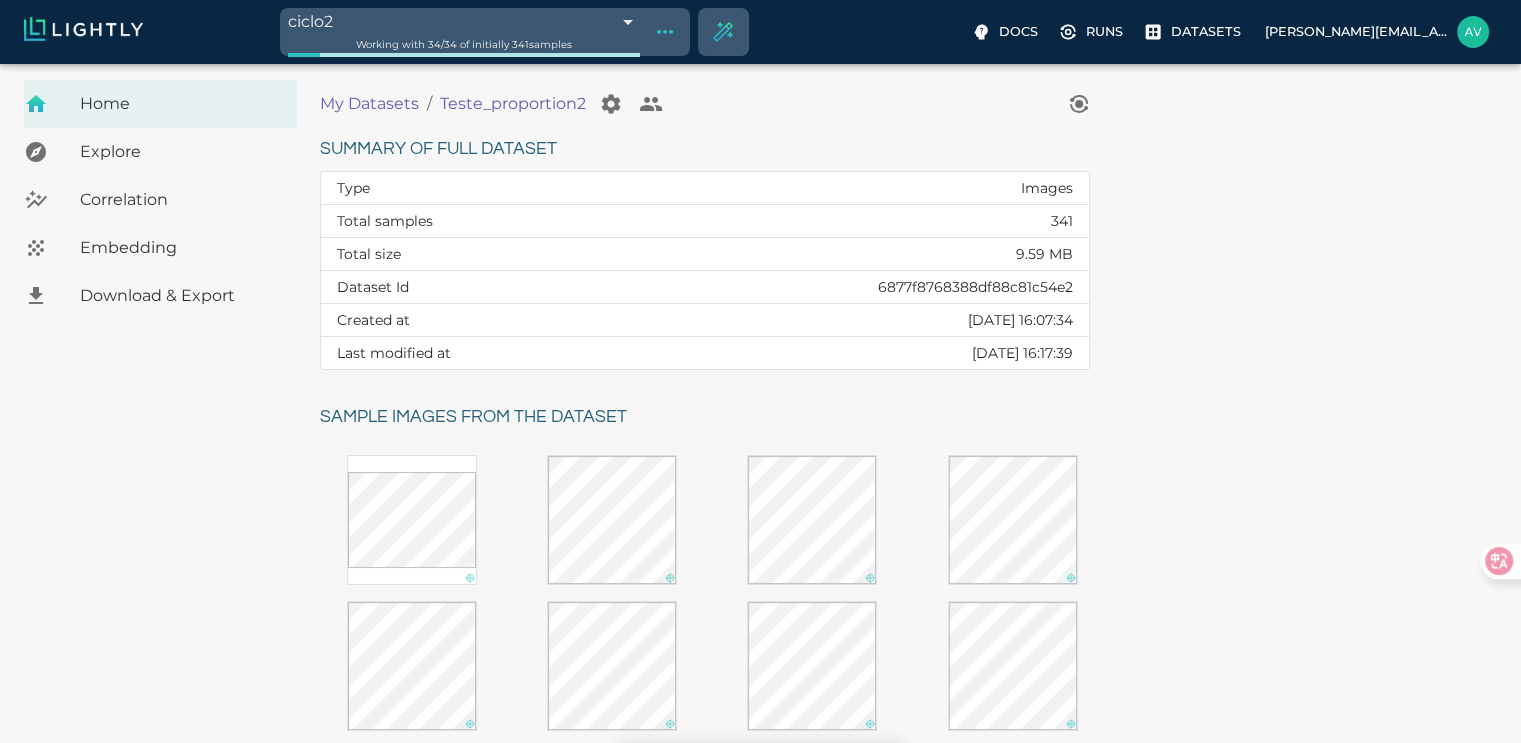 click on "20250716_19h17m31s 20250716_19h15m31s 20250716_19h13m30s ciclo2 ciclo1 initial-tag" at bounding box center [760, 371] 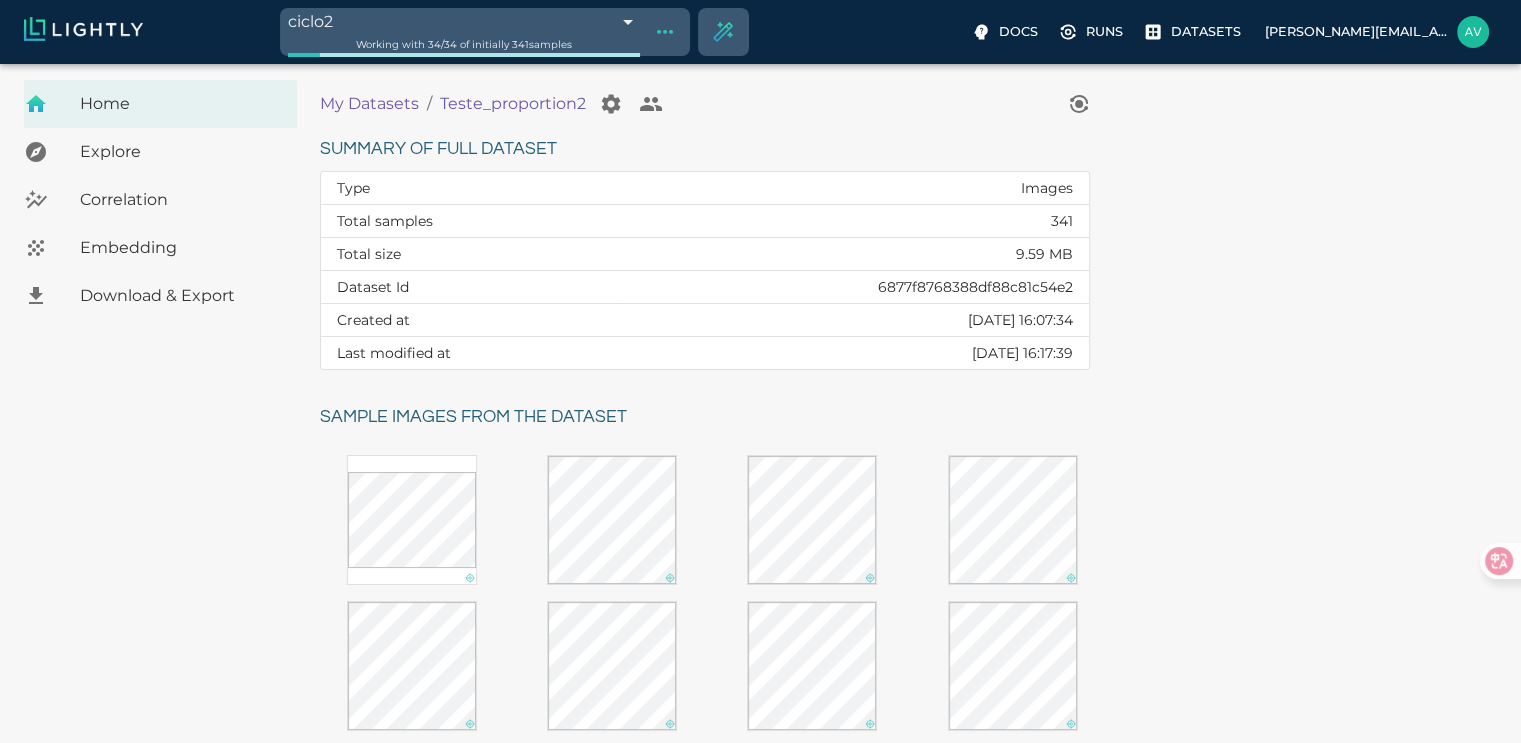 click 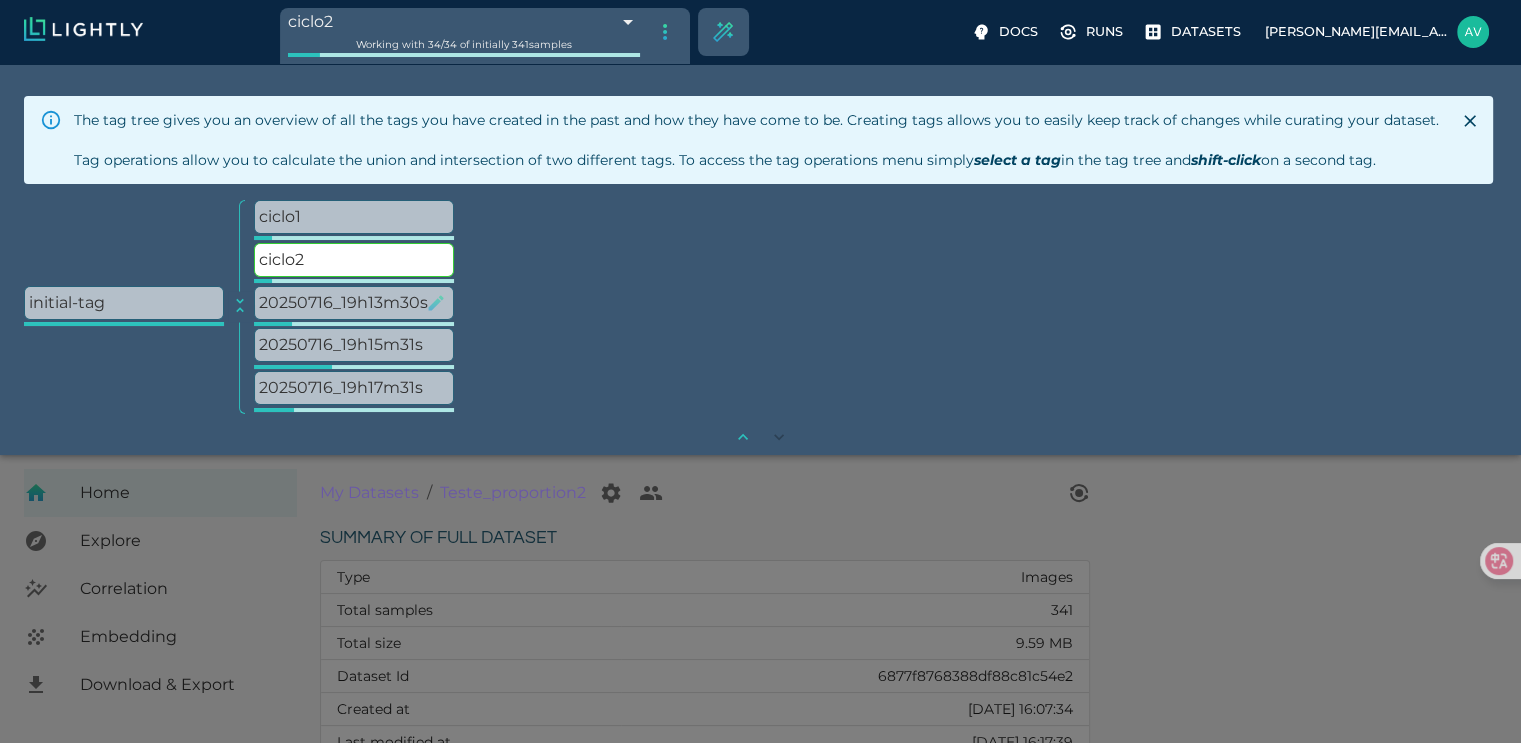 click 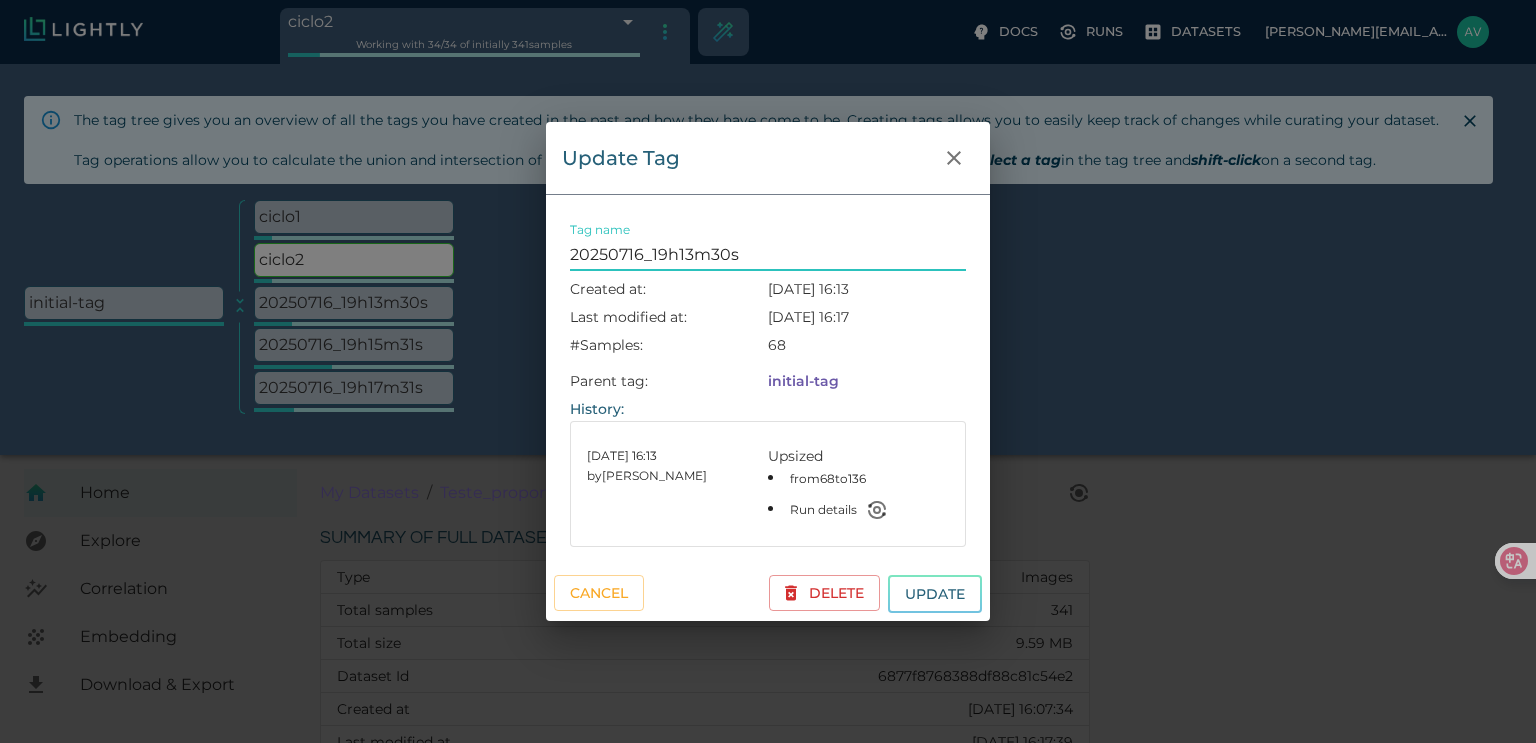click on "20250716_19h13m30s" at bounding box center (768, 255) 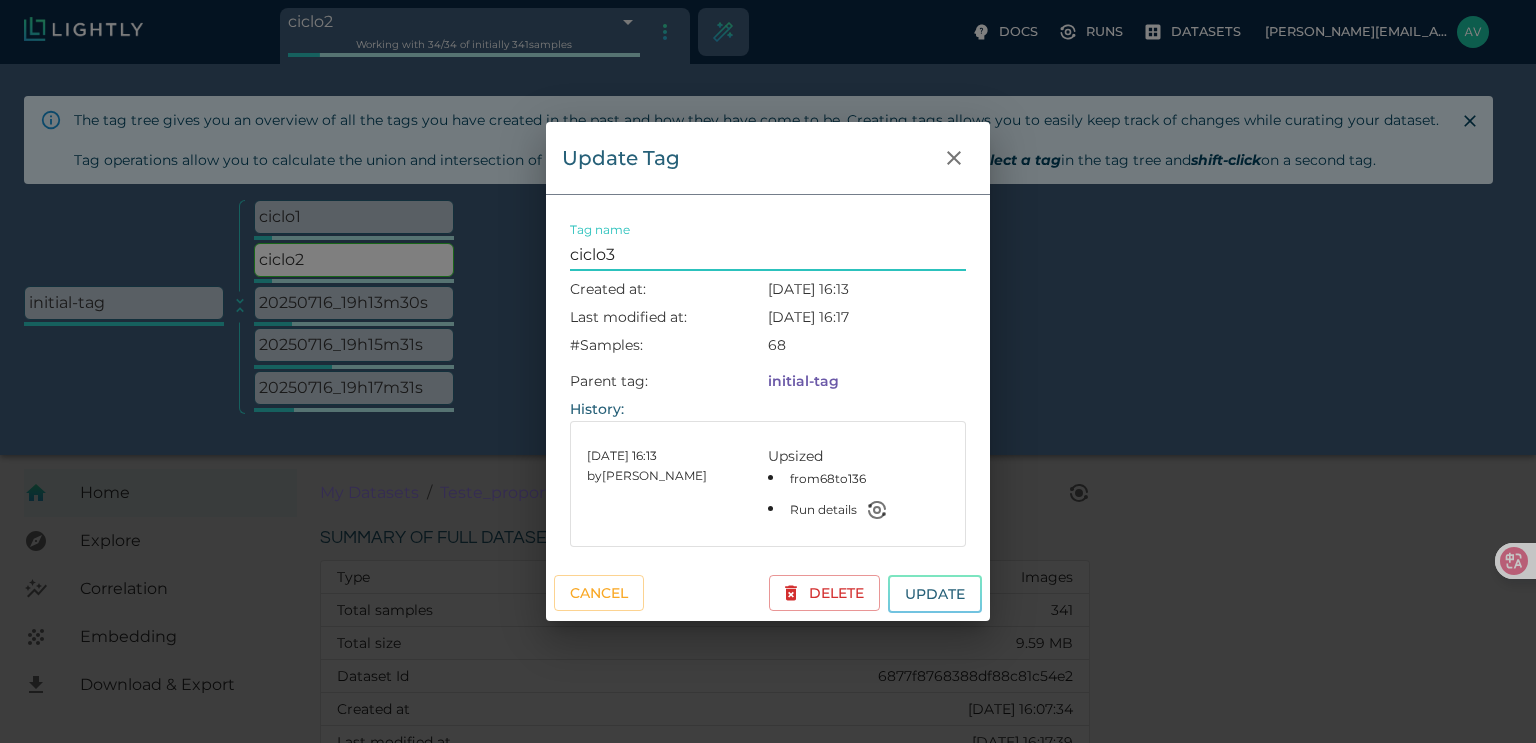 type on "ciclo3" 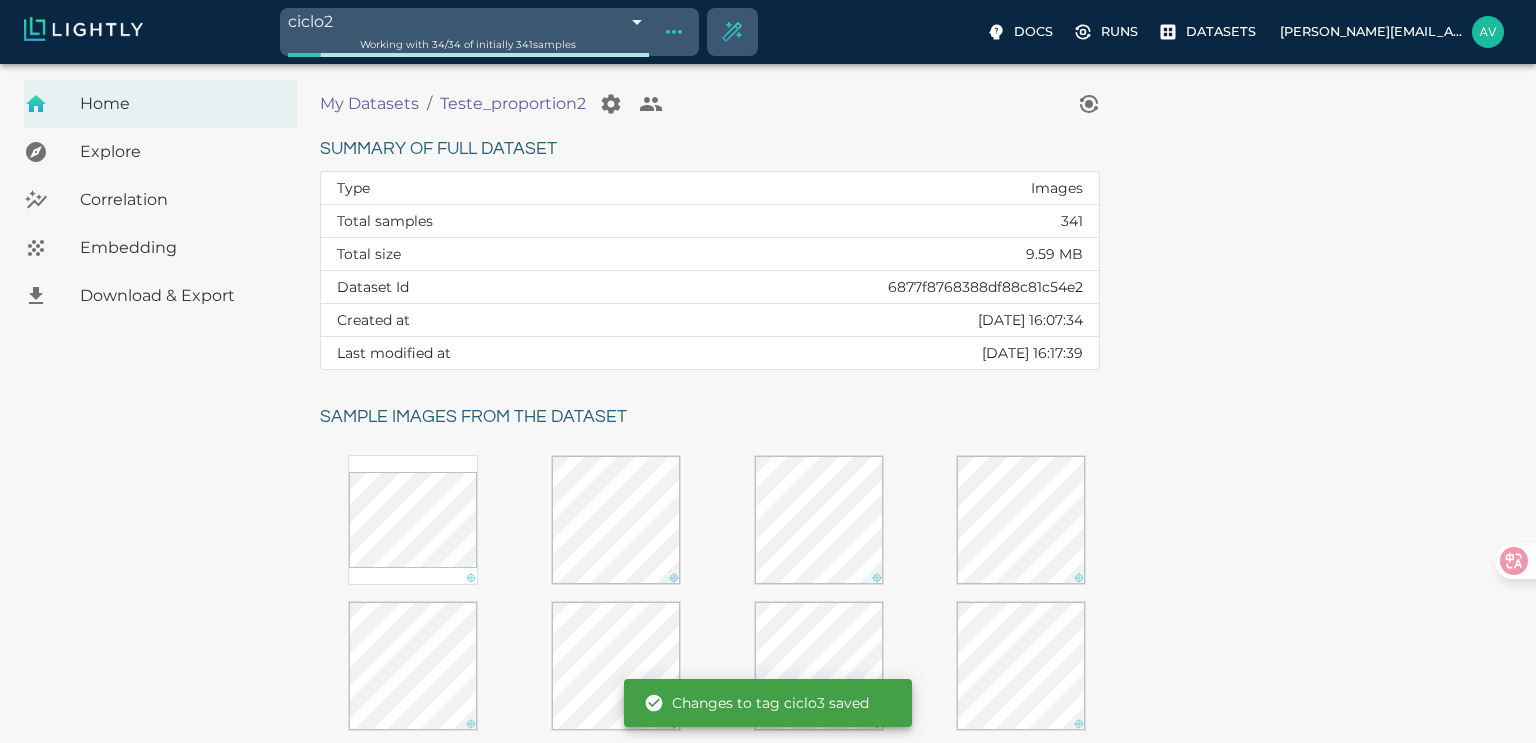 click on "ciclo2 6877f94b39061f365c54b8e4 Working with   34  /  34   of initially 341  samples Docs Runs Datasets avgustavo@alu.ufc.br   Dataset loading completed! It seems like  lightly-serve  is not running. Please start  lightly-serve  and    forward ports if you are using a remote machine .   For more information and solutions to common issues, please see our    documentation . lightly-serve   input_mount =' /home/path/to/input_folder '   lightly_mount =' /home/path/to/lightly_folder '   Home Explore Correlation Embedding Download & Export My Datasets / Teste_proportion2 Summary of full dataset Type Images Total samples 341 Total size 9.59 MB Dataset Id 6877f8768388df88c81c54e2 Created at Wed, 16.07.2025 16:07:34 Last modified at Wed, 16.07.2025 16:17:39 Sample images from the dataset Reload another random batch © Lightly  2025 glossary contact us terms and use privacy policy imprint Changes to tag ciclo3 saved Preferences Logout" at bounding box center [768, 623] 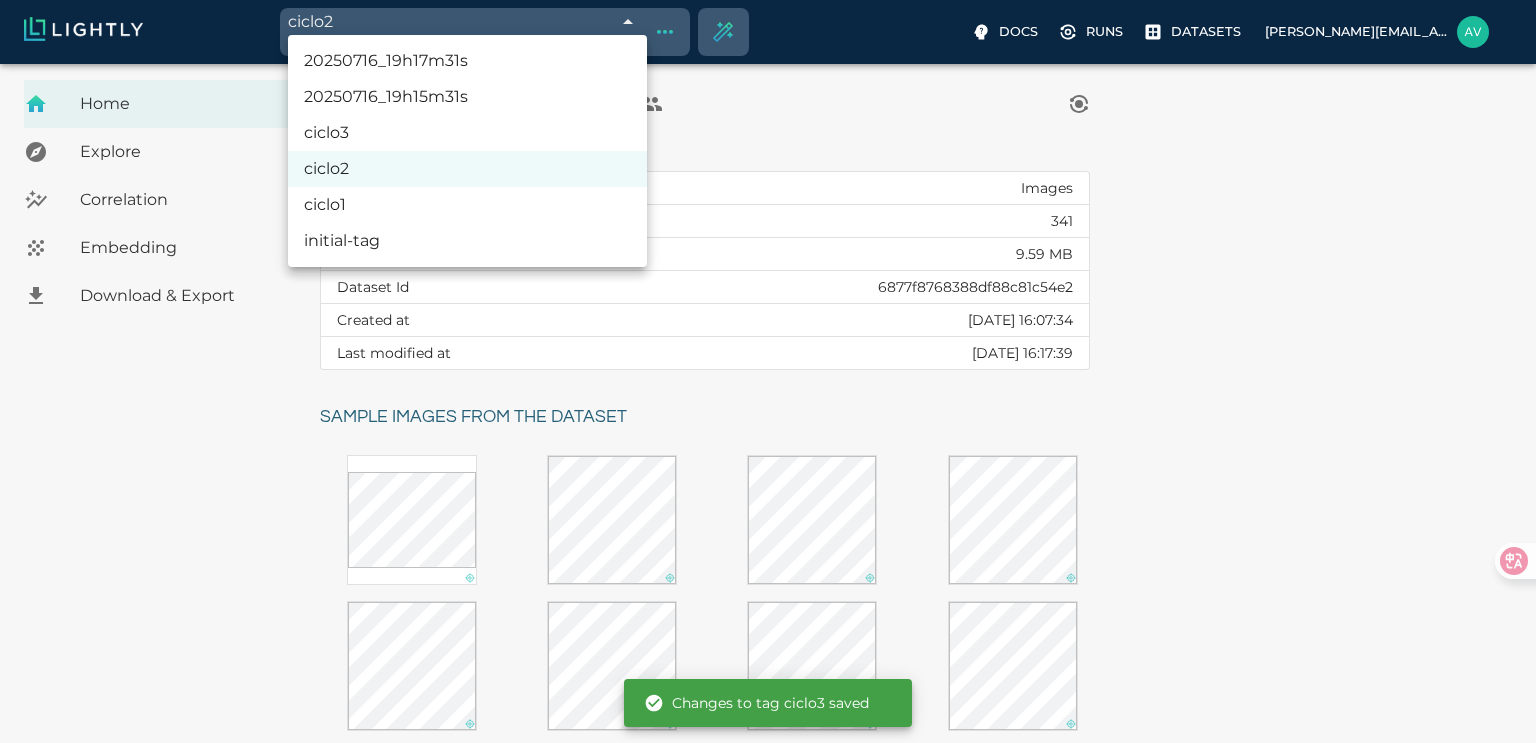 click at bounding box center [768, 371] 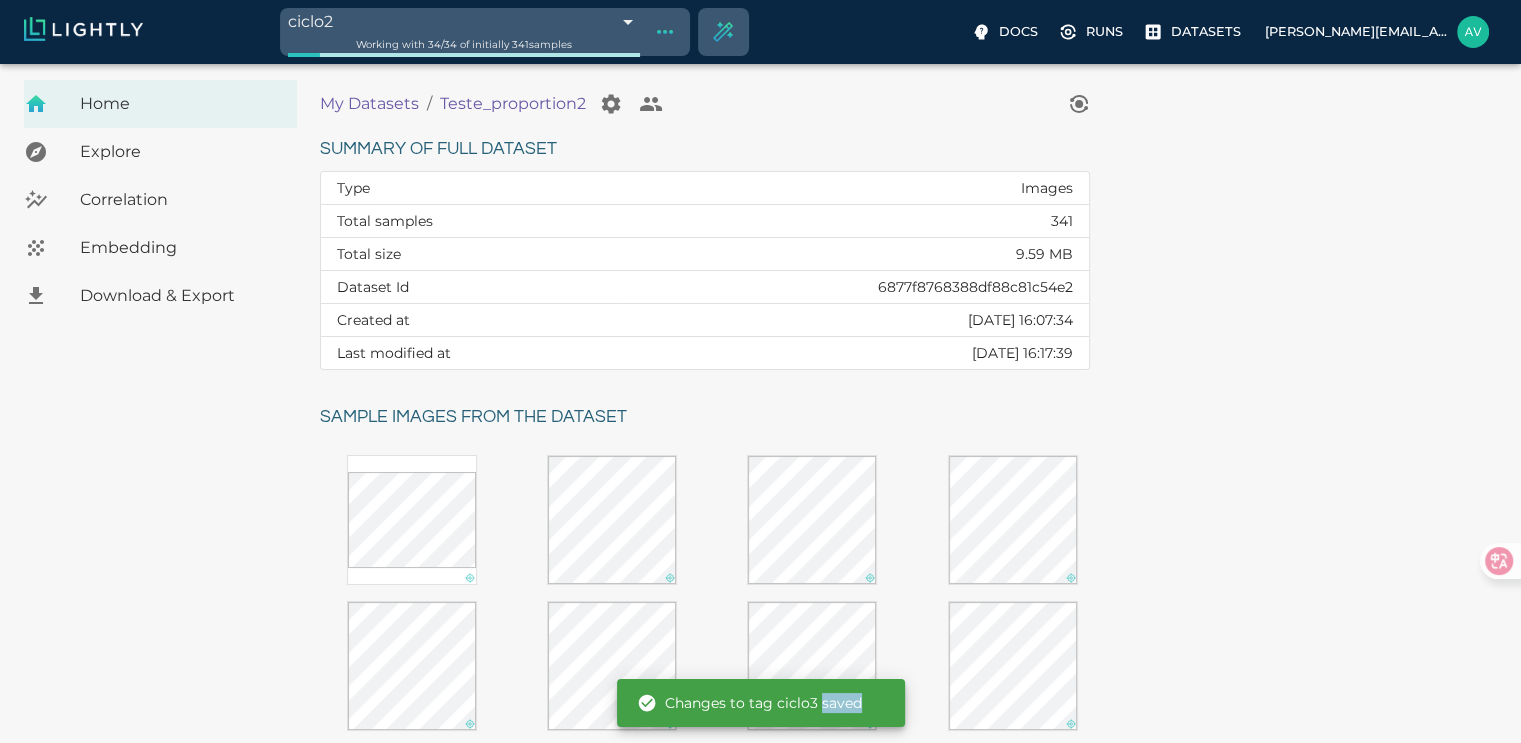 click on "20250716_19h17m31s 20250716_19h15m31s ciclo3 ciclo2 ciclo1 initial-tag" at bounding box center [760, 371] 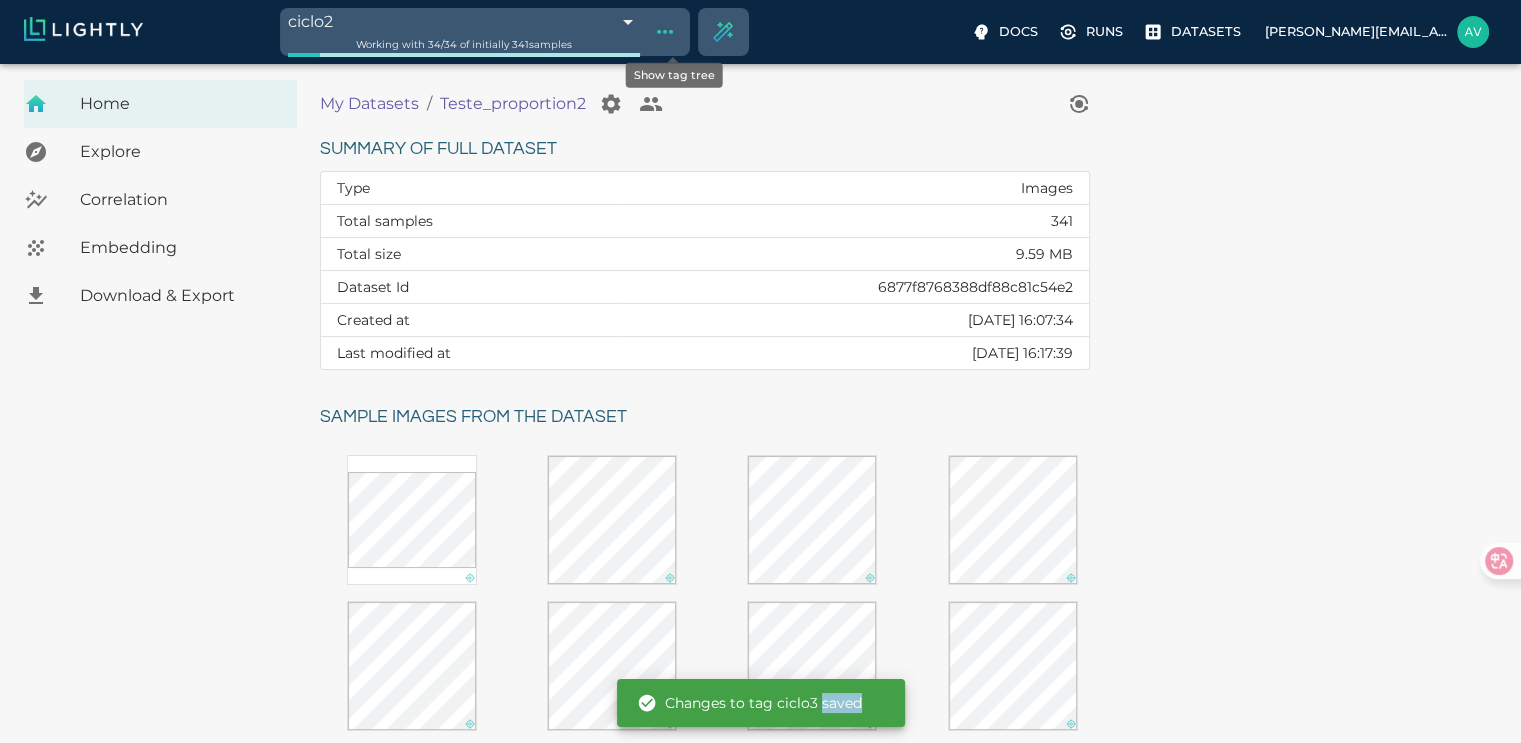 click 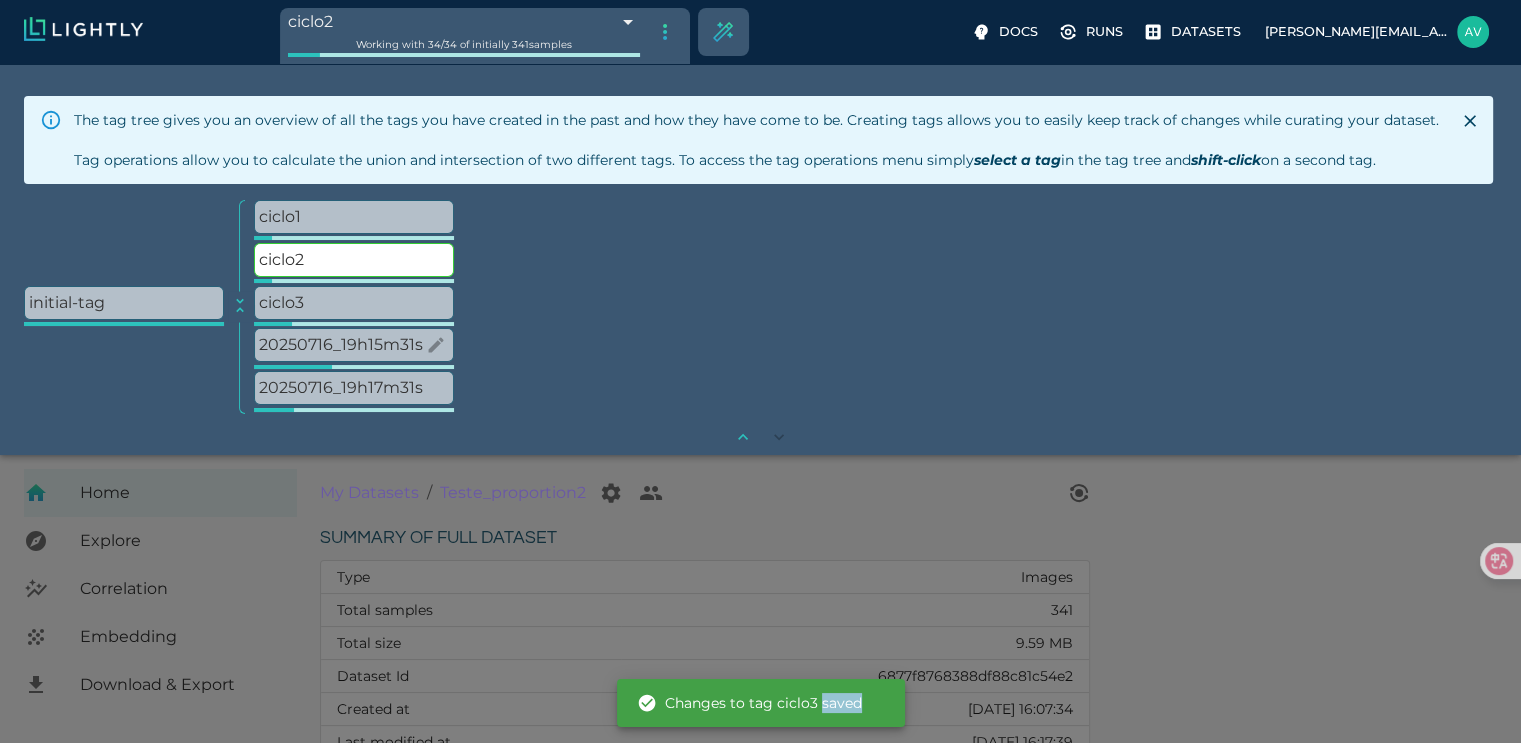 click on "20250716_19h15m31s" at bounding box center [354, 345] 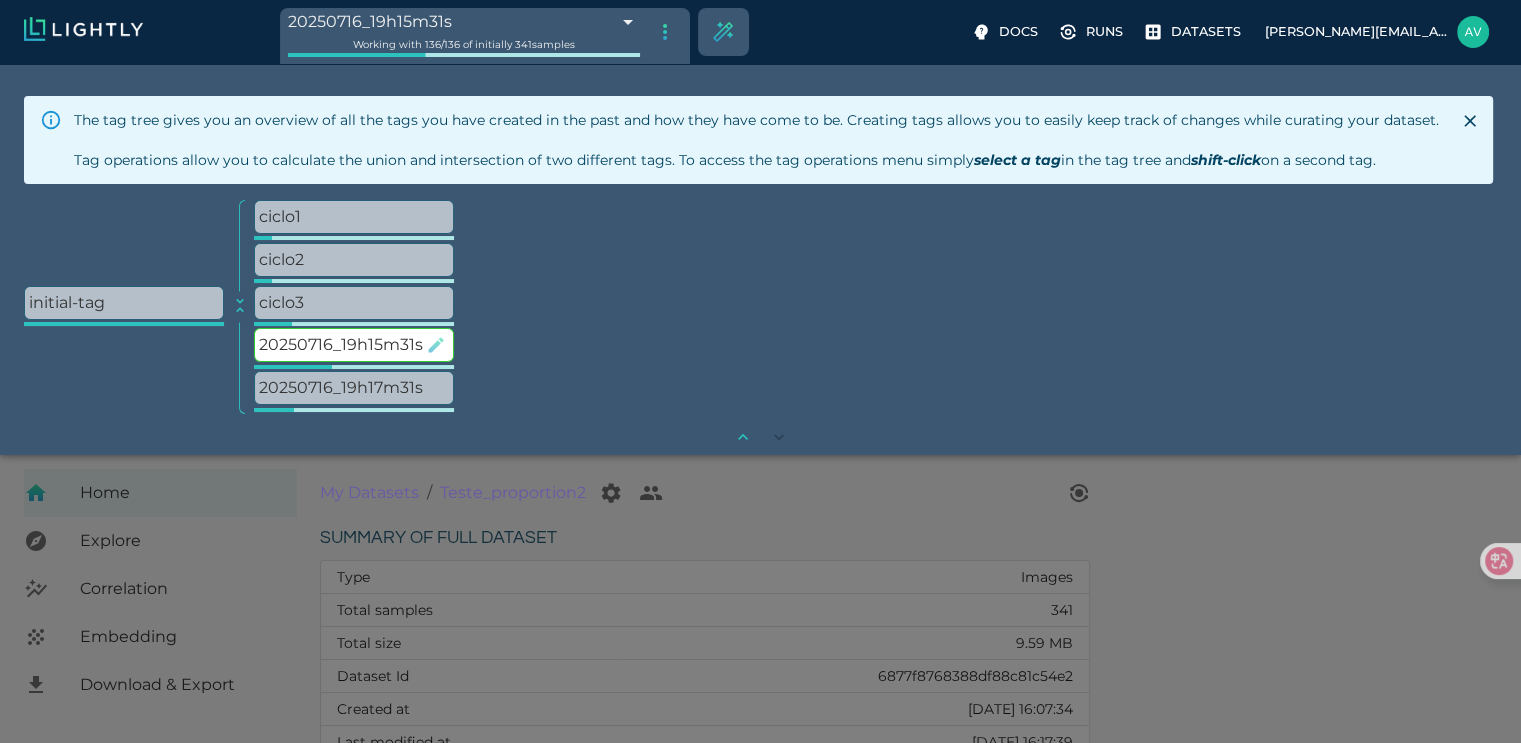 click at bounding box center [436, 345] 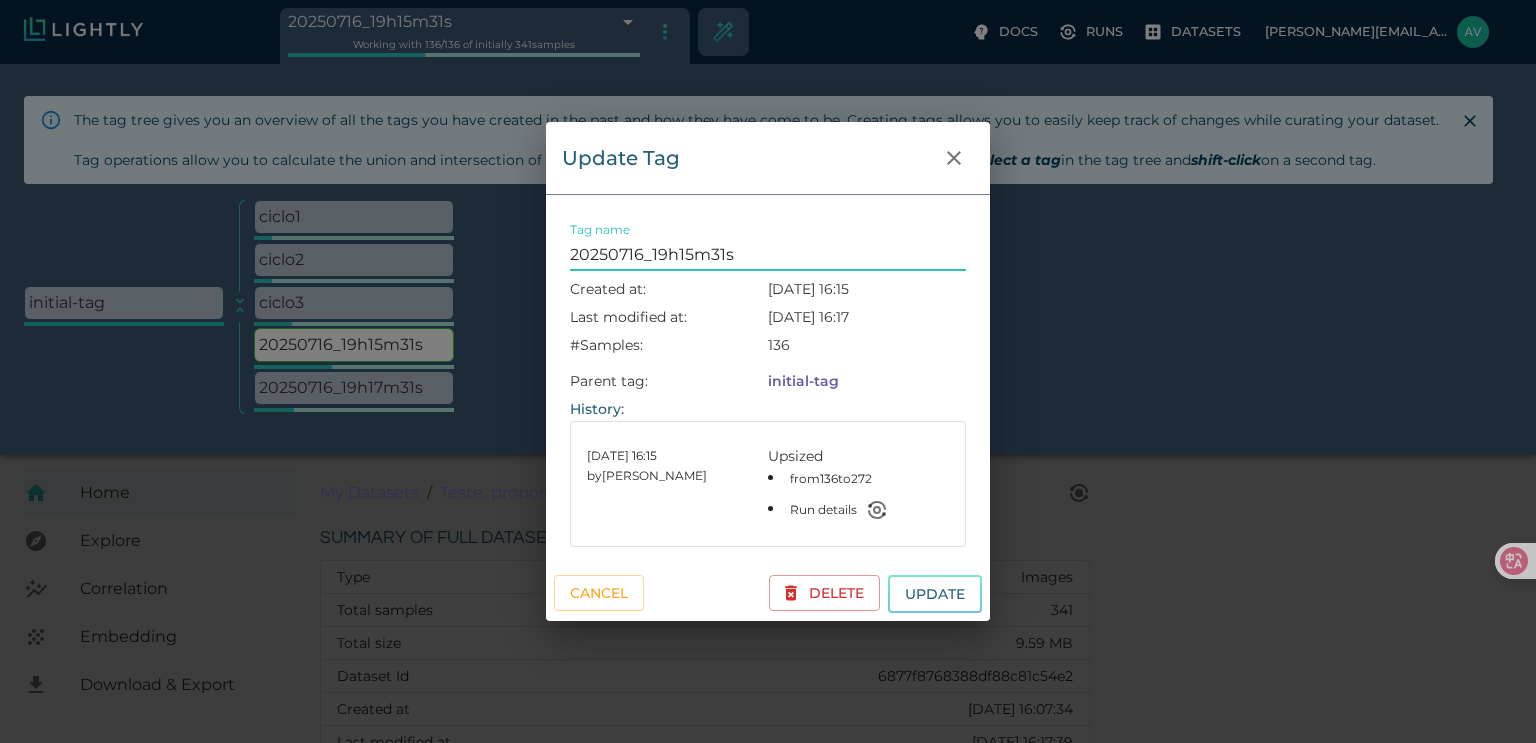 drag, startPoint x: 733, startPoint y: 257, endPoint x: 384, endPoint y: 251, distance: 349.05157 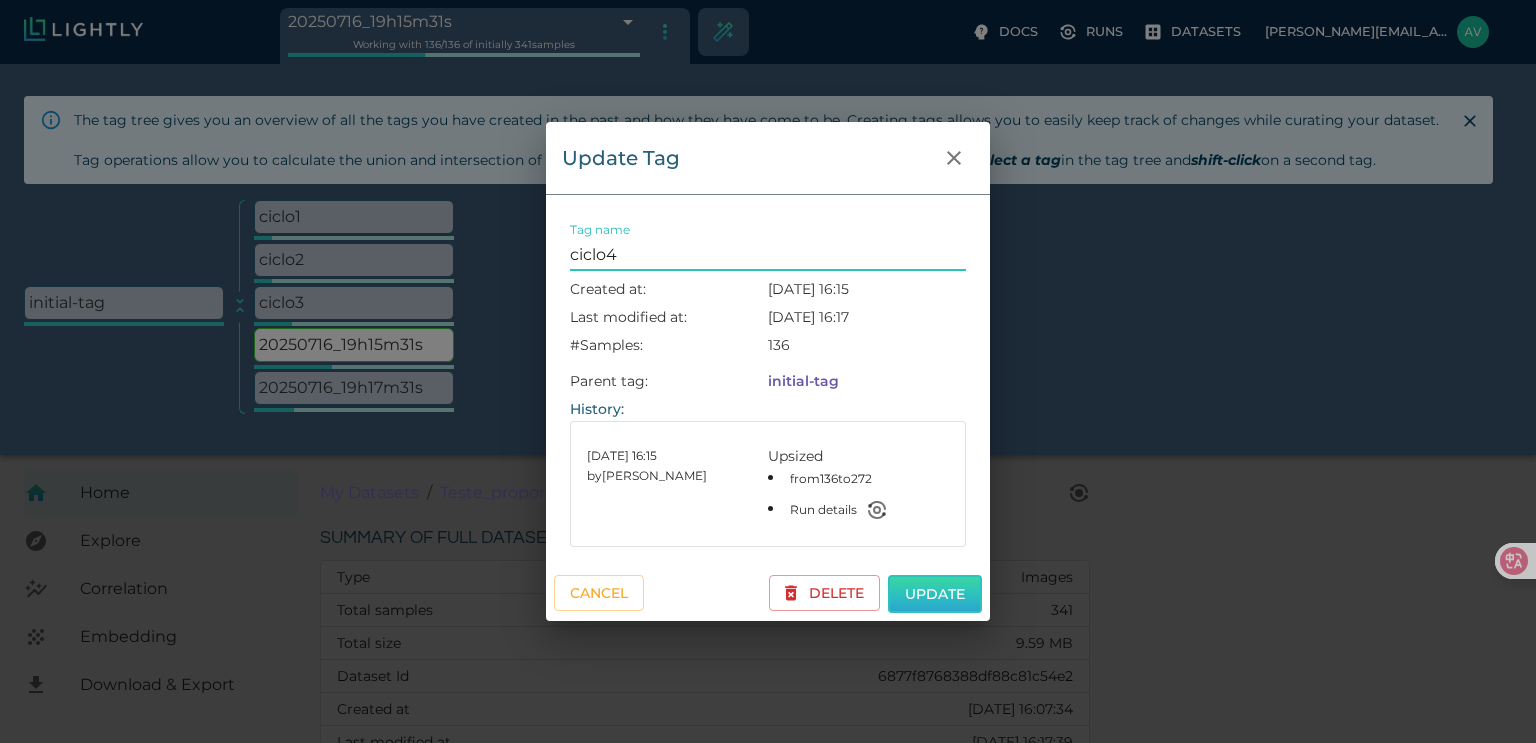 type on "ciclo4" 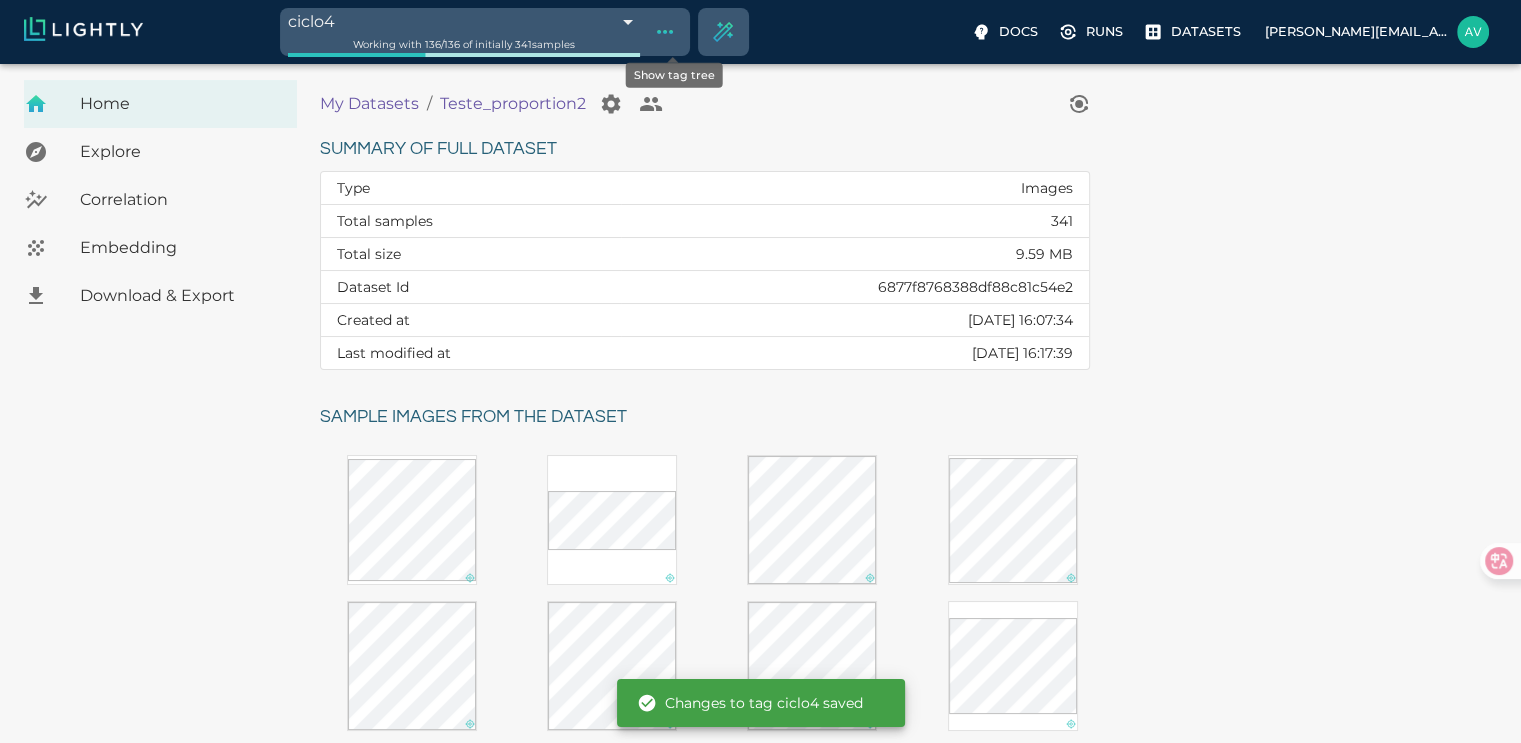 click 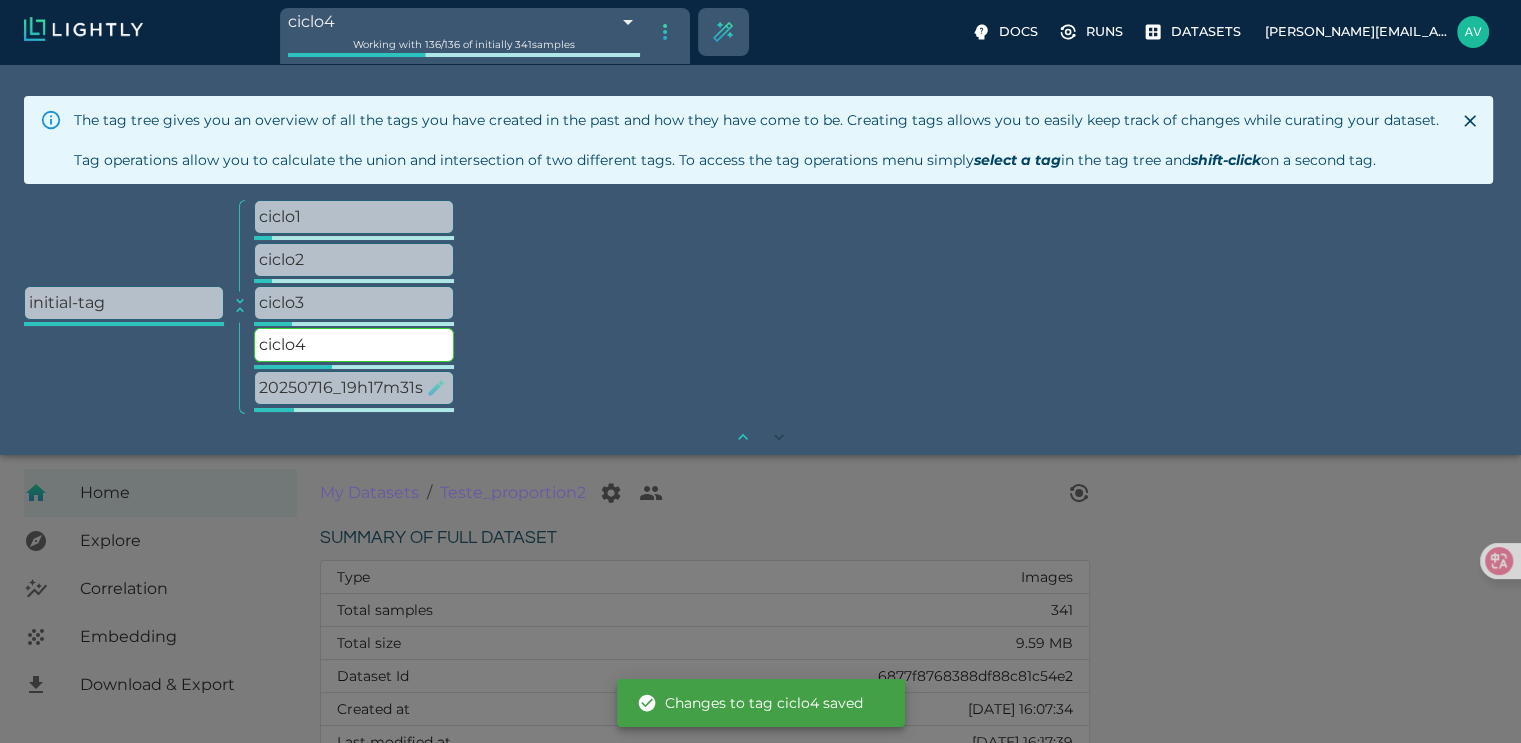click 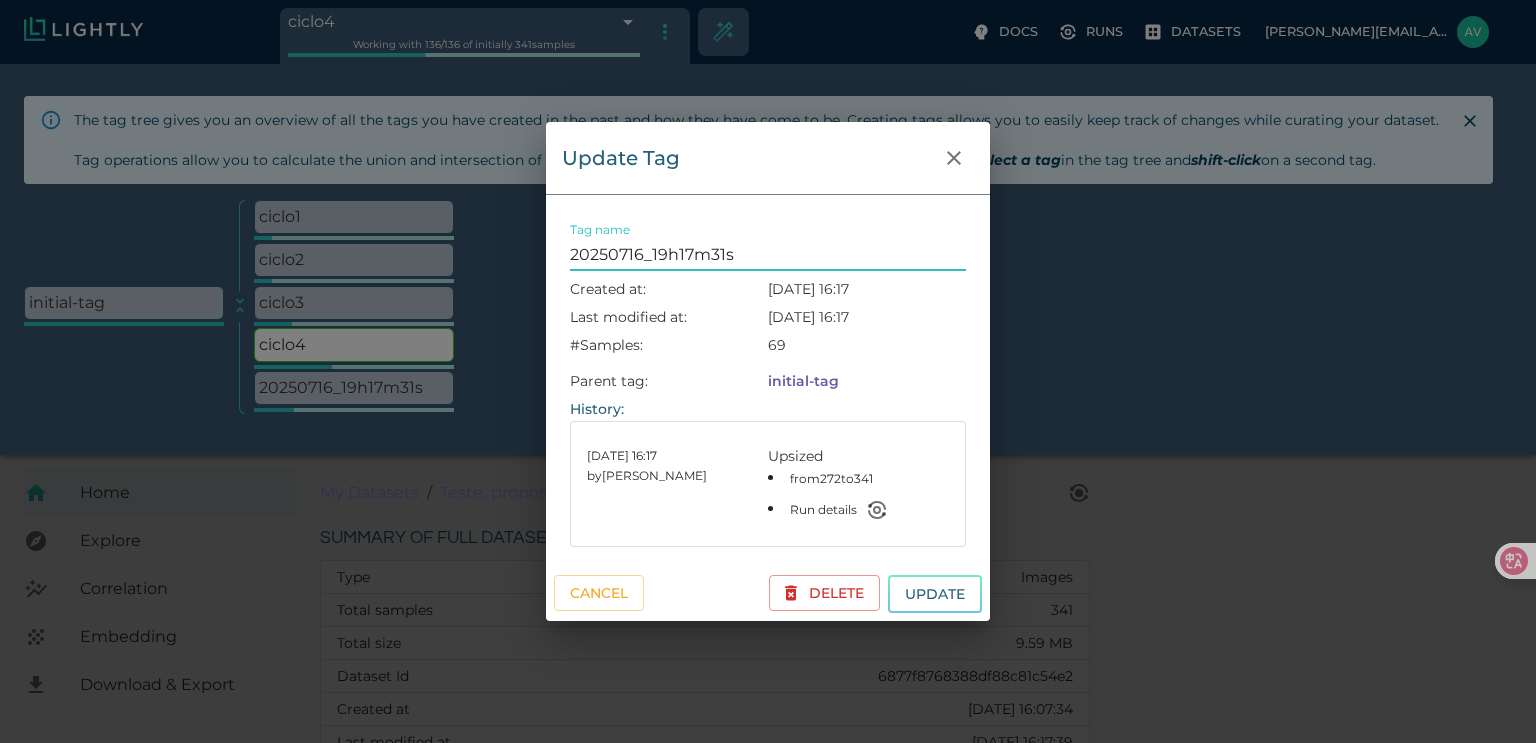 drag, startPoint x: 856, startPoint y: 267, endPoint x: 391, endPoint y: 241, distance: 465.72632 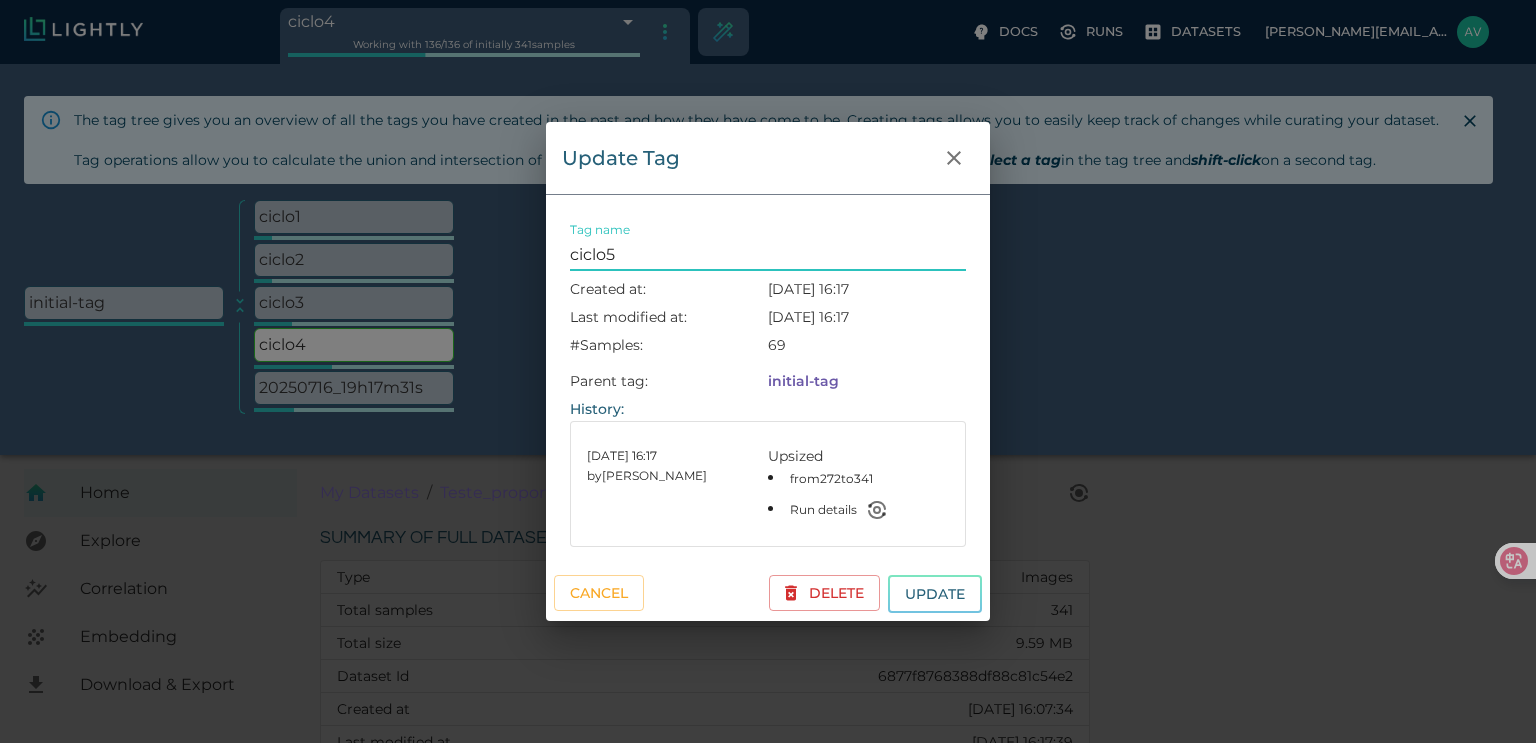 type on "ciclo5" 